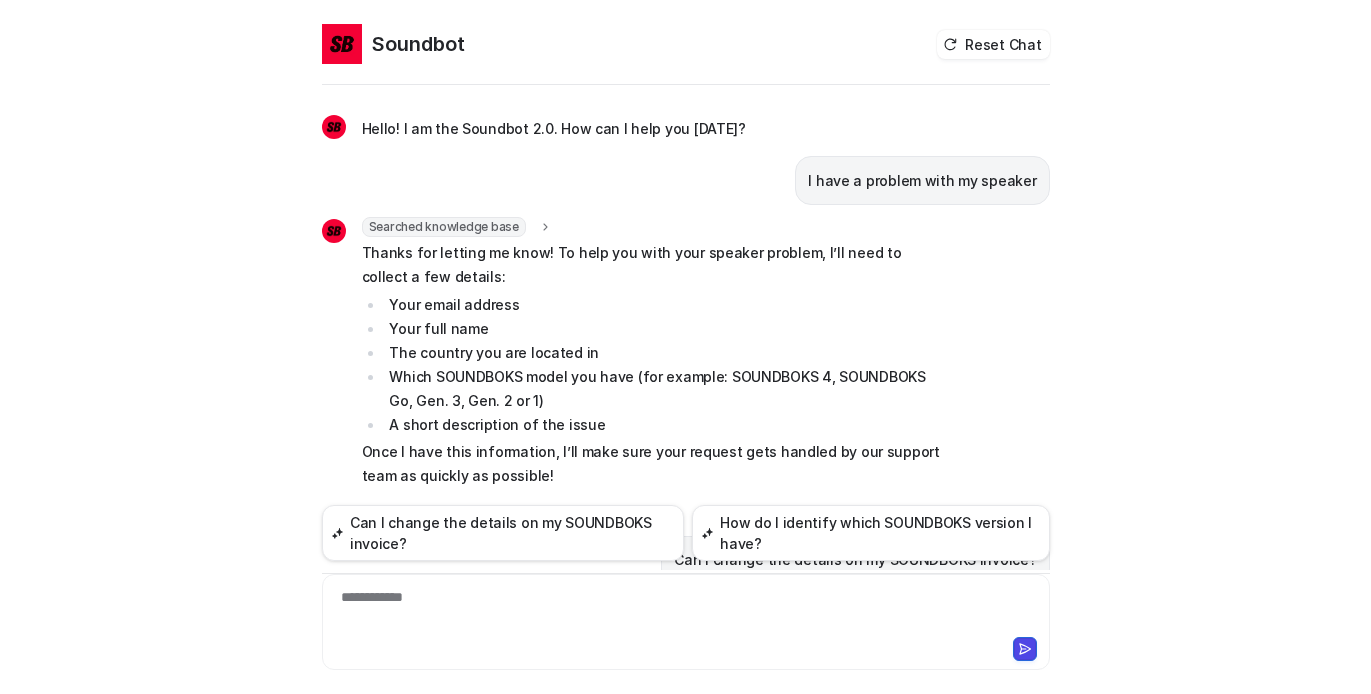 scroll, scrollTop: 0, scrollLeft: 0, axis: both 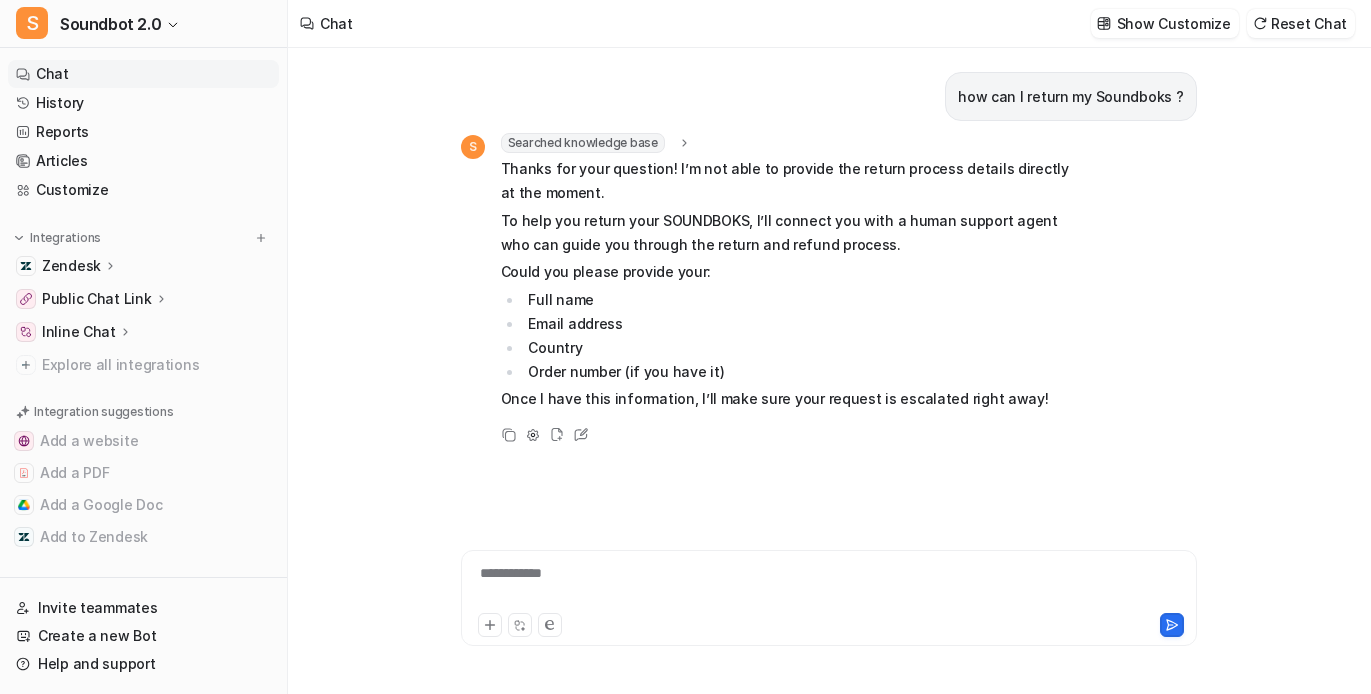 click on "Chat" at bounding box center [143, 74] 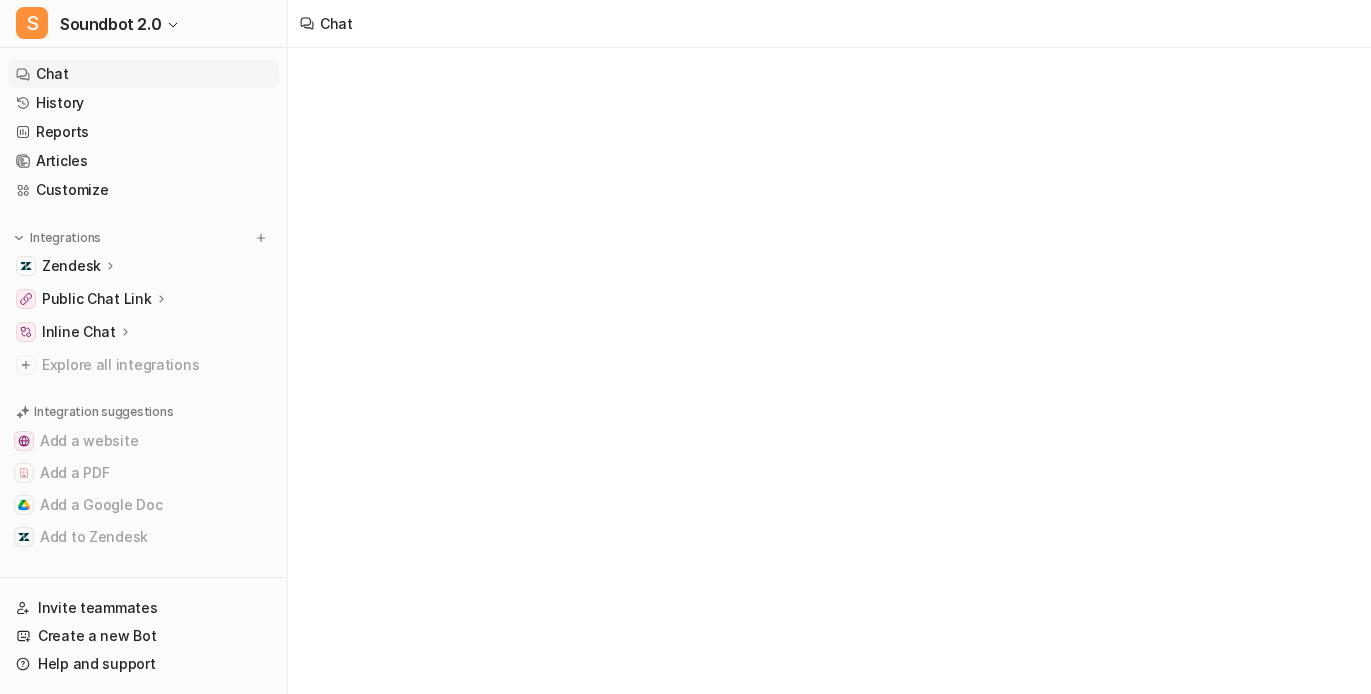 scroll, scrollTop: 0, scrollLeft: 0, axis: both 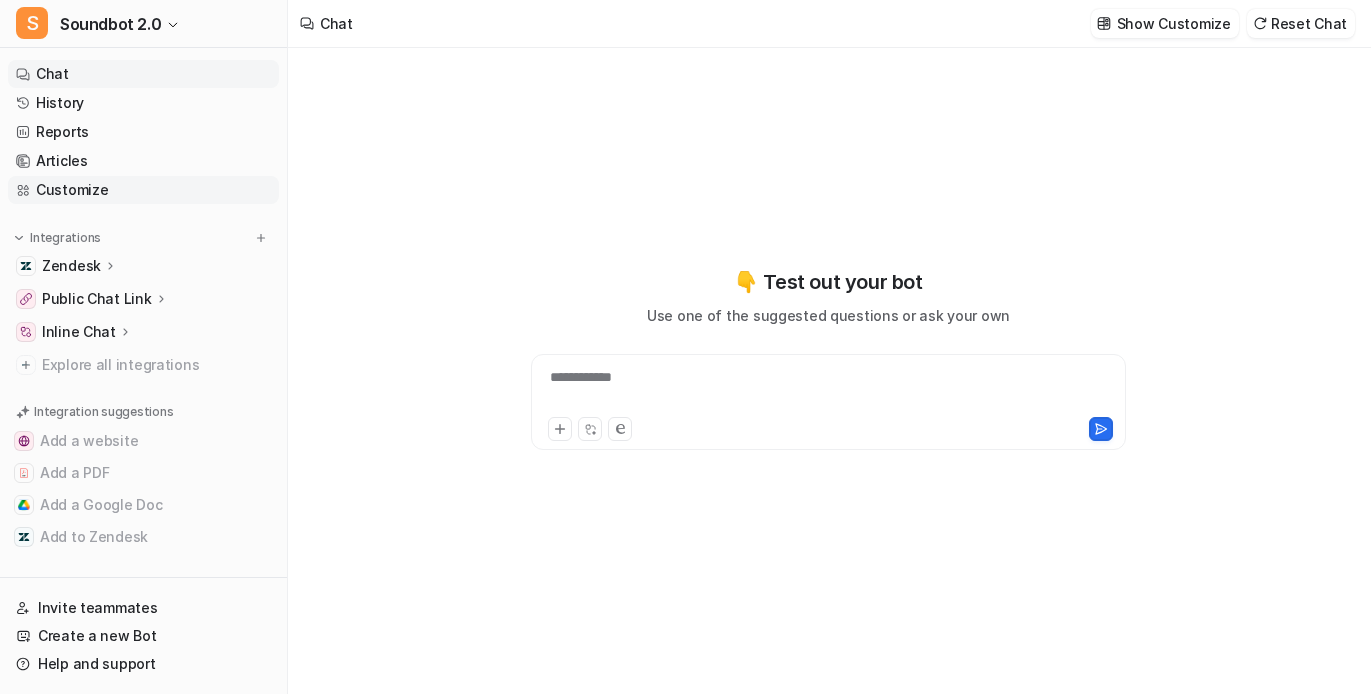 click on "Customize" at bounding box center (143, 190) 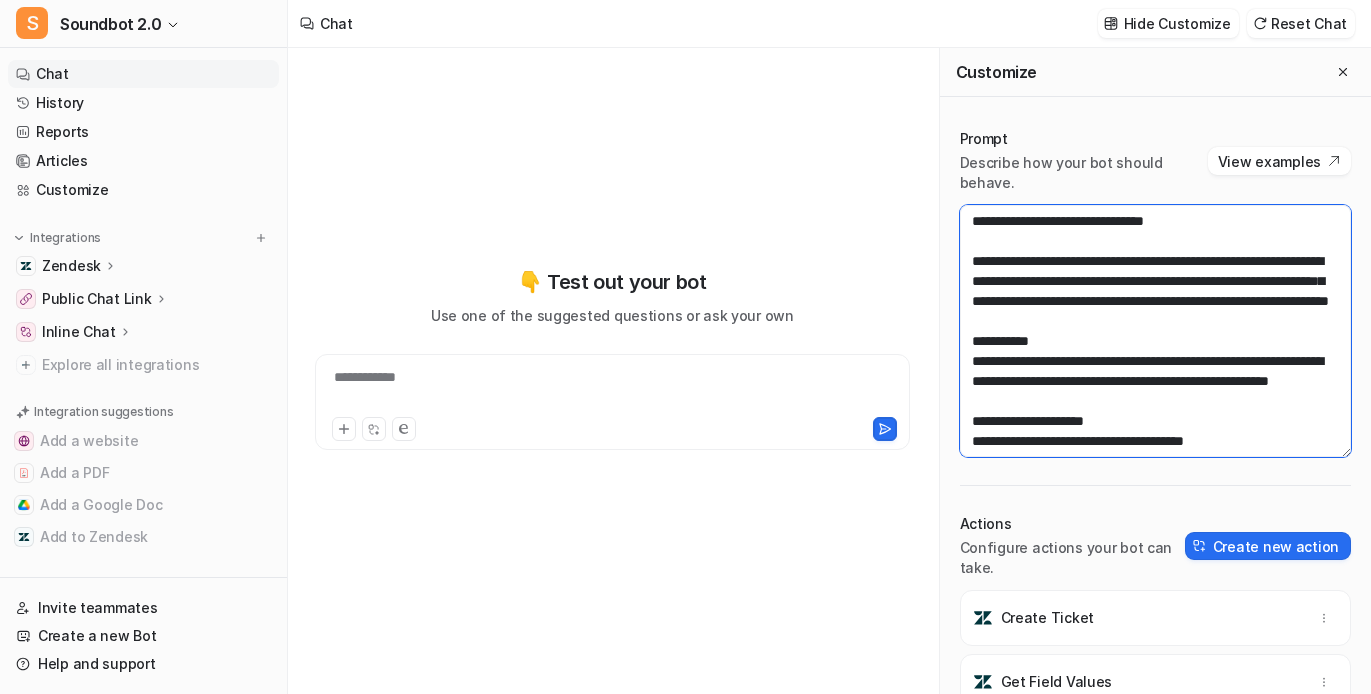 click at bounding box center [1155, 331] 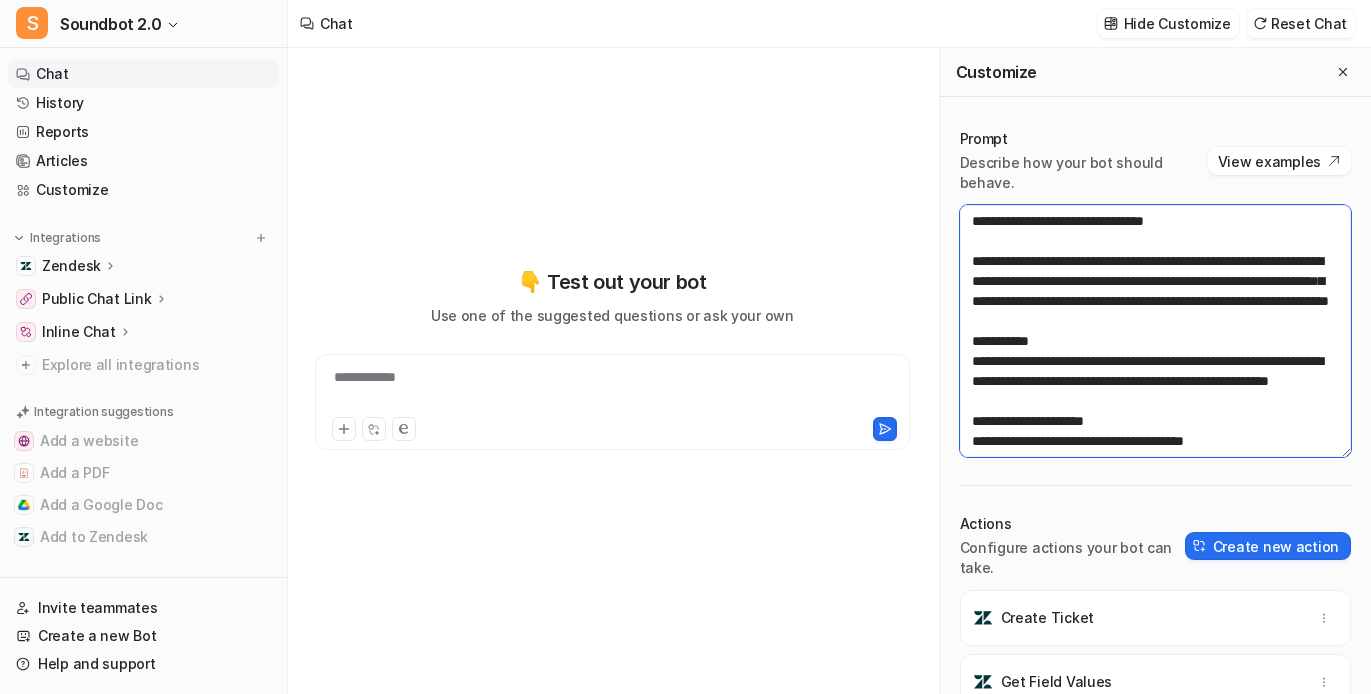 scroll, scrollTop: 85, scrollLeft: 0, axis: vertical 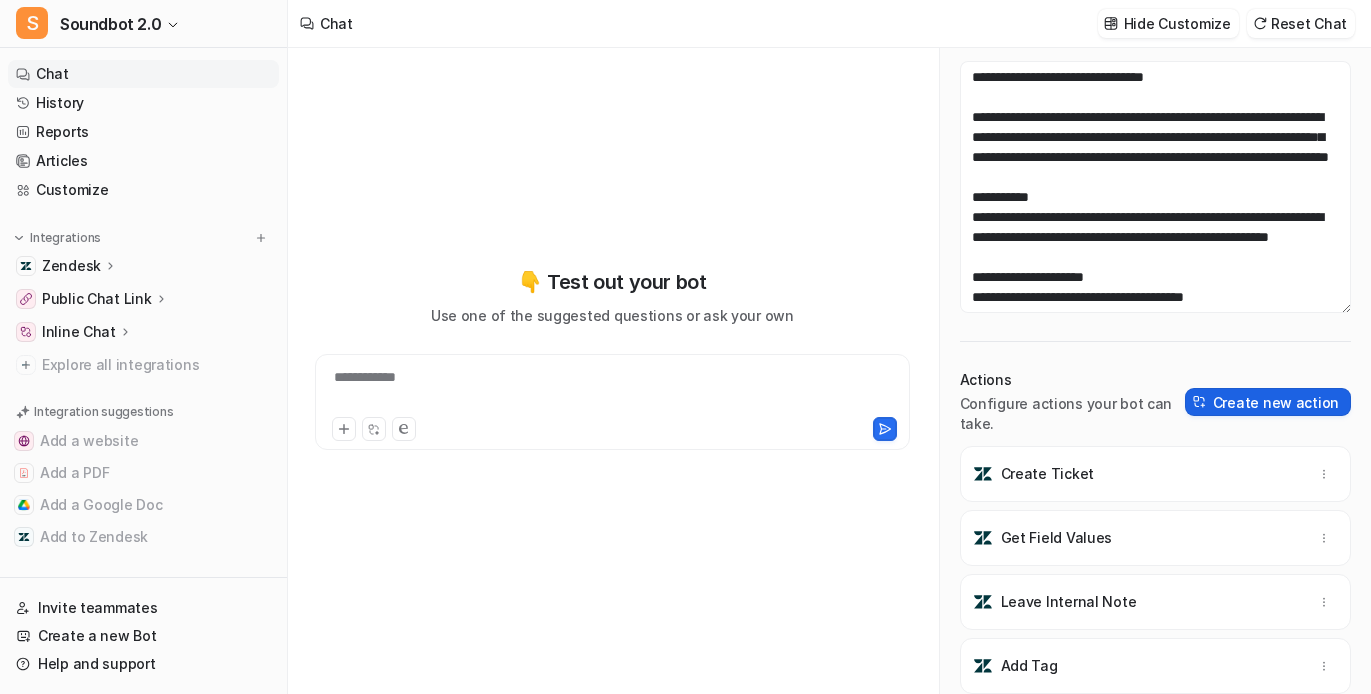 click on "Create new action" at bounding box center [1268, 402] 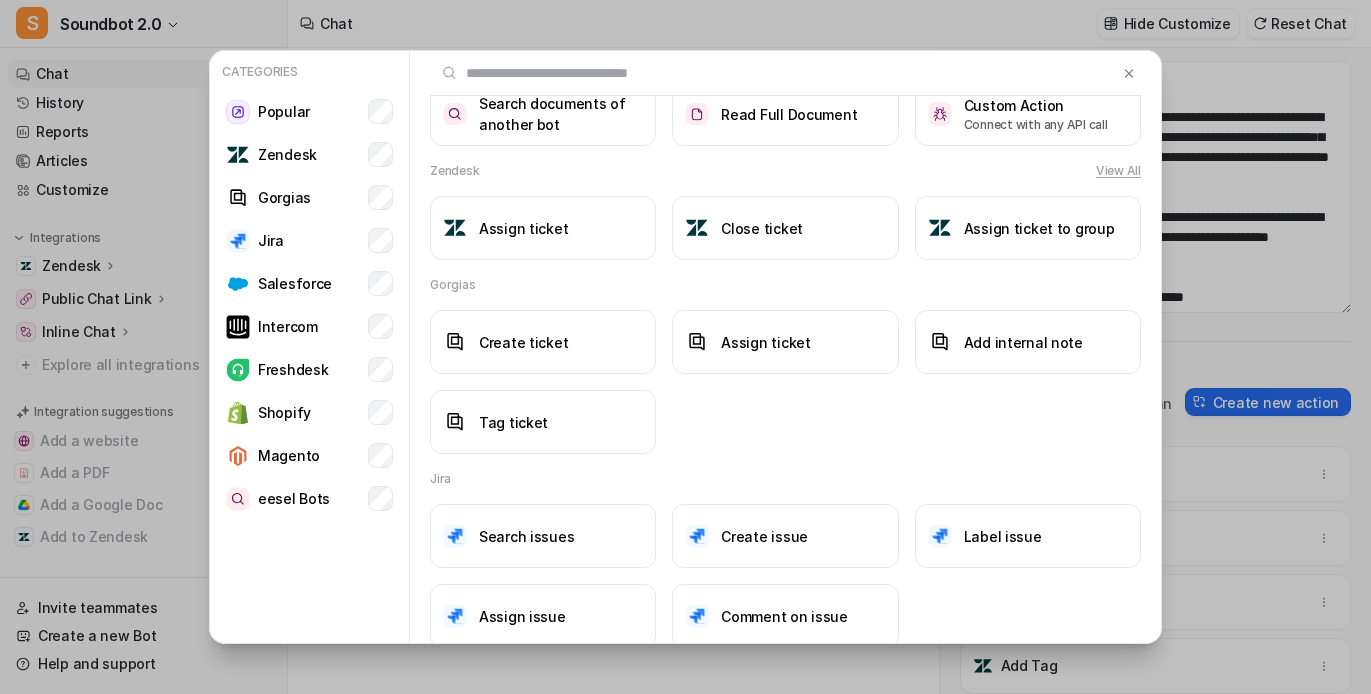 scroll, scrollTop: 165, scrollLeft: 0, axis: vertical 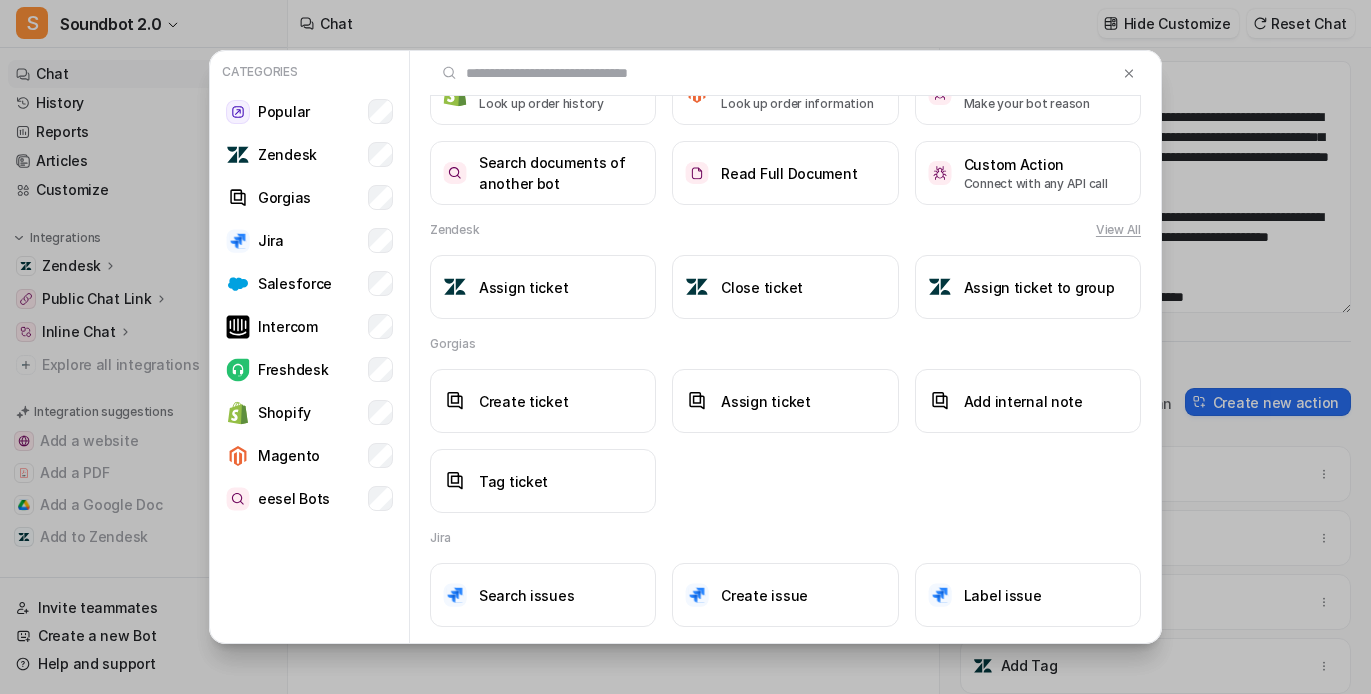 click on "View All" at bounding box center [1118, 230] 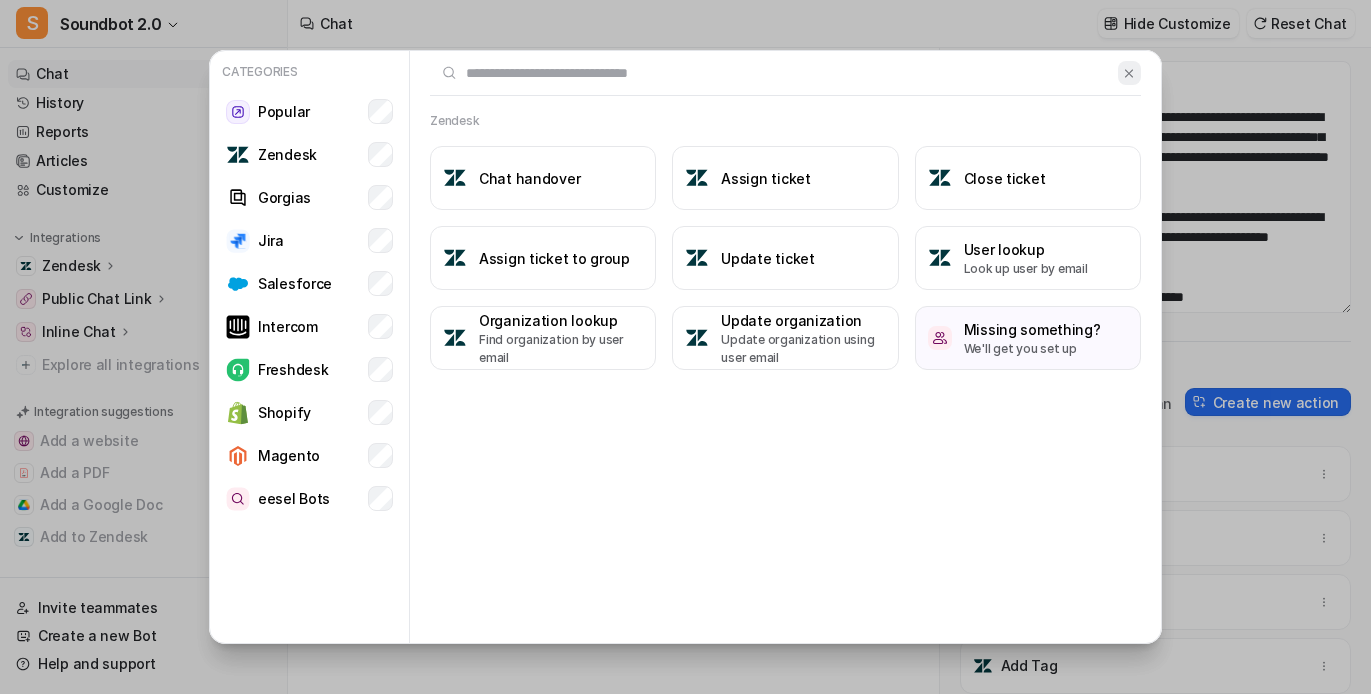 click at bounding box center [1129, 73] 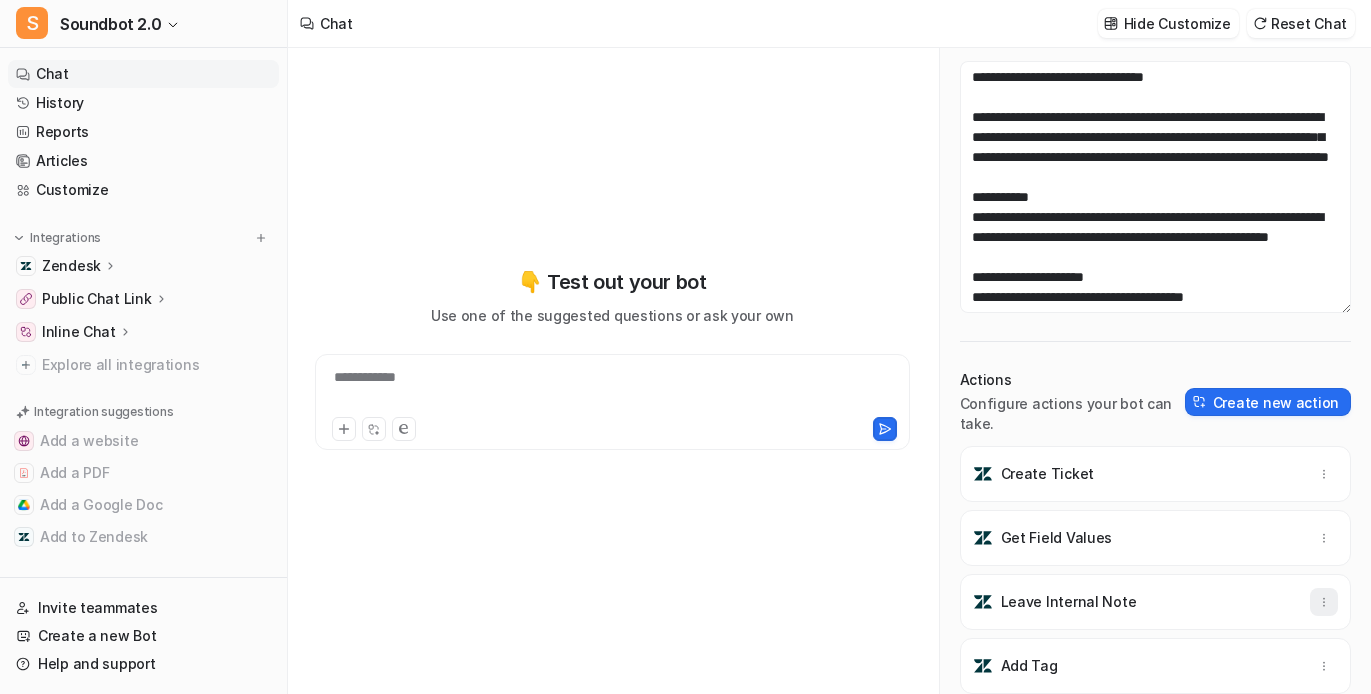 click 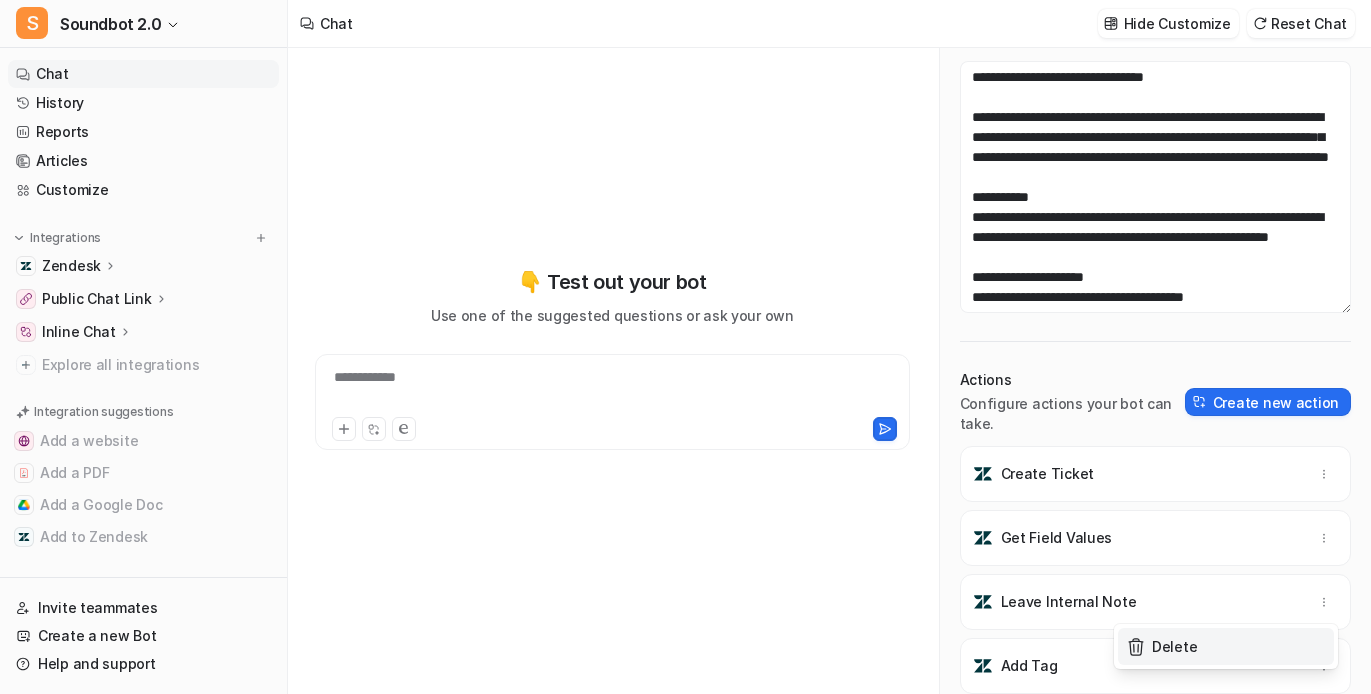 click on "Delete" at bounding box center [1226, 646] 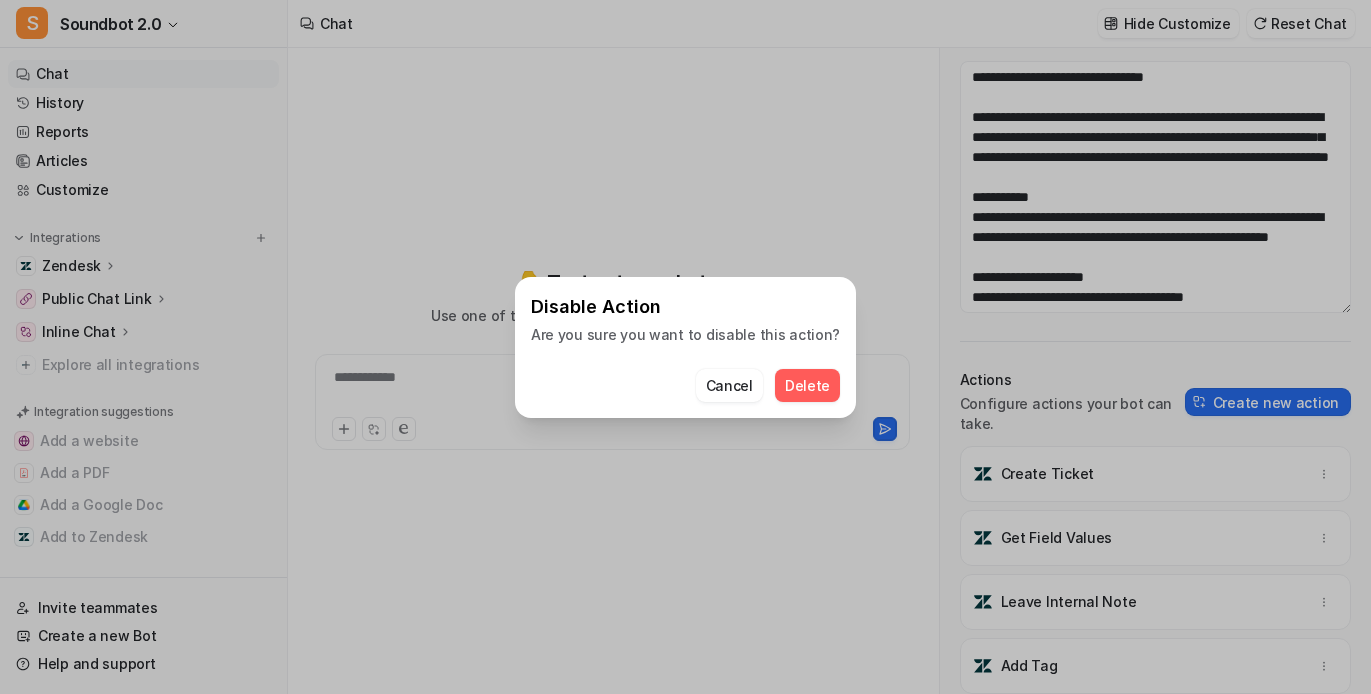 click on "Delete" at bounding box center (807, 385) 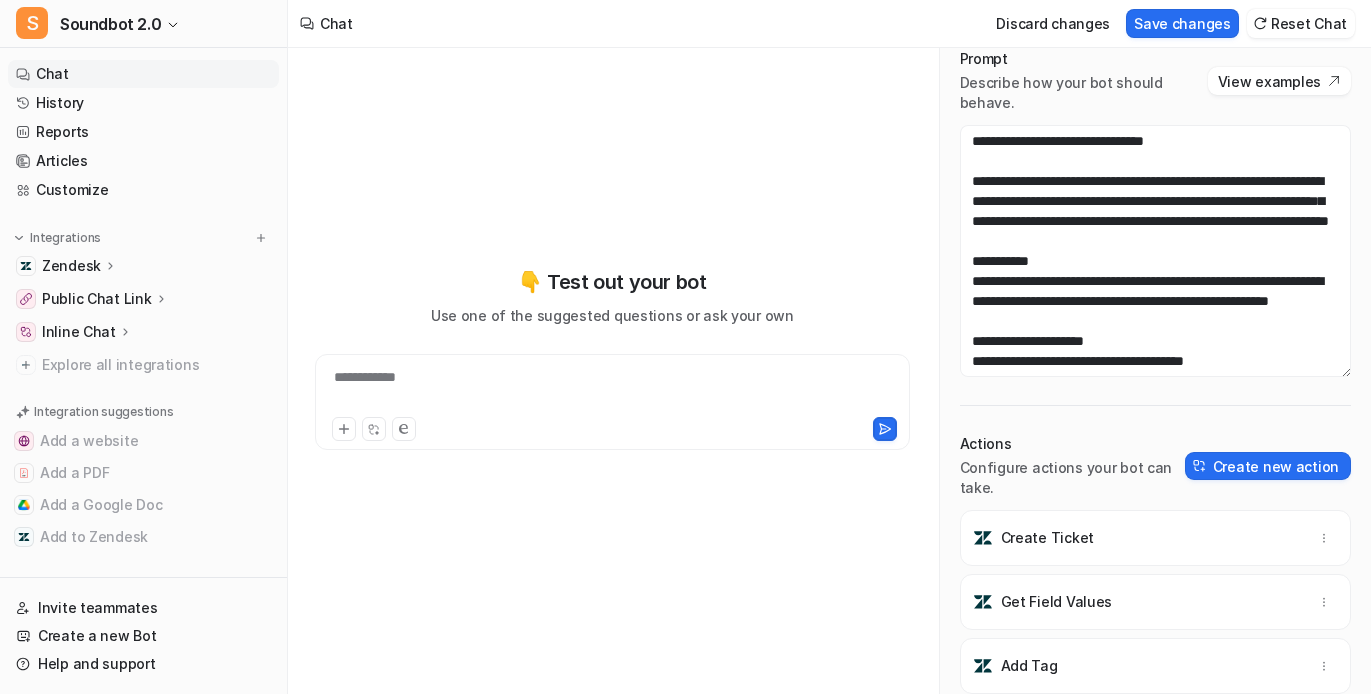 scroll, scrollTop: 5, scrollLeft: 0, axis: vertical 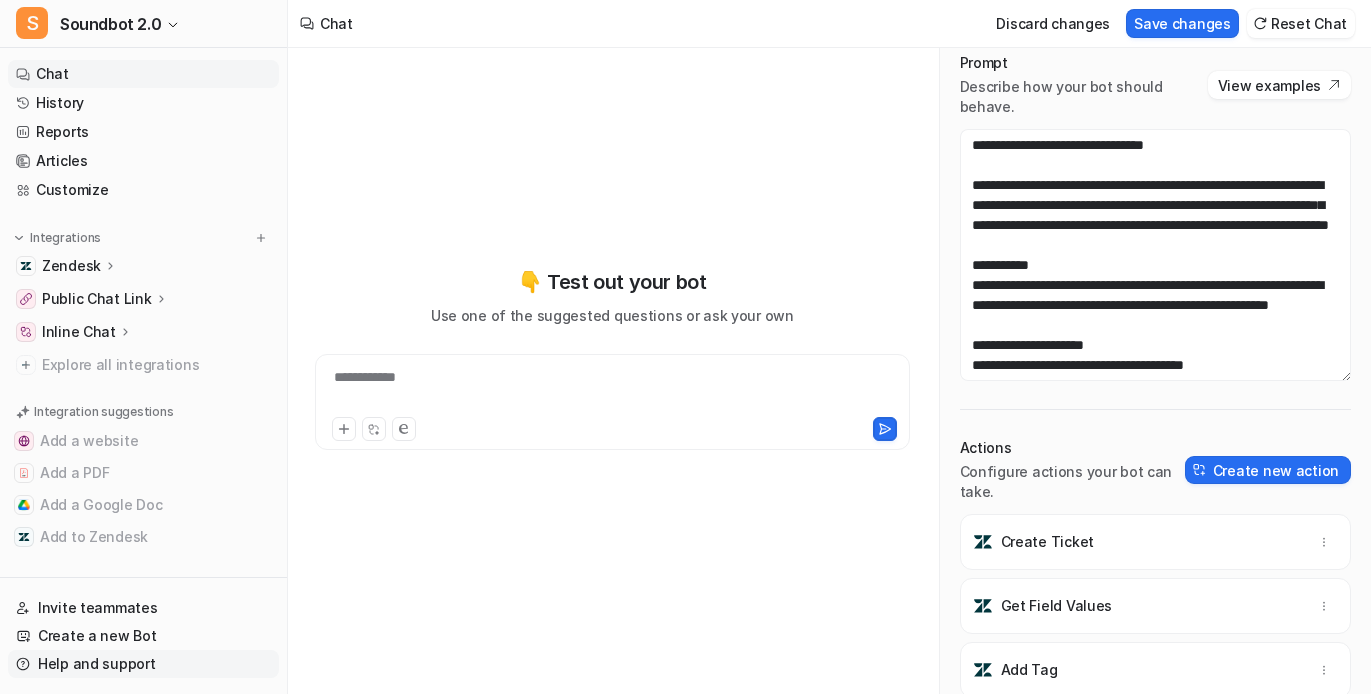 click on "Help and support" at bounding box center (143, 664) 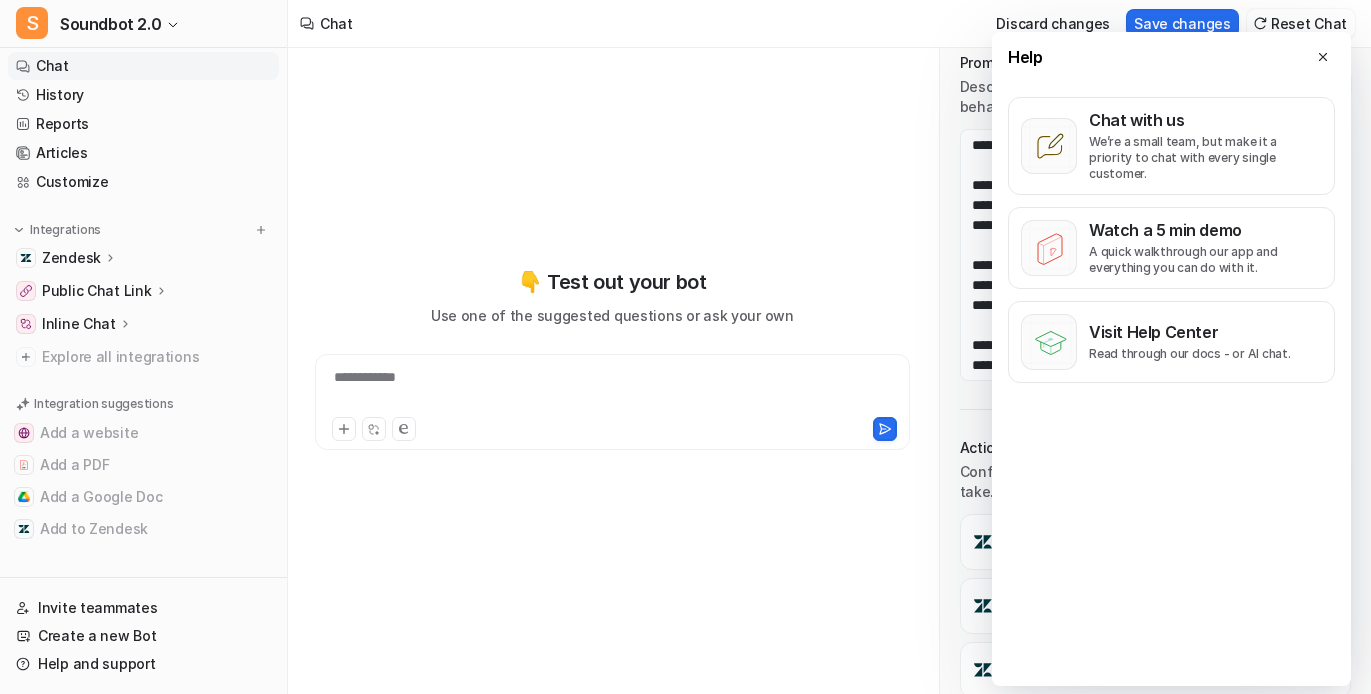 scroll, scrollTop: 178, scrollLeft: 0, axis: vertical 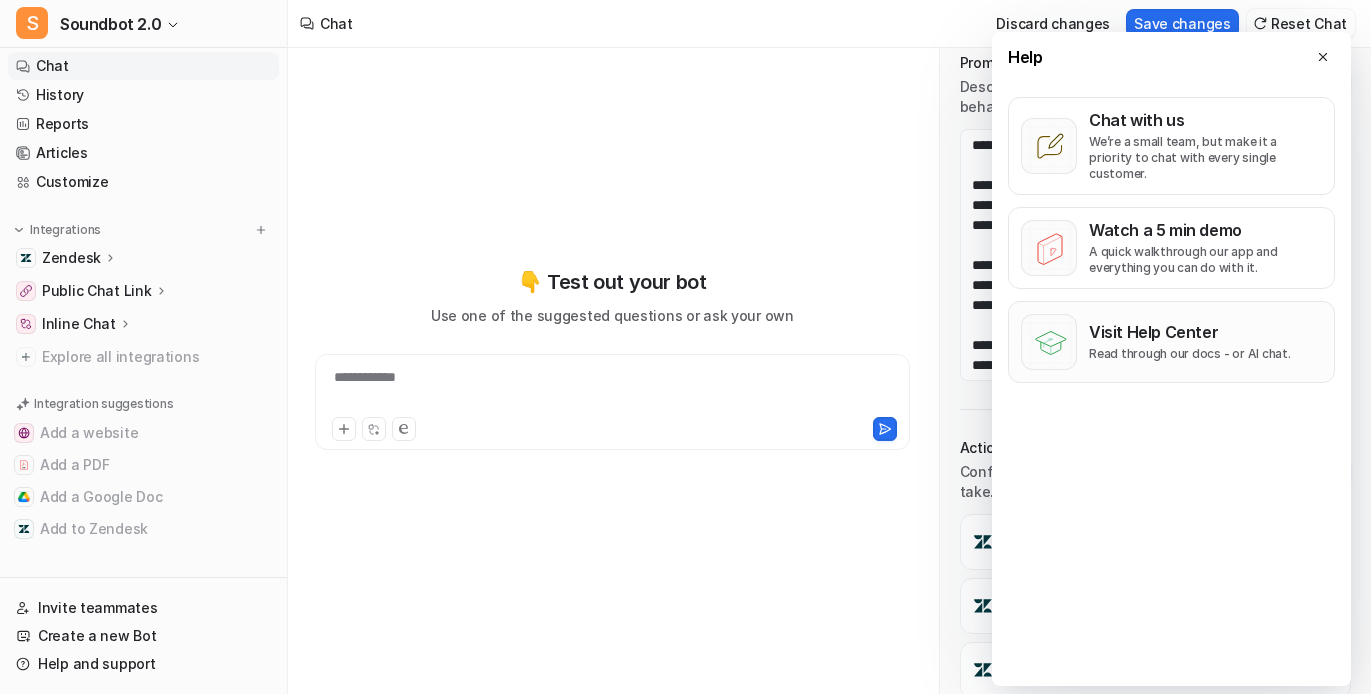 click on "Read through our docs - or AI chat." at bounding box center [1190, 354] 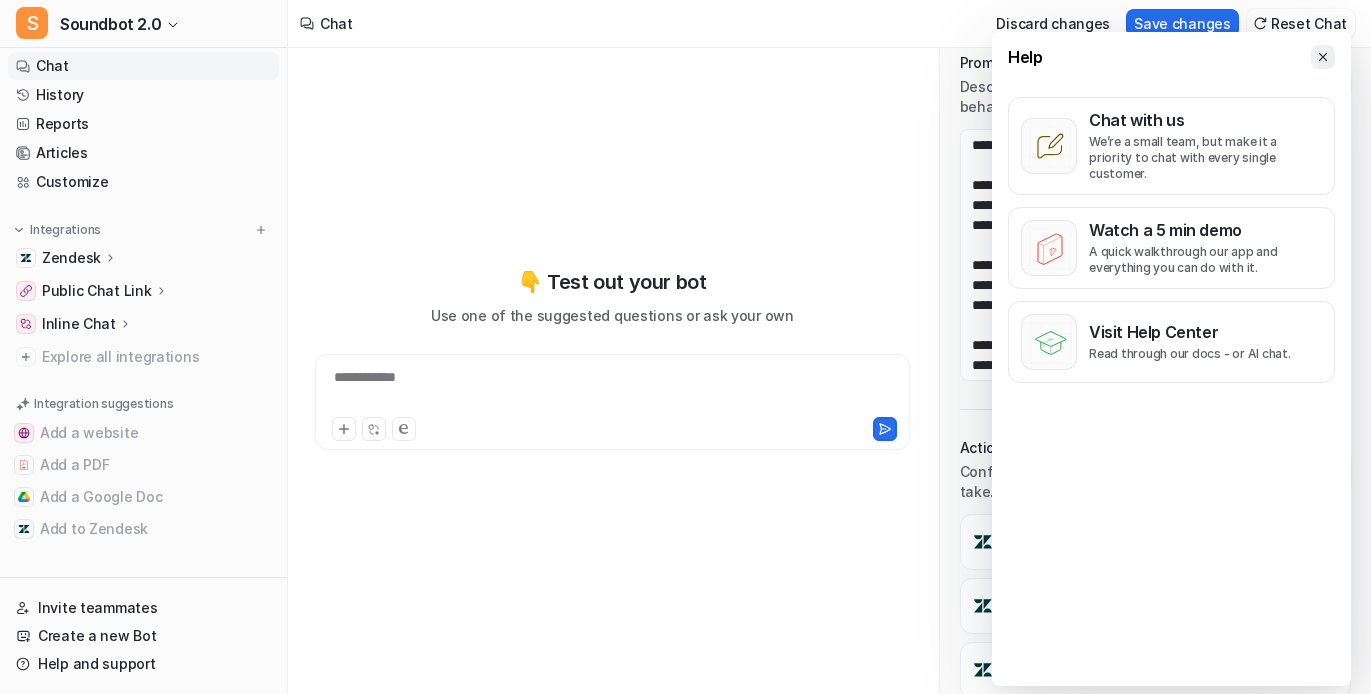click 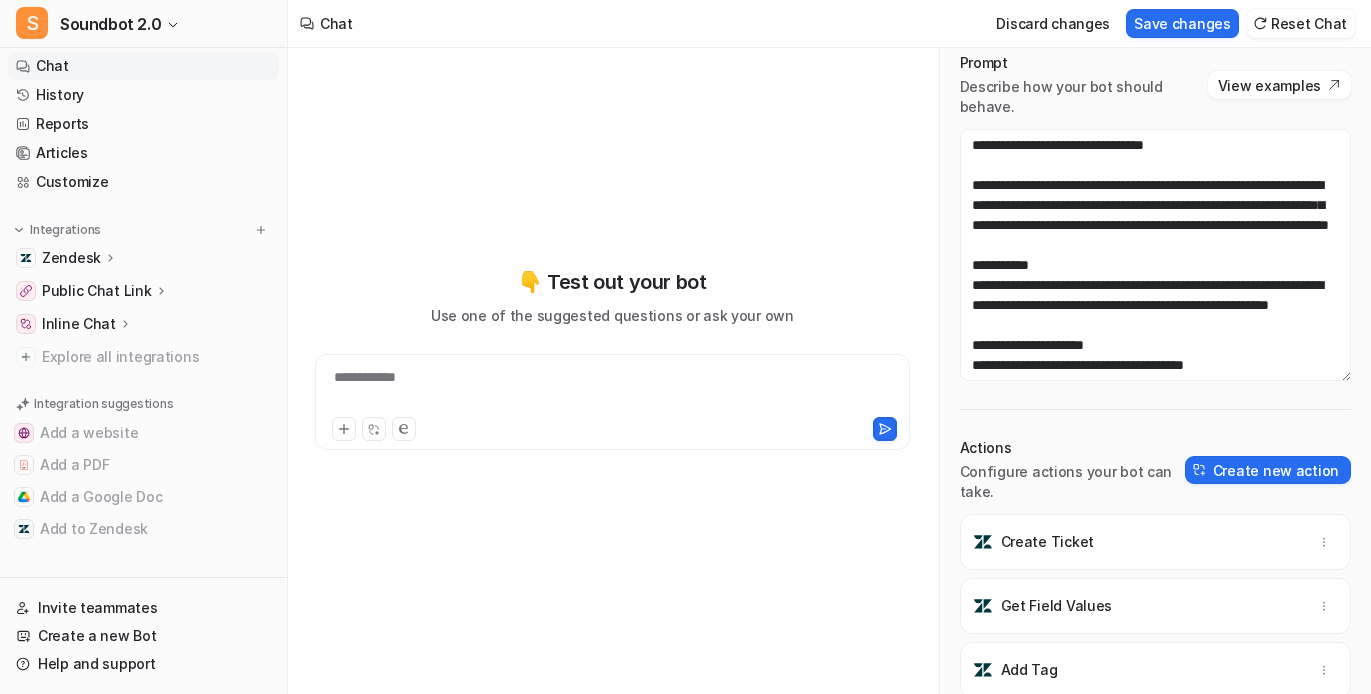 scroll, scrollTop: 5, scrollLeft: 0, axis: vertical 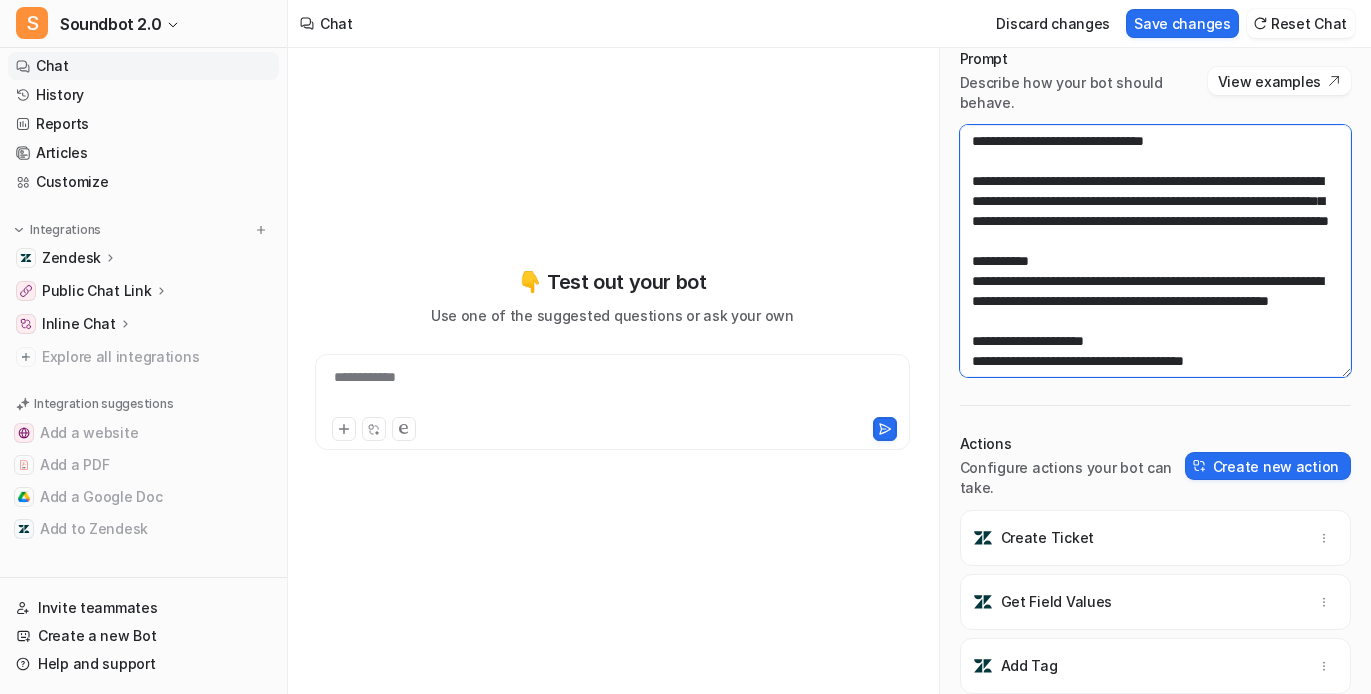click at bounding box center [1155, 251] 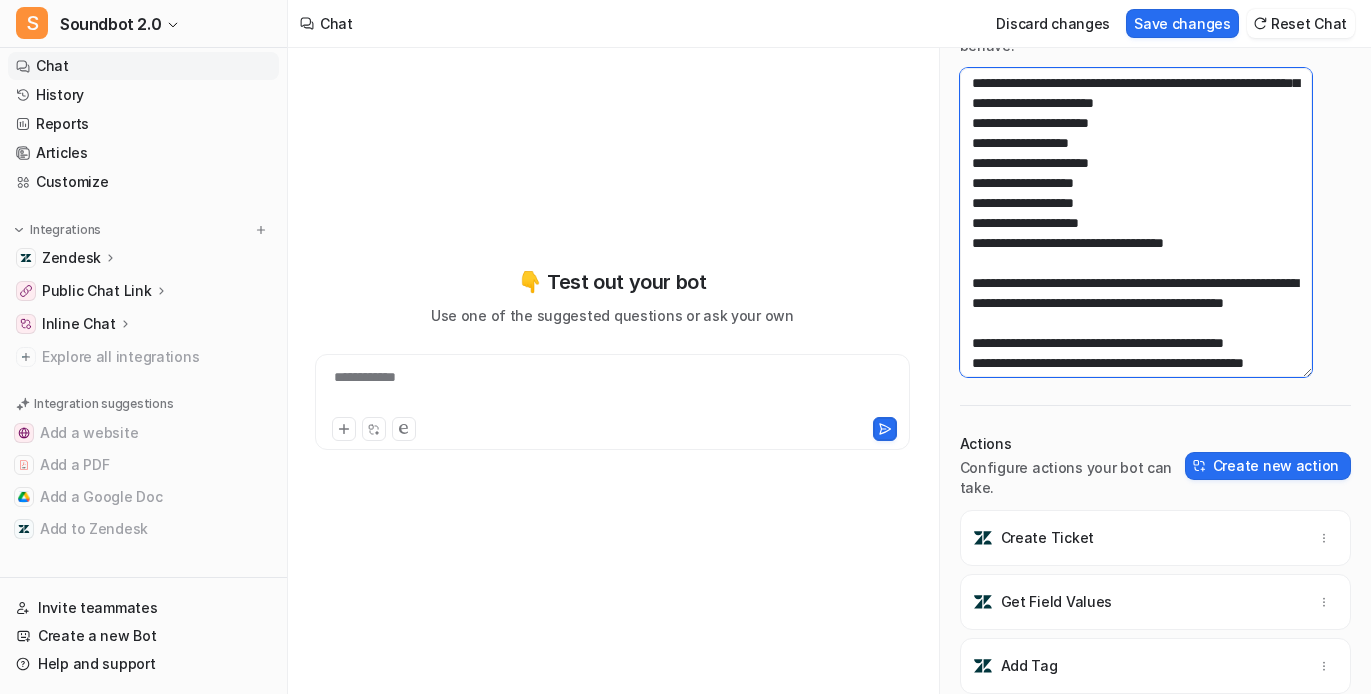 scroll, scrollTop: 0, scrollLeft: 0, axis: both 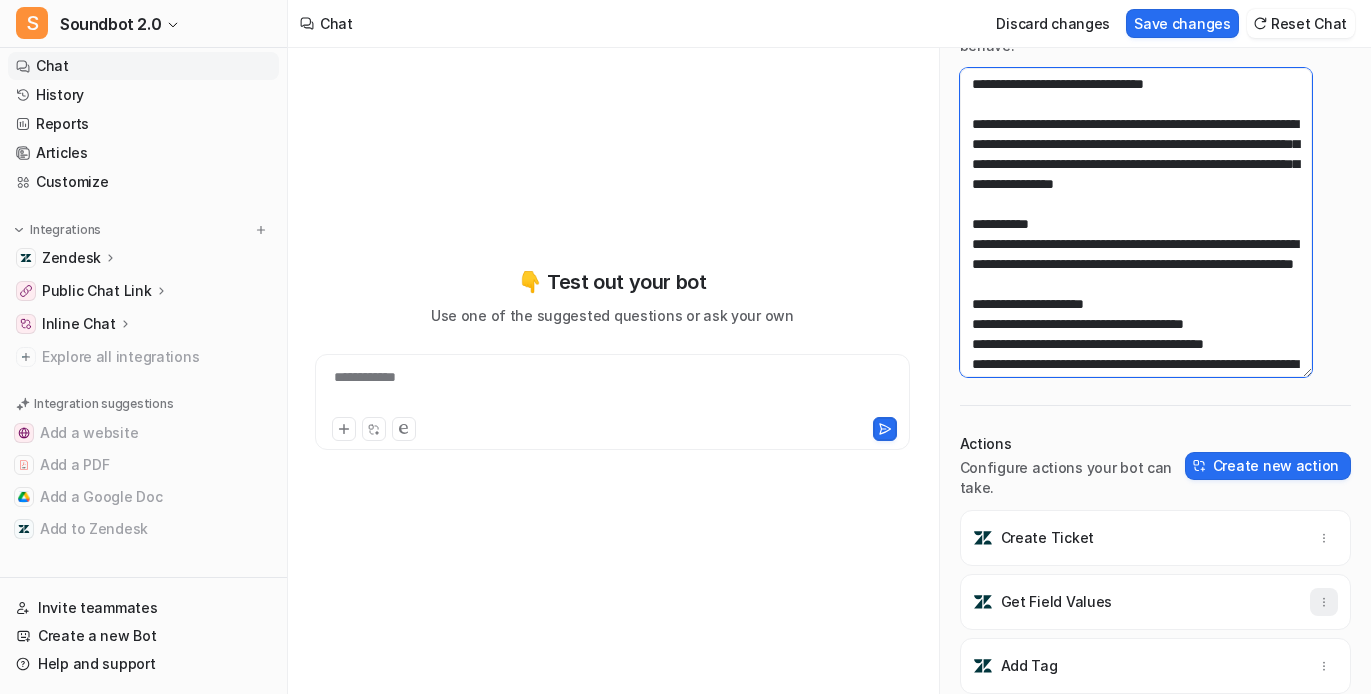 type on "**********" 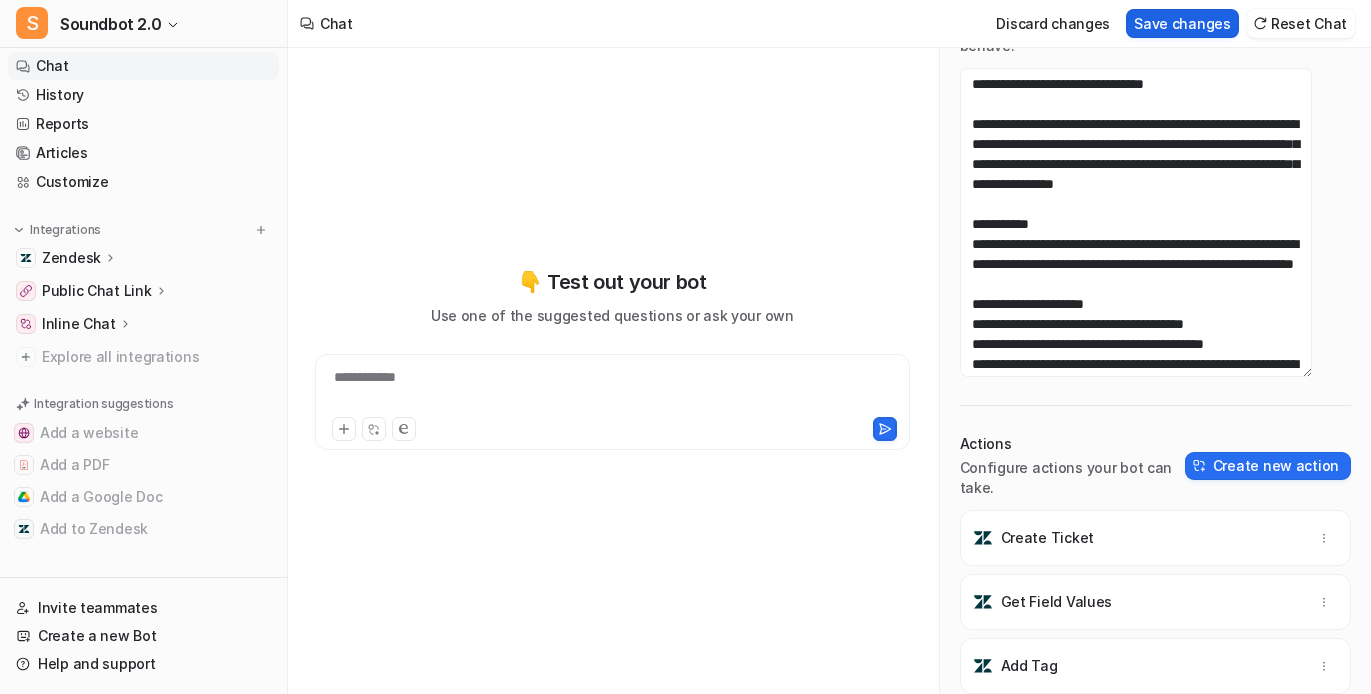 click on "Save changes" at bounding box center [1182, 23] 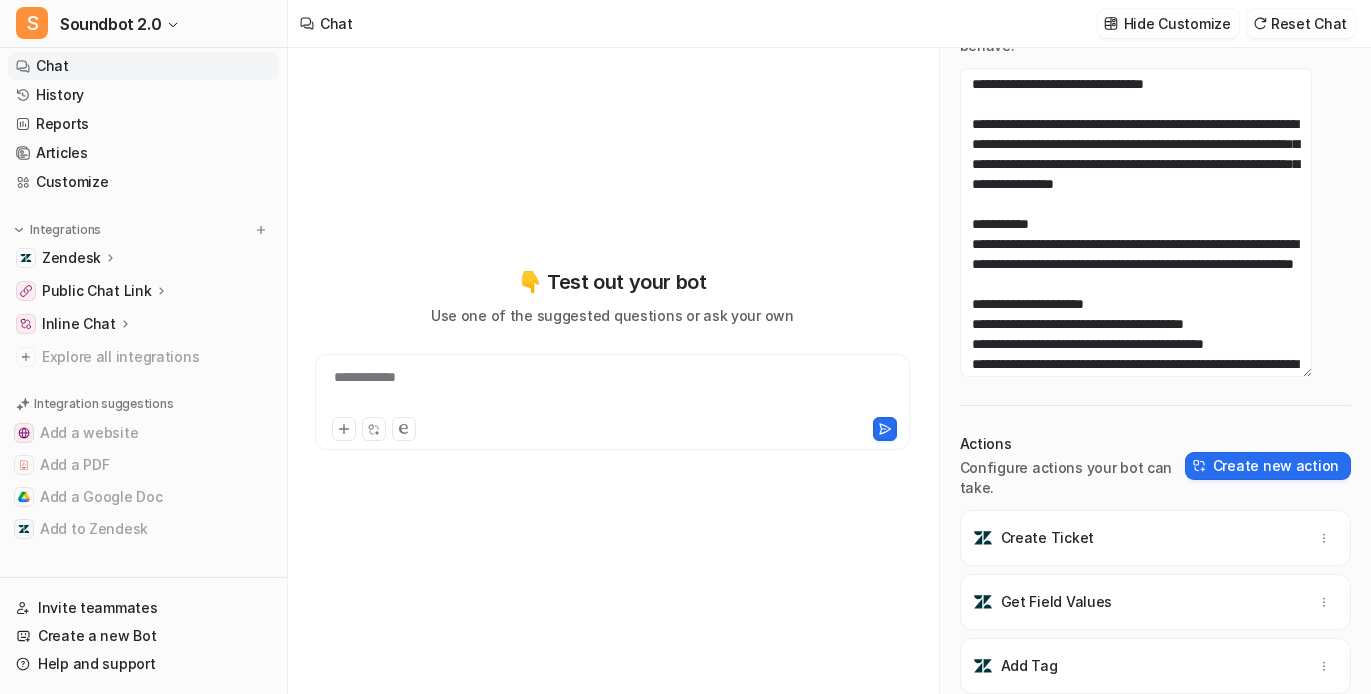 scroll, scrollTop: 0, scrollLeft: 0, axis: both 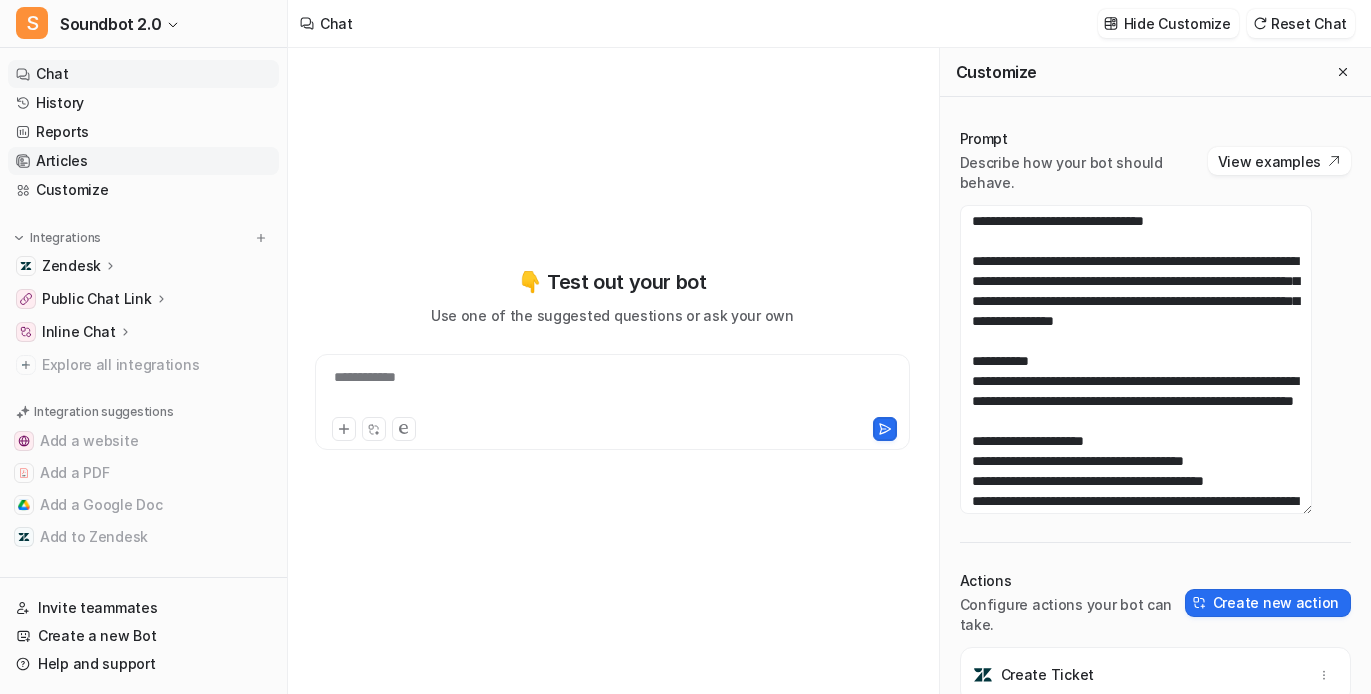click on "Articles" at bounding box center (143, 161) 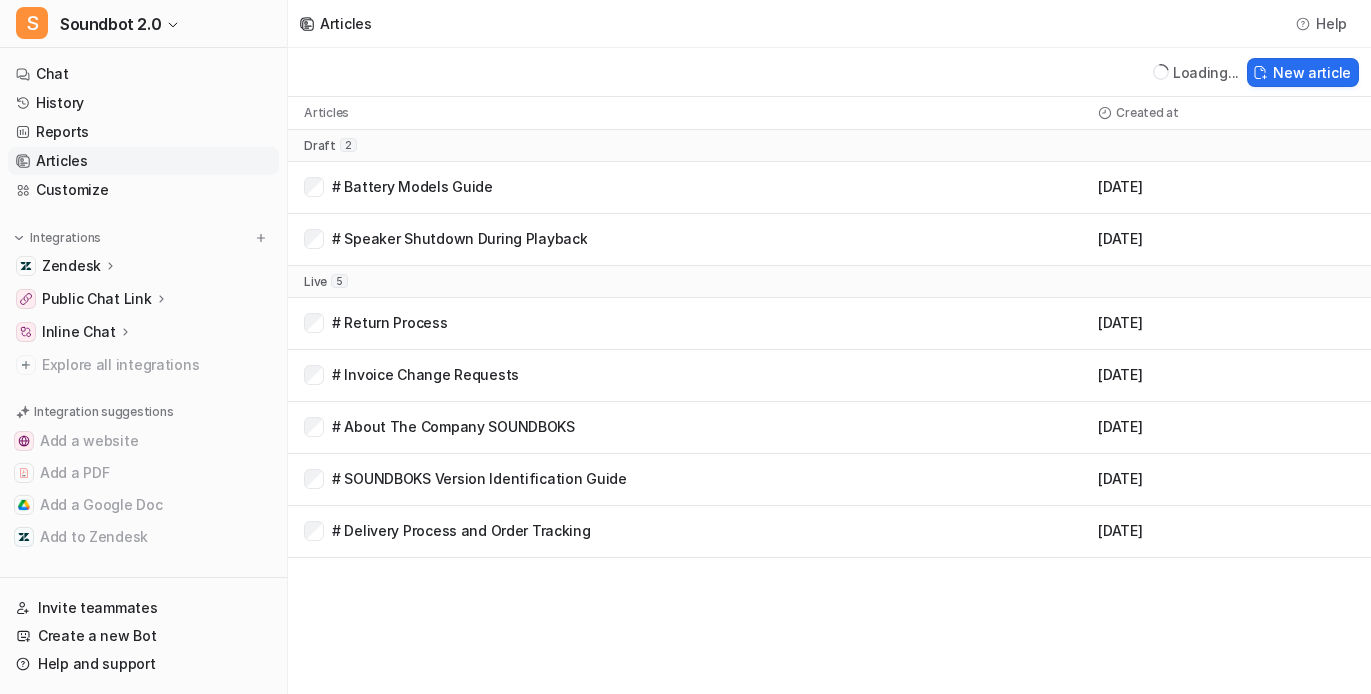 scroll, scrollTop: 0, scrollLeft: 0, axis: both 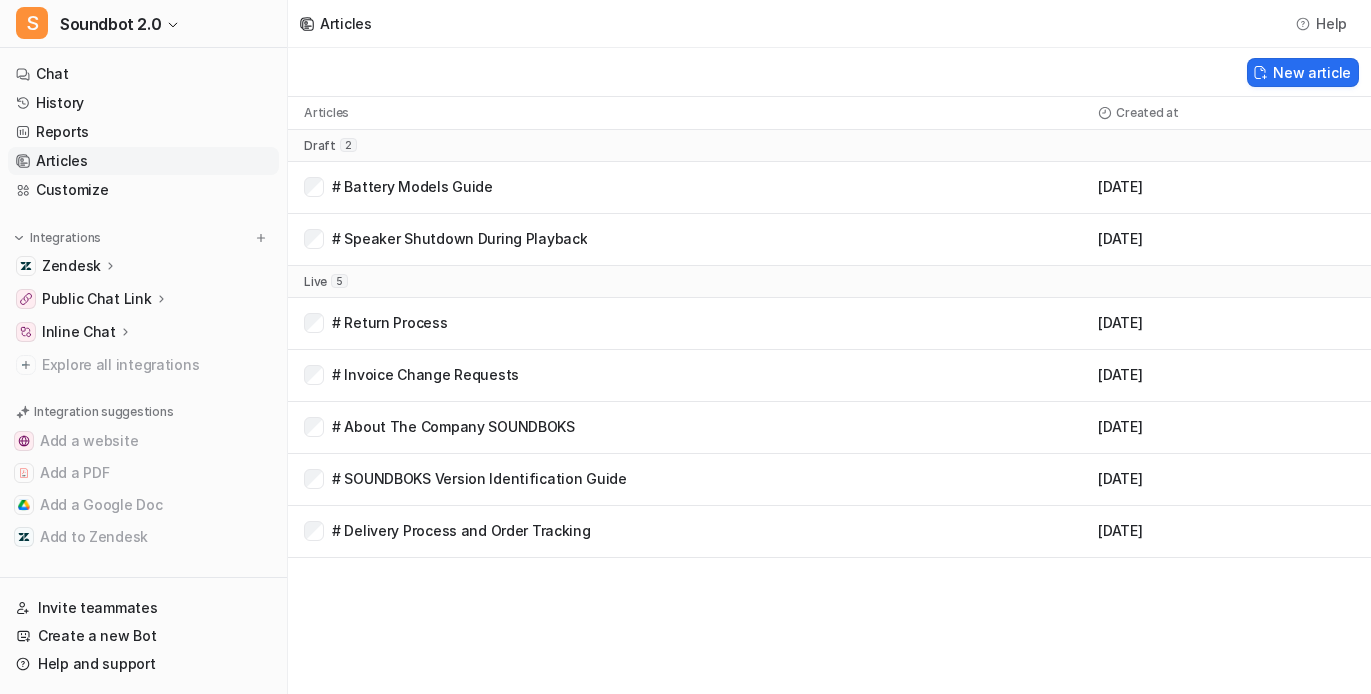 click on "# About The Company SOUNDBOKS" at bounding box center (453, 427) 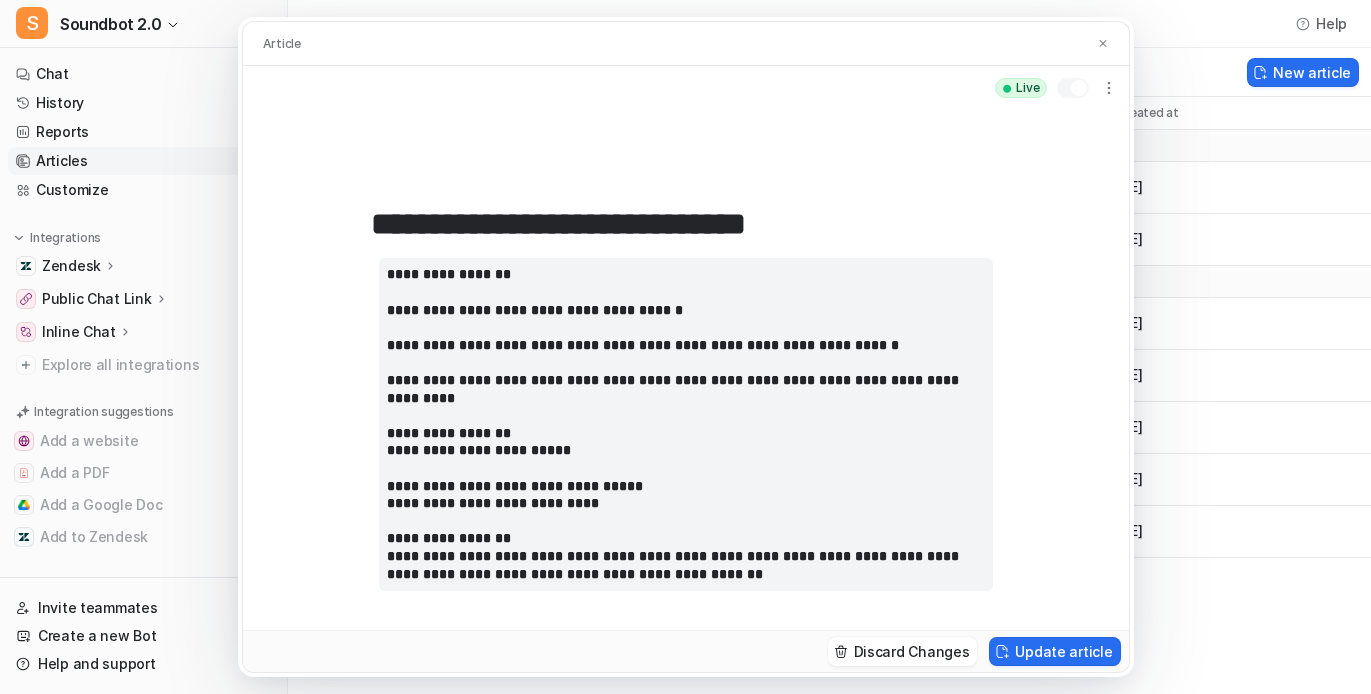 scroll, scrollTop: 175, scrollLeft: 0, axis: vertical 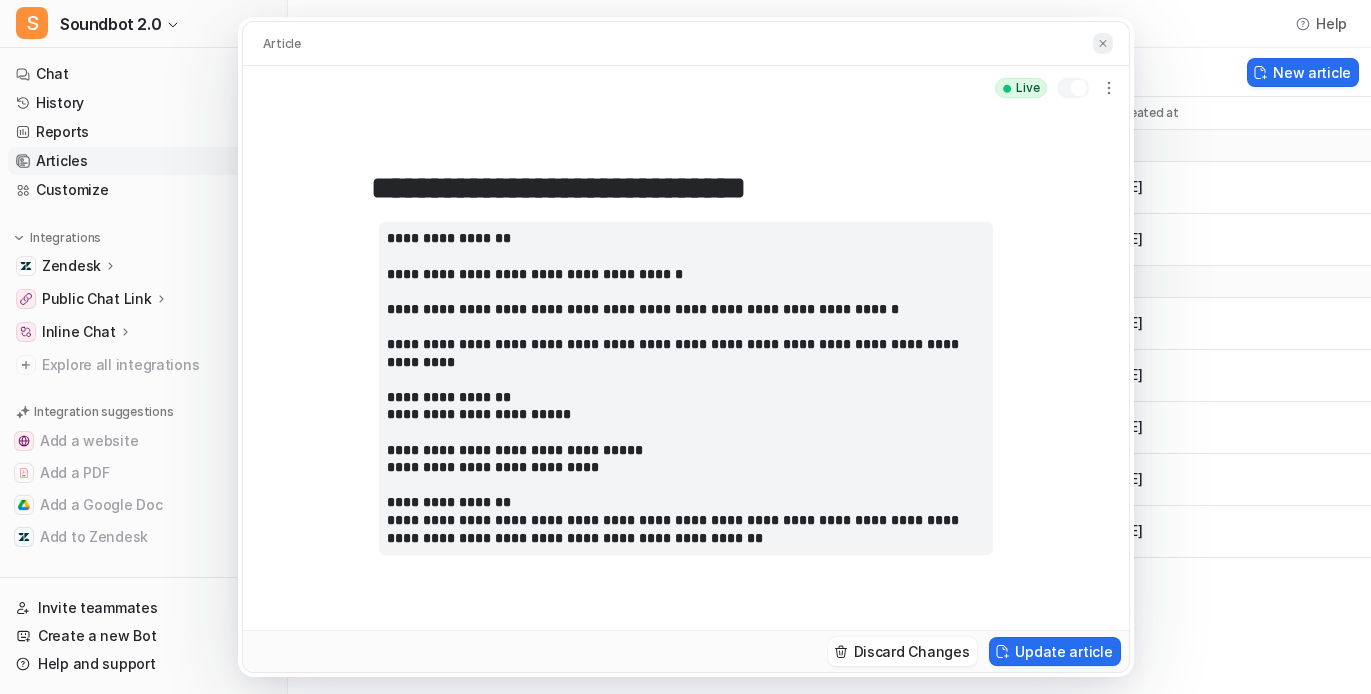 click at bounding box center (1103, 43) 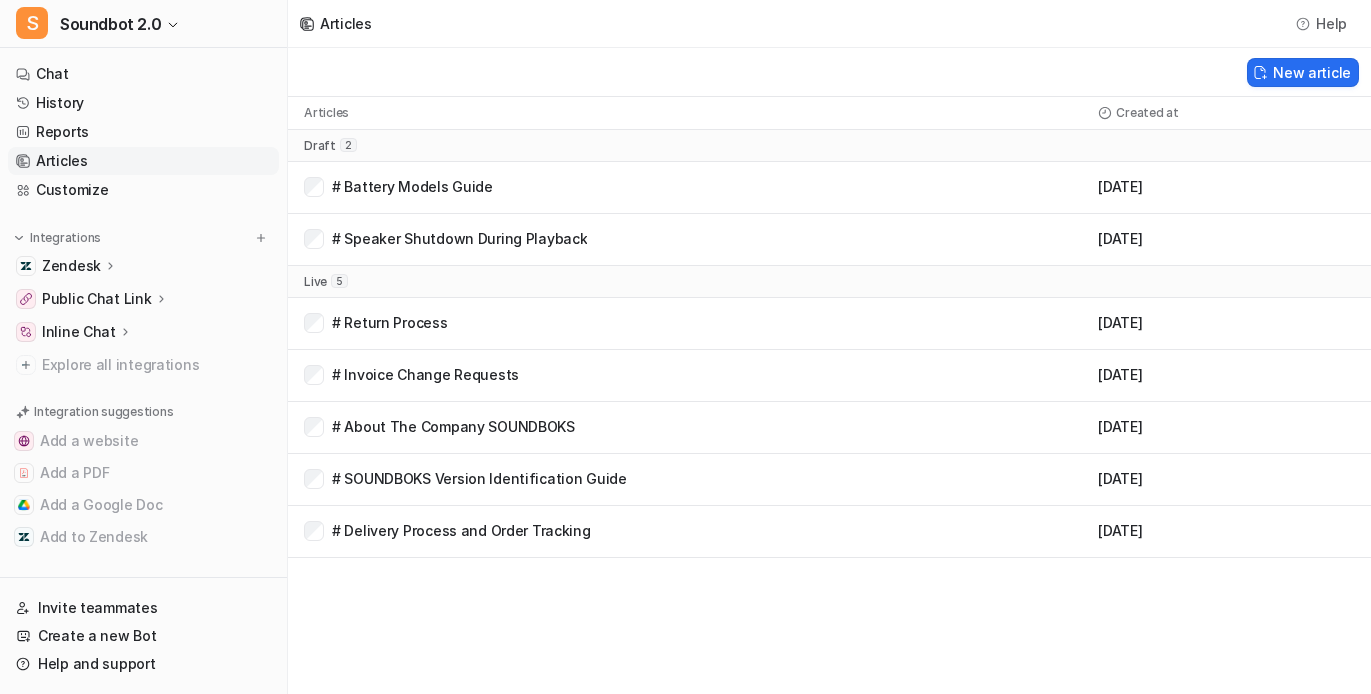 click on "# Return Process" at bounding box center (390, 323) 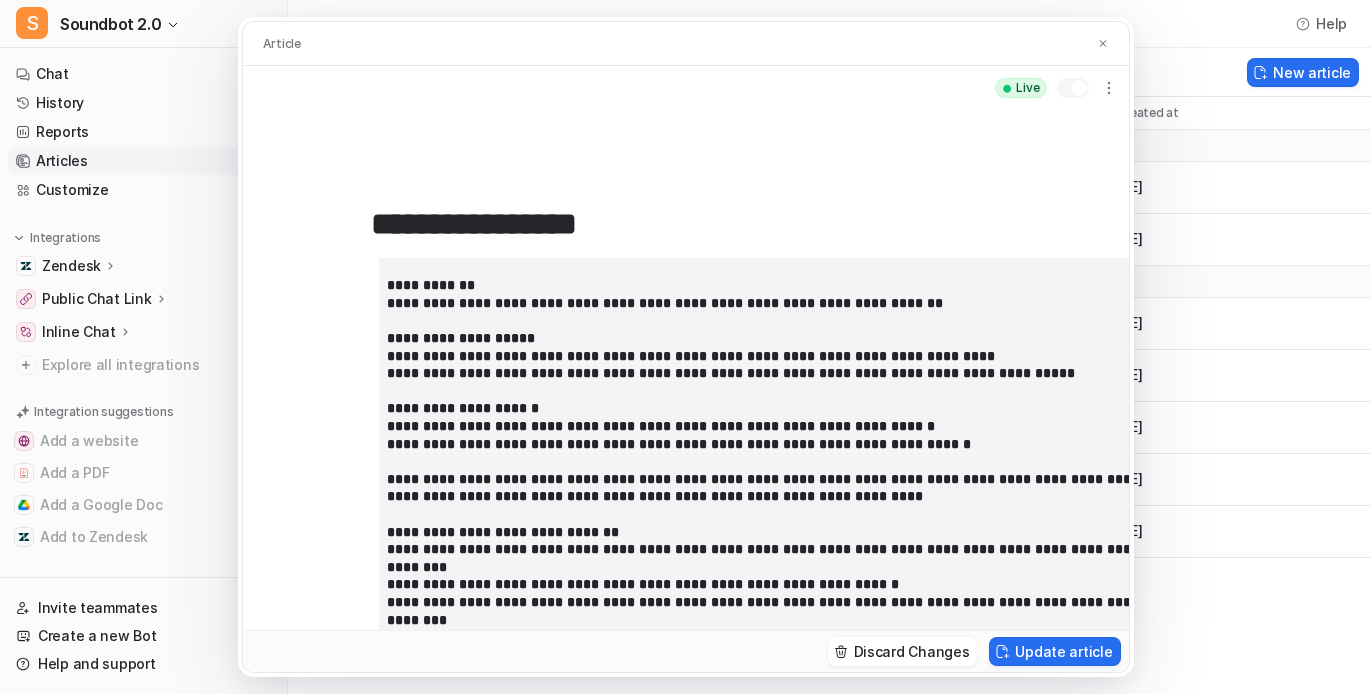 scroll, scrollTop: 0, scrollLeft: 0, axis: both 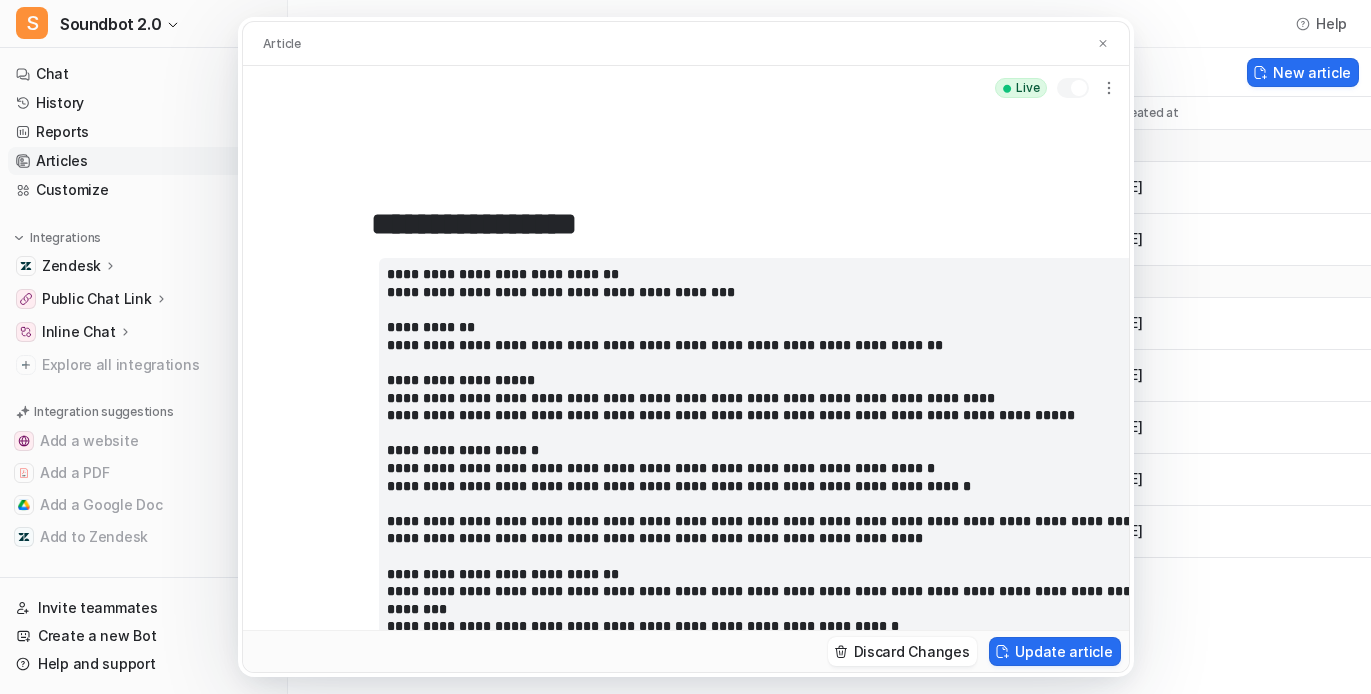 click at bounding box center (765, 731) 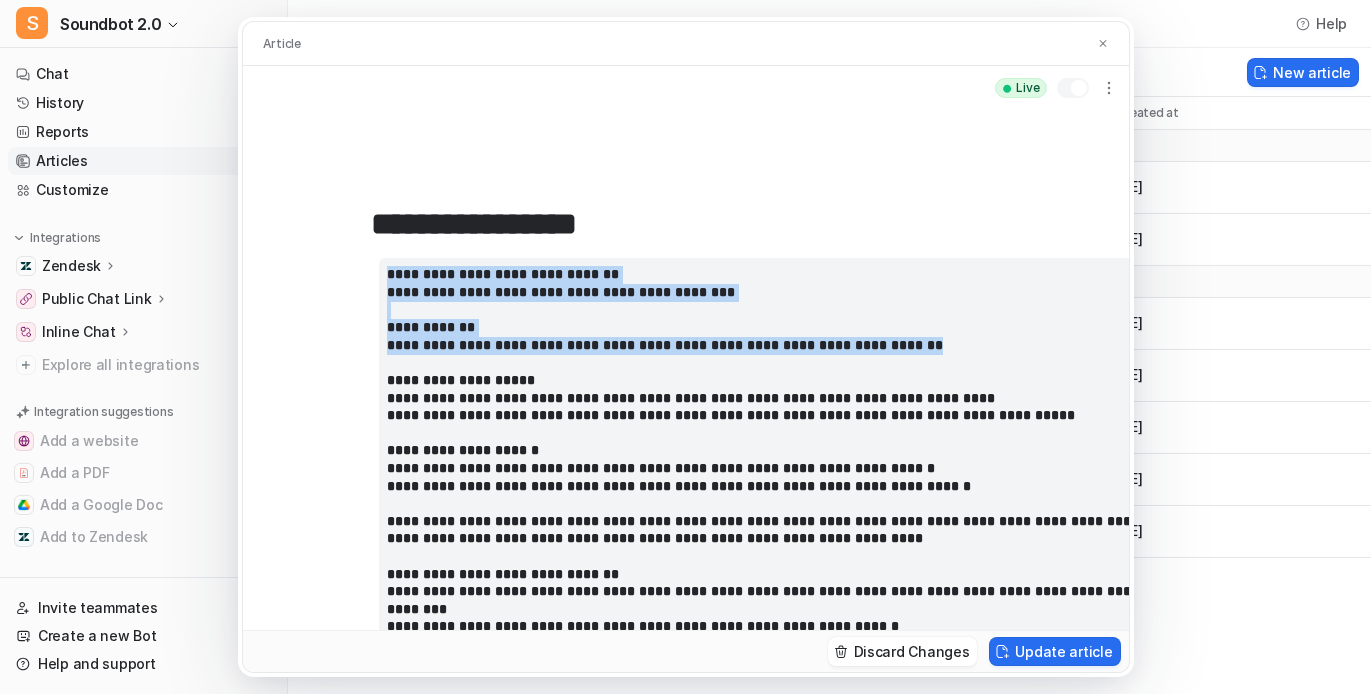 drag, startPoint x: 556, startPoint y: 443, endPoint x: 402, endPoint y: 314, distance: 200.89052 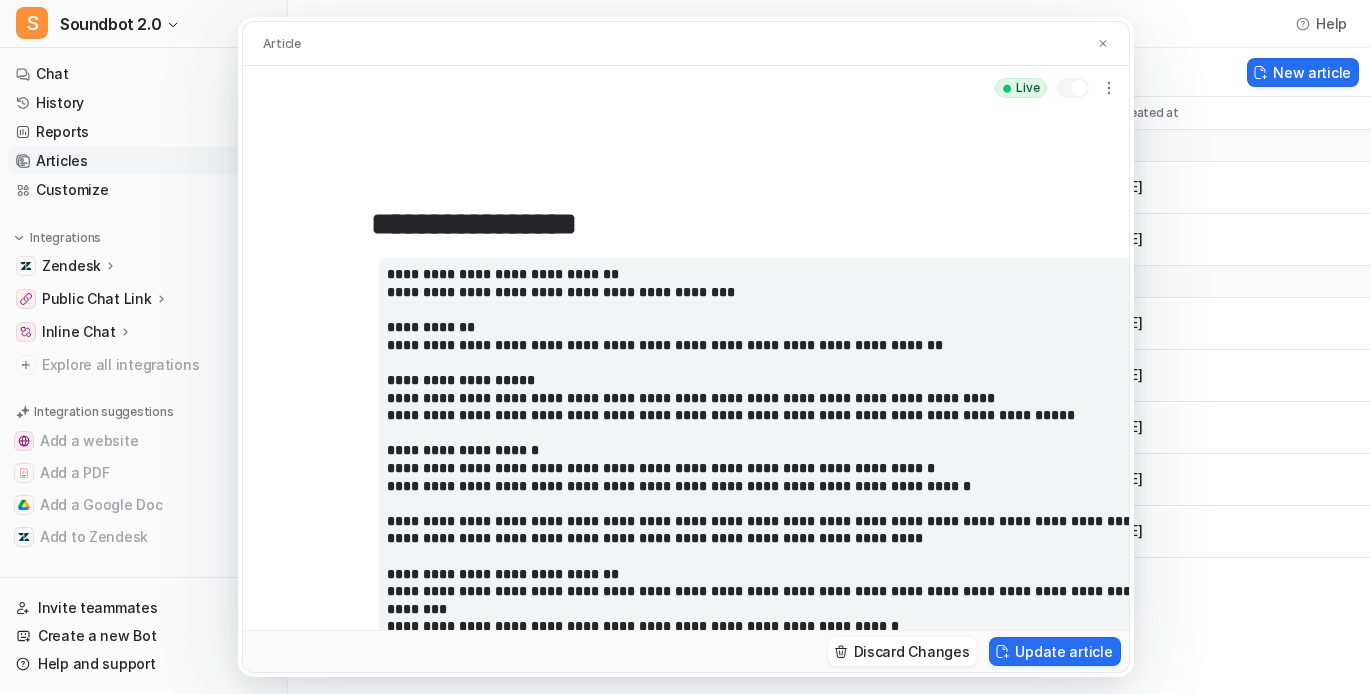 click at bounding box center (686, 434) 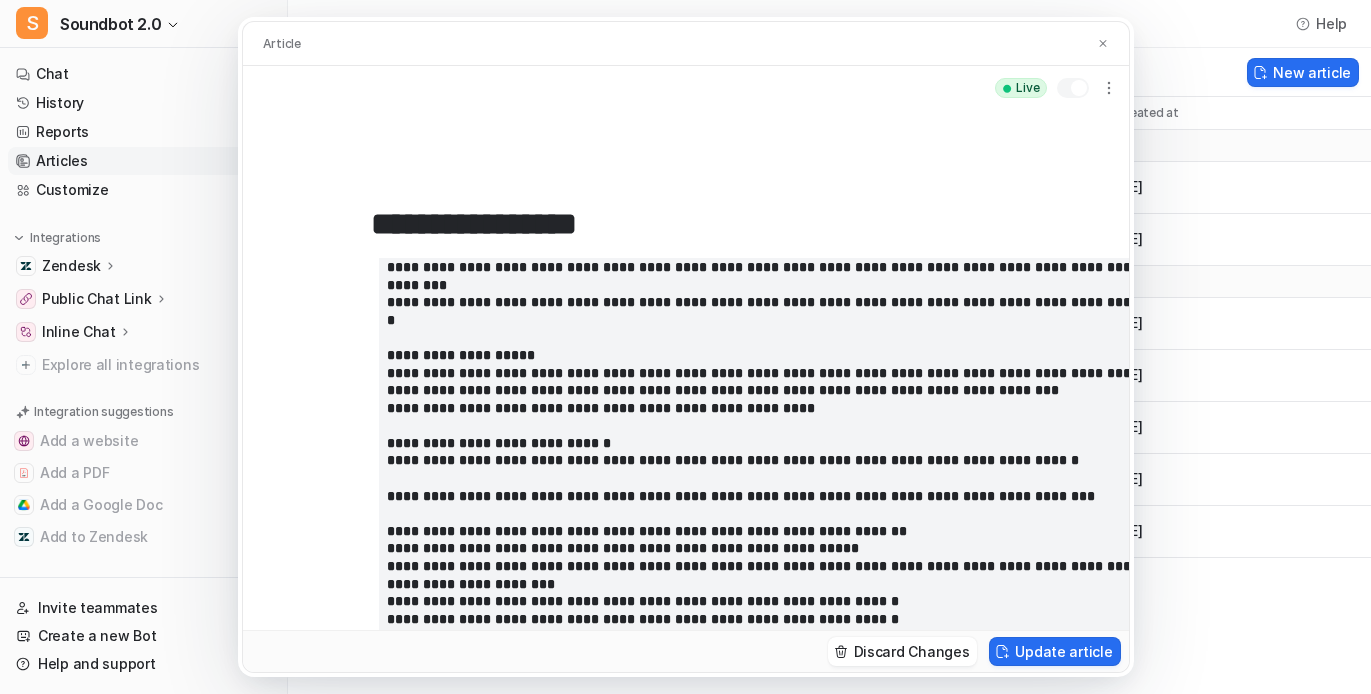 scroll, scrollTop: 1034, scrollLeft: 0, axis: vertical 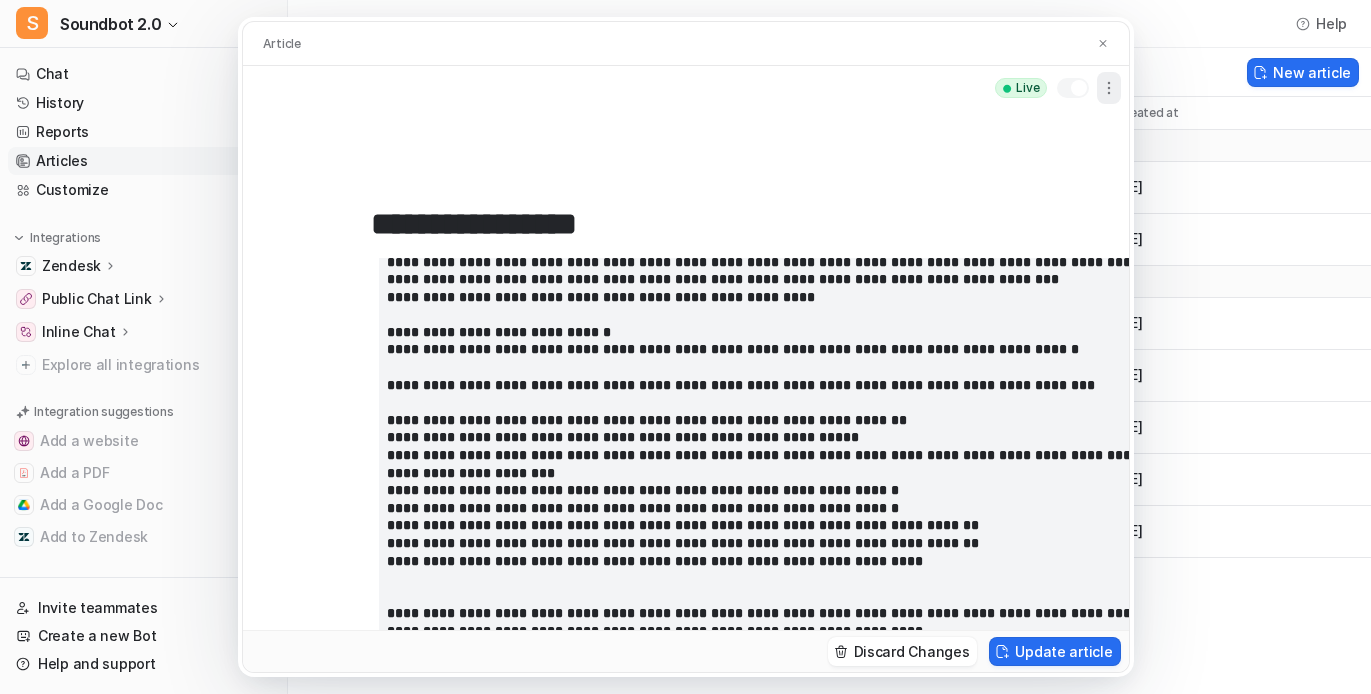 click 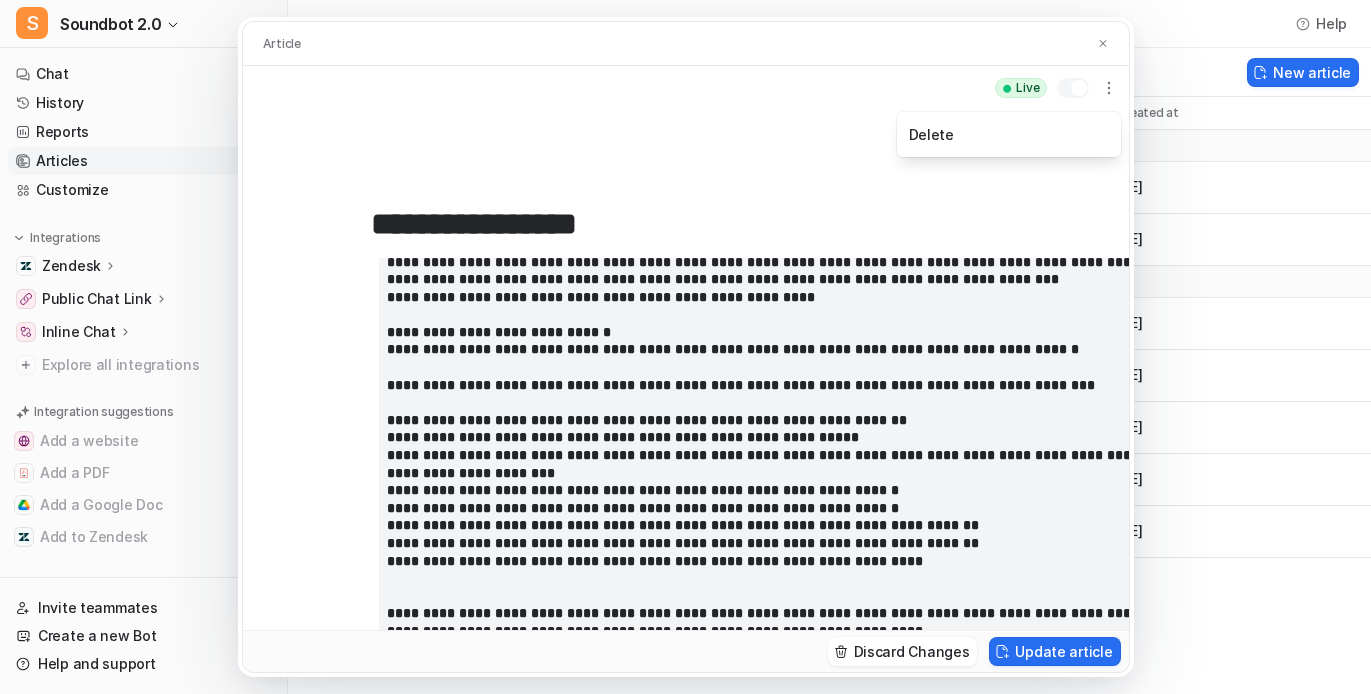 click on "**********" at bounding box center [686, 370] 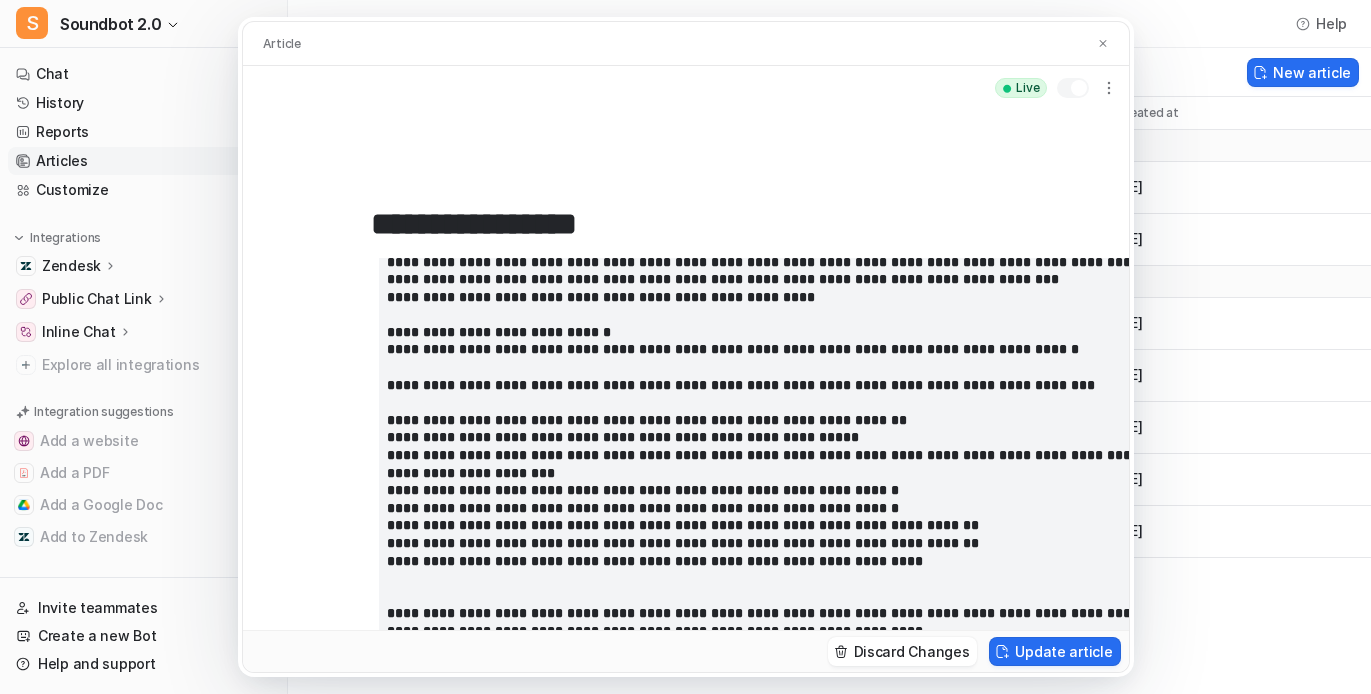 scroll, scrollTop: 175, scrollLeft: 0, axis: vertical 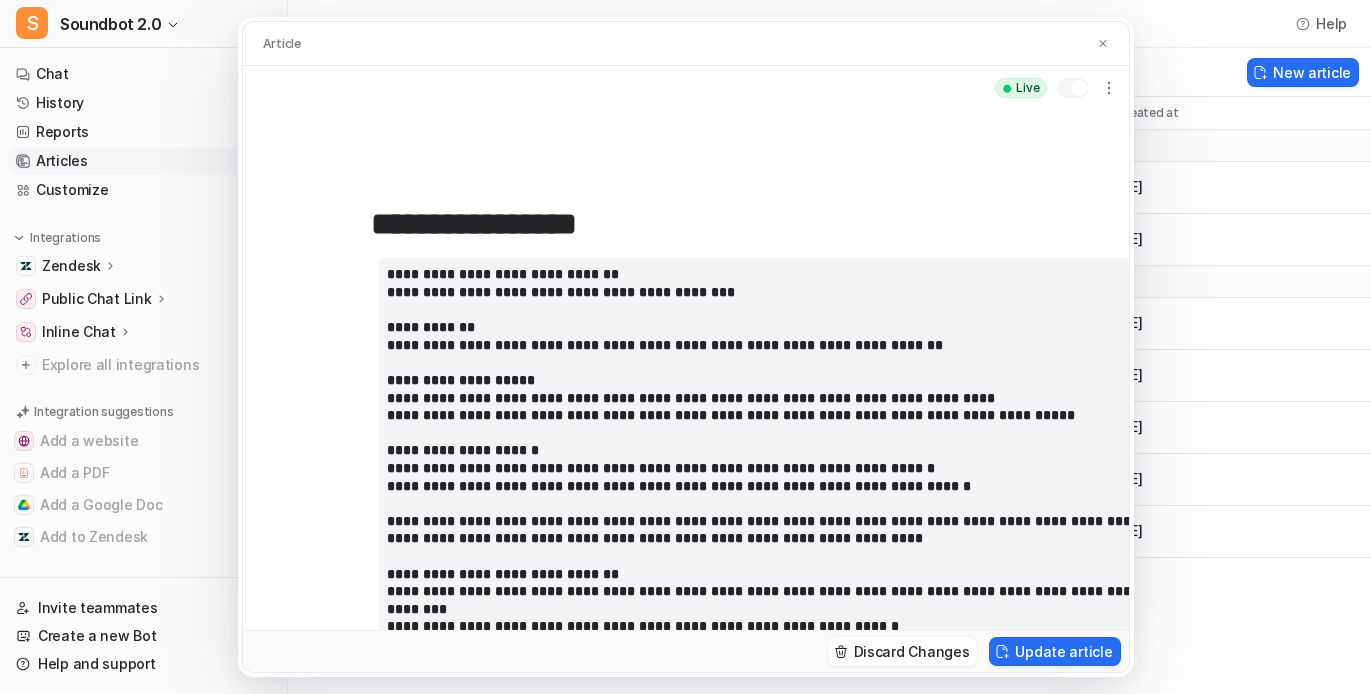 click at bounding box center [765, 731] 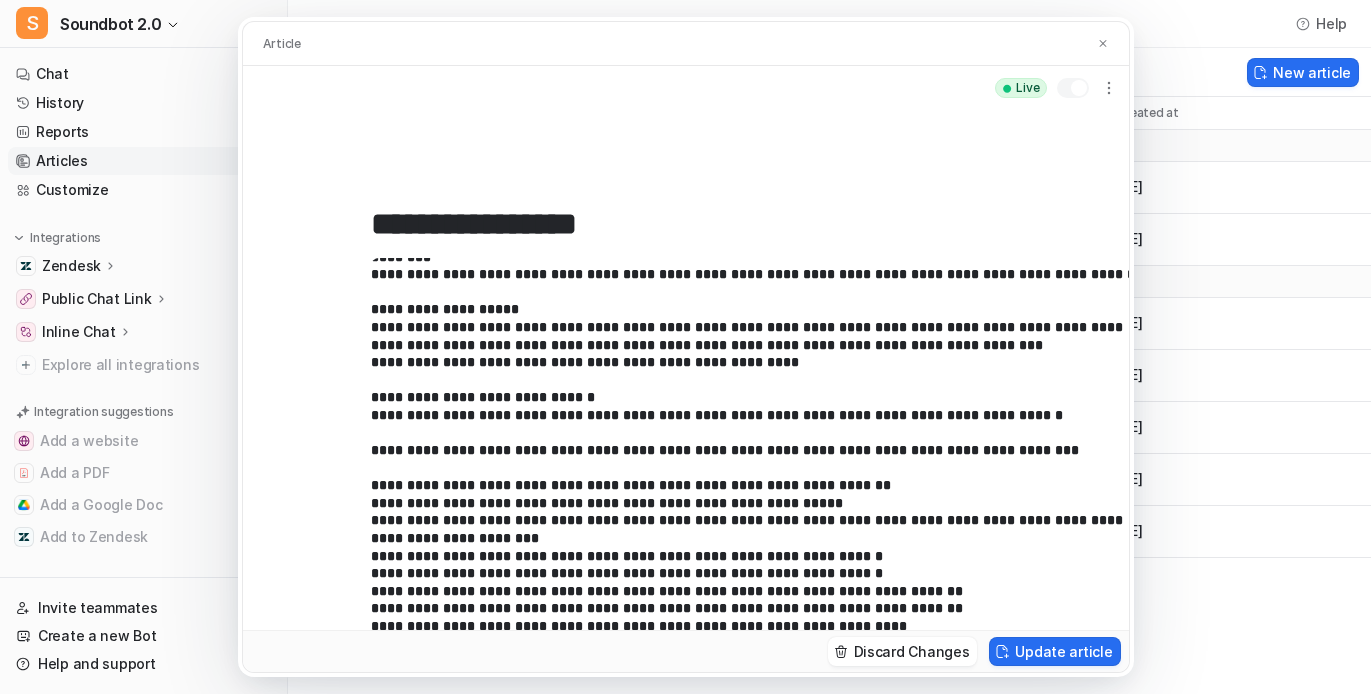 scroll, scrollTop: 458, scrollLeft: 0, axis: vertical 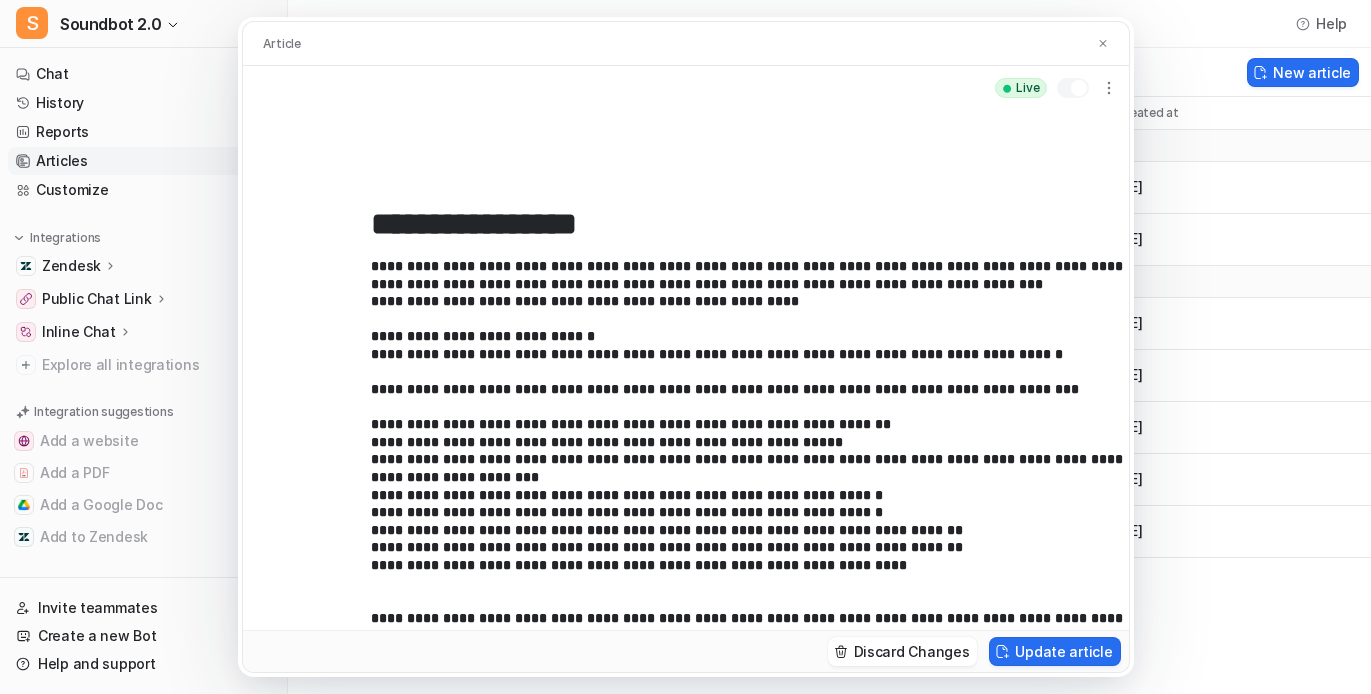 click on "**********" at bounding box center [686, 370] 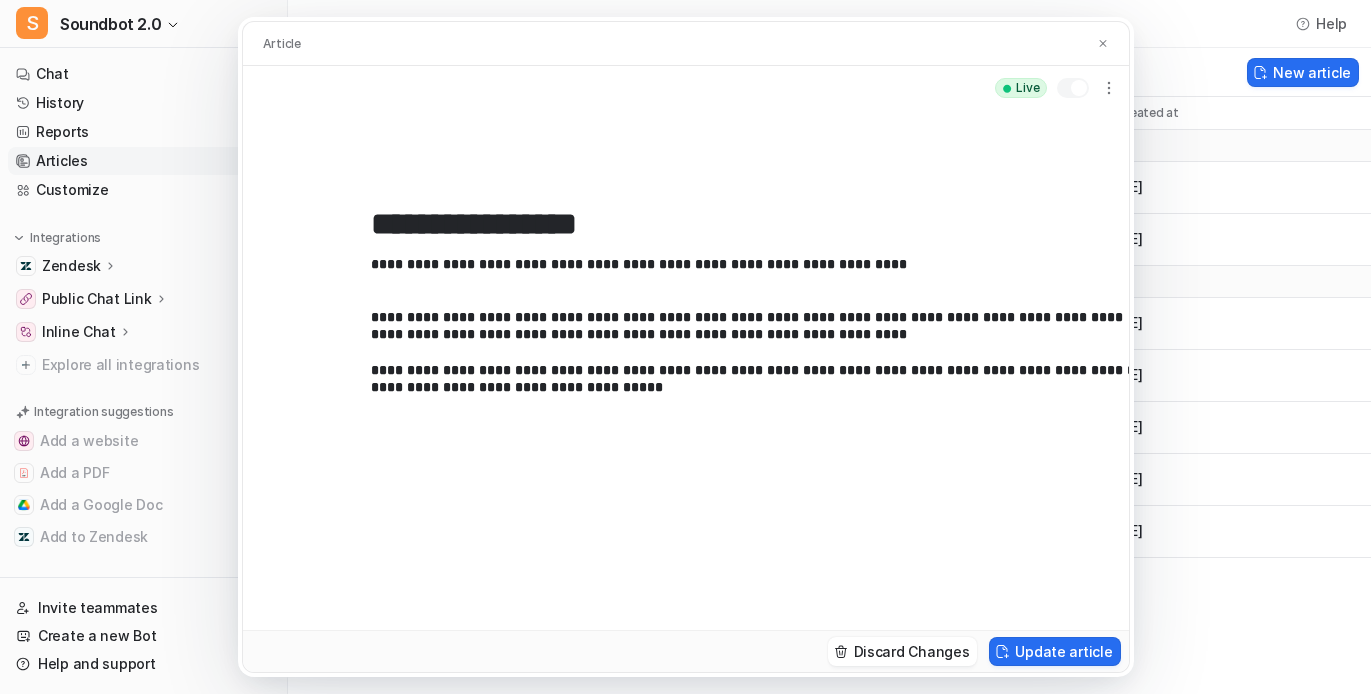 scroll, scrollTop: 772, scrollLeft: 0, axis: vertical 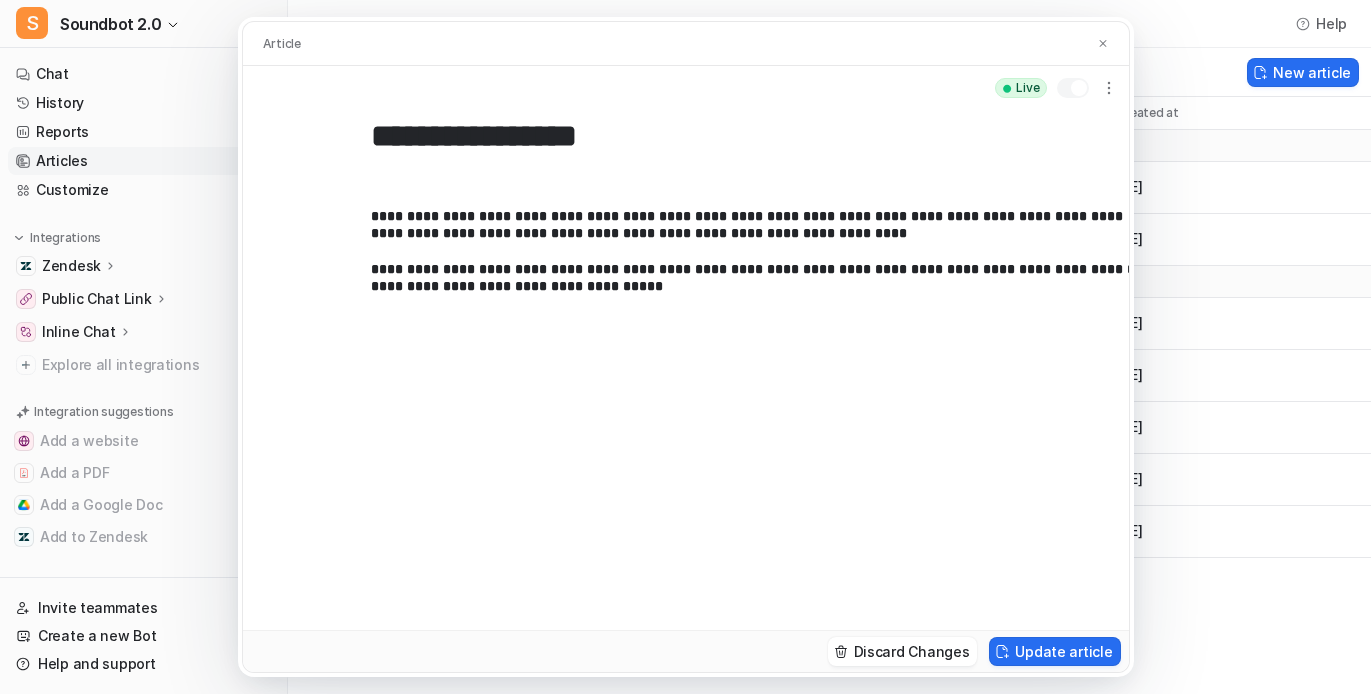 click at bounding box center (765, 14) 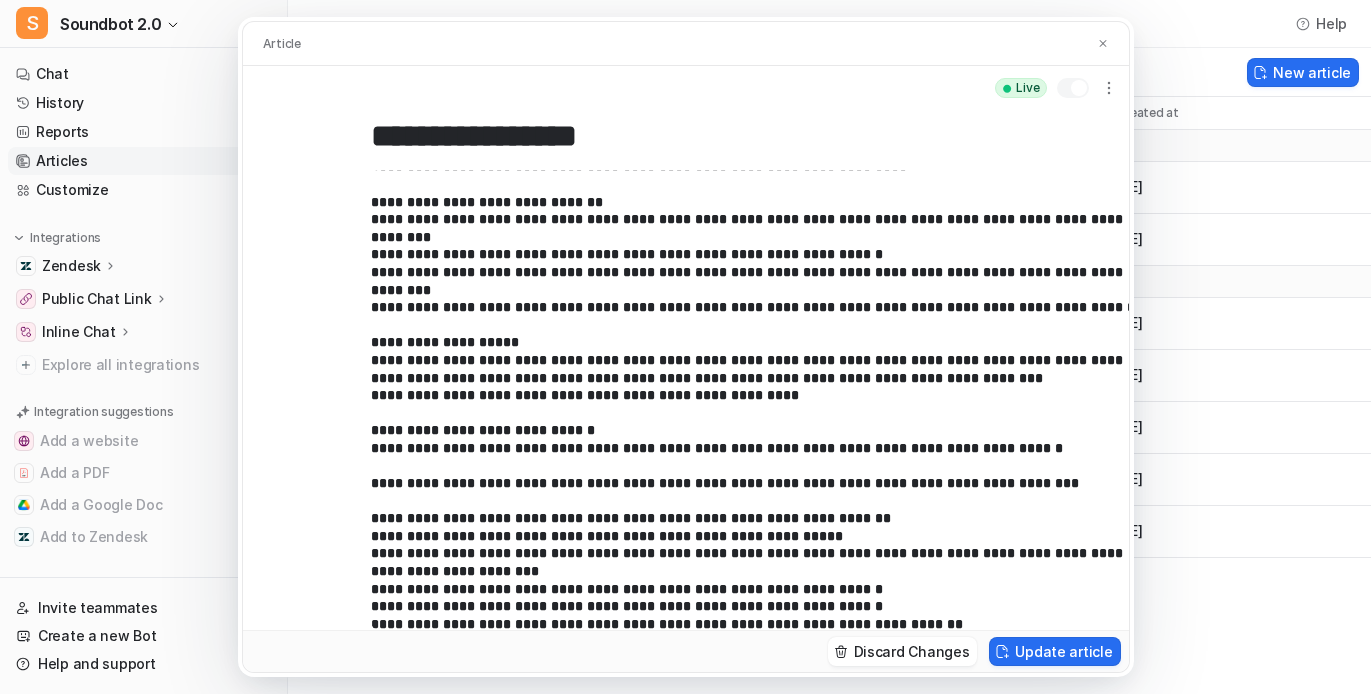 scroll, scrollTop: 0, scrollLeft: 0, axis: both 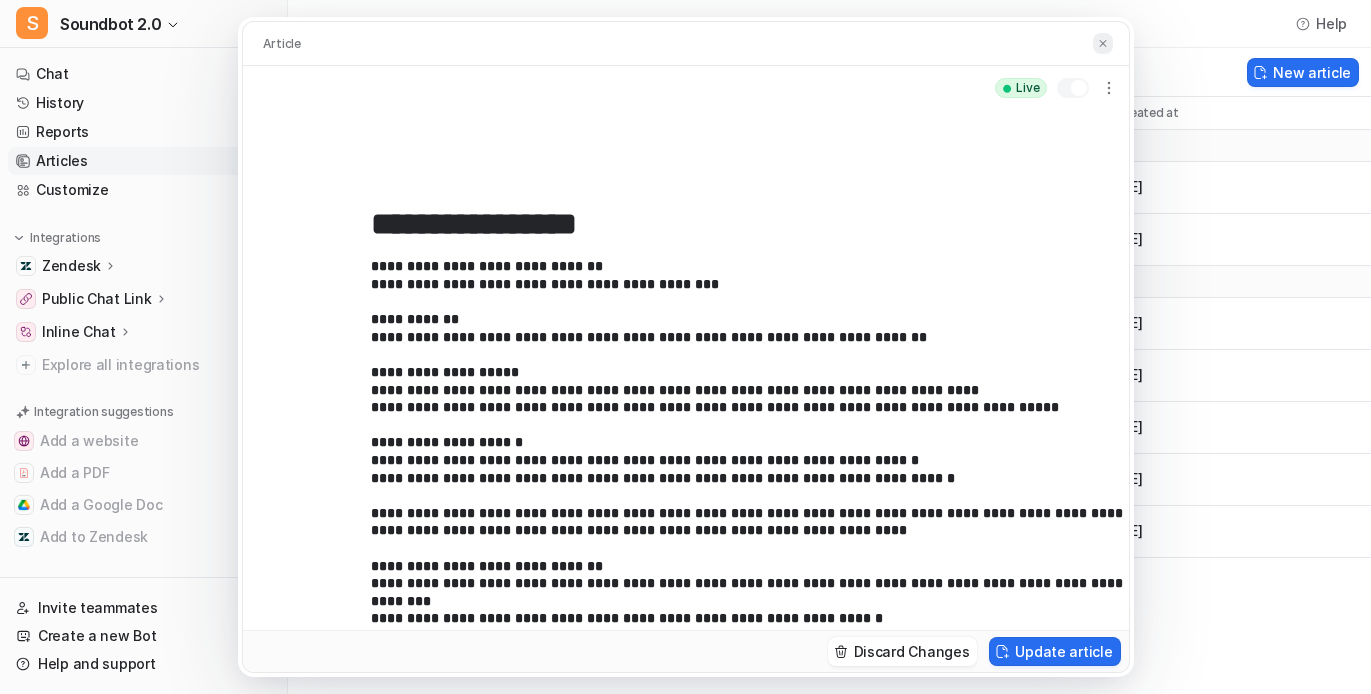 click at bounding box center (1103, 43) 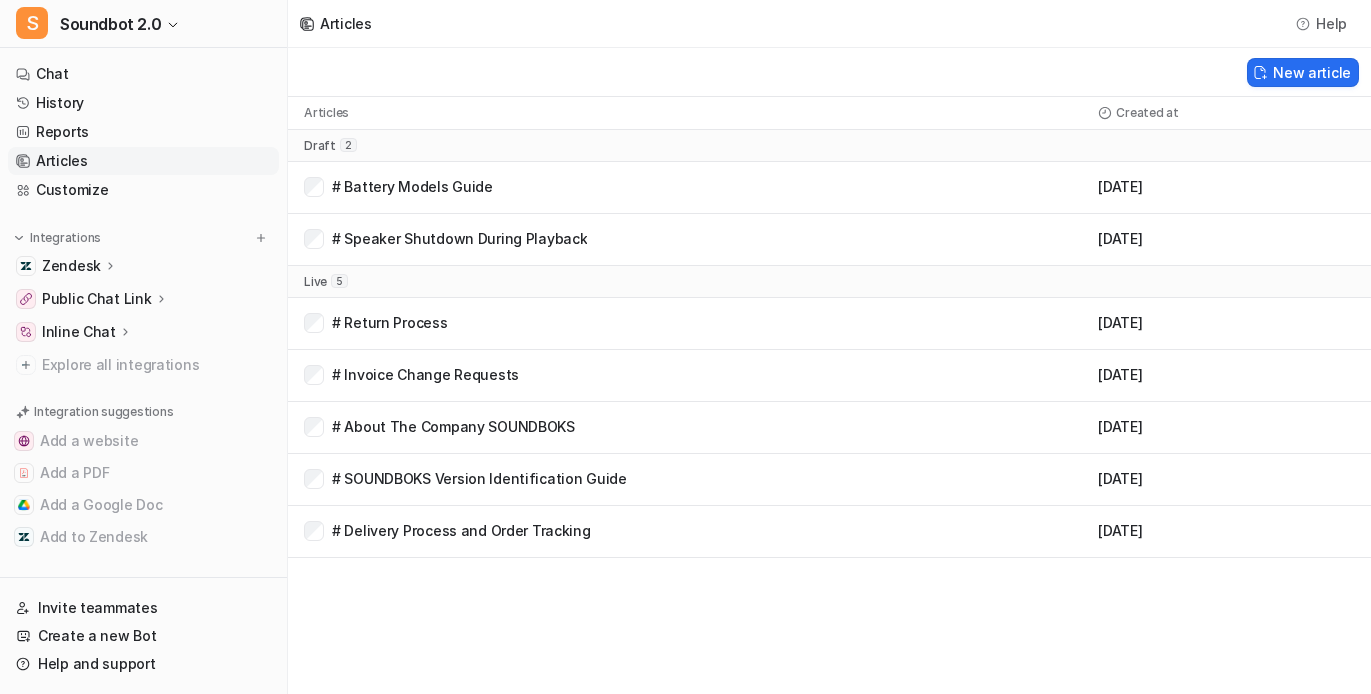 click on "# Return Process" at bounding box center (711, 323) 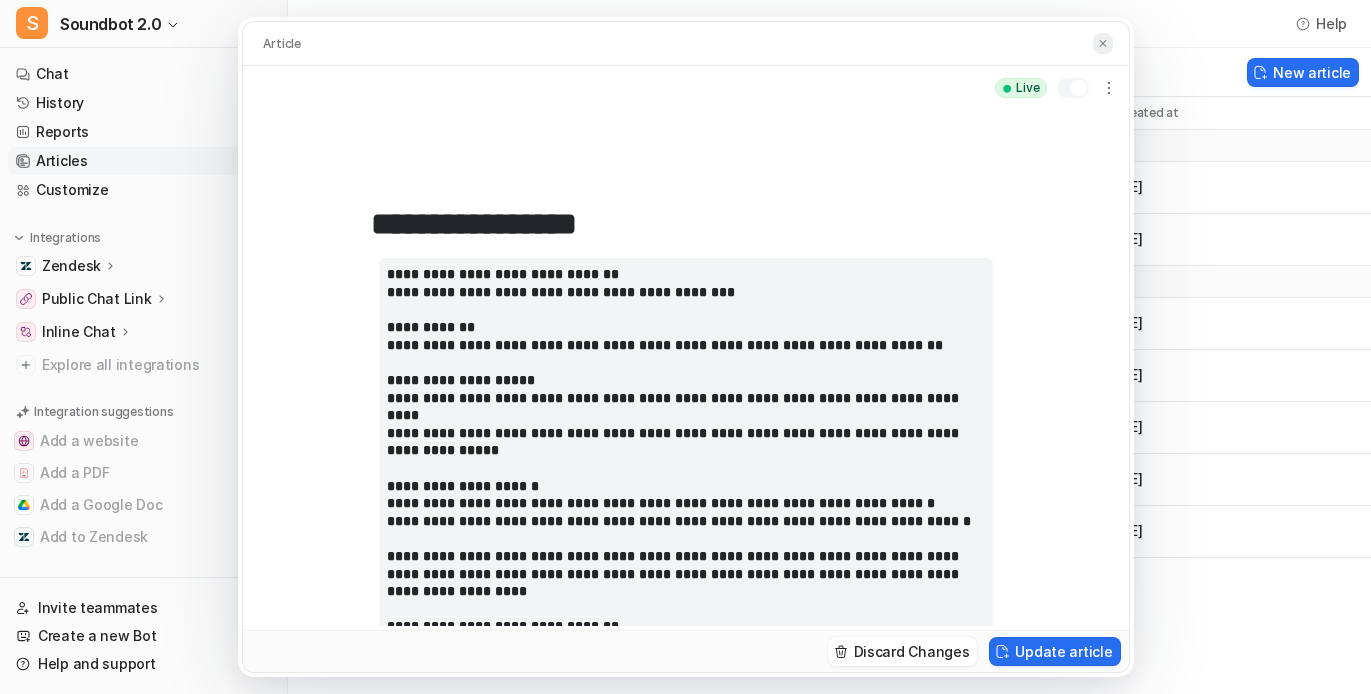 click at bounding box center (1103, 43) 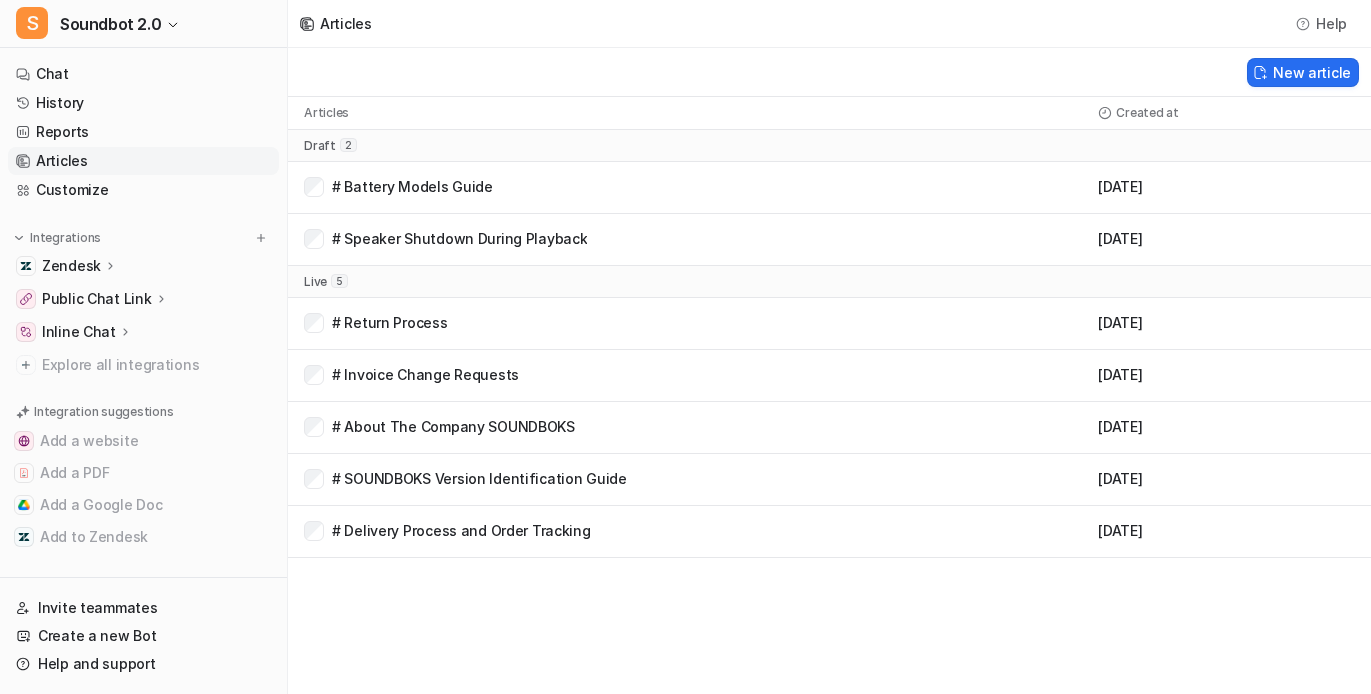 click on "# Battery Models Guide" at bounding box center [711, 187] 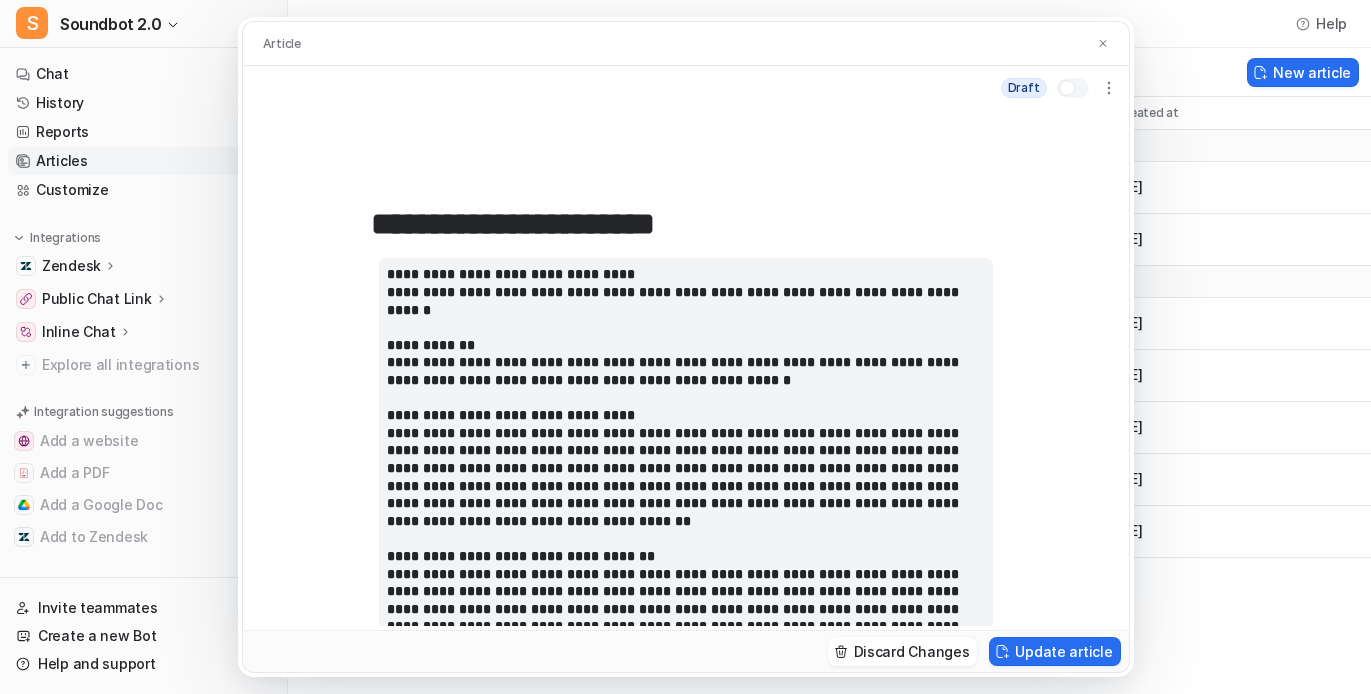 scroll, scrollTop: 175, scrollLeft: 0, axis: vertical 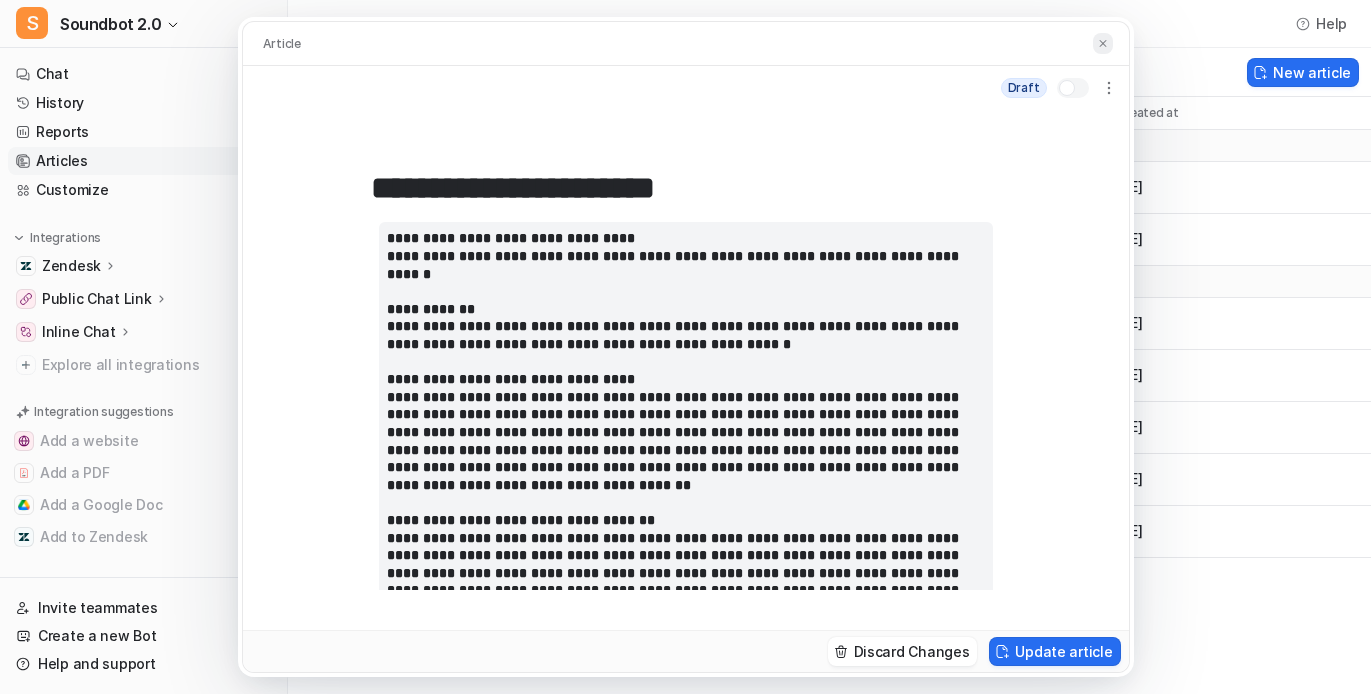 click at bounding box center [1103, 43] 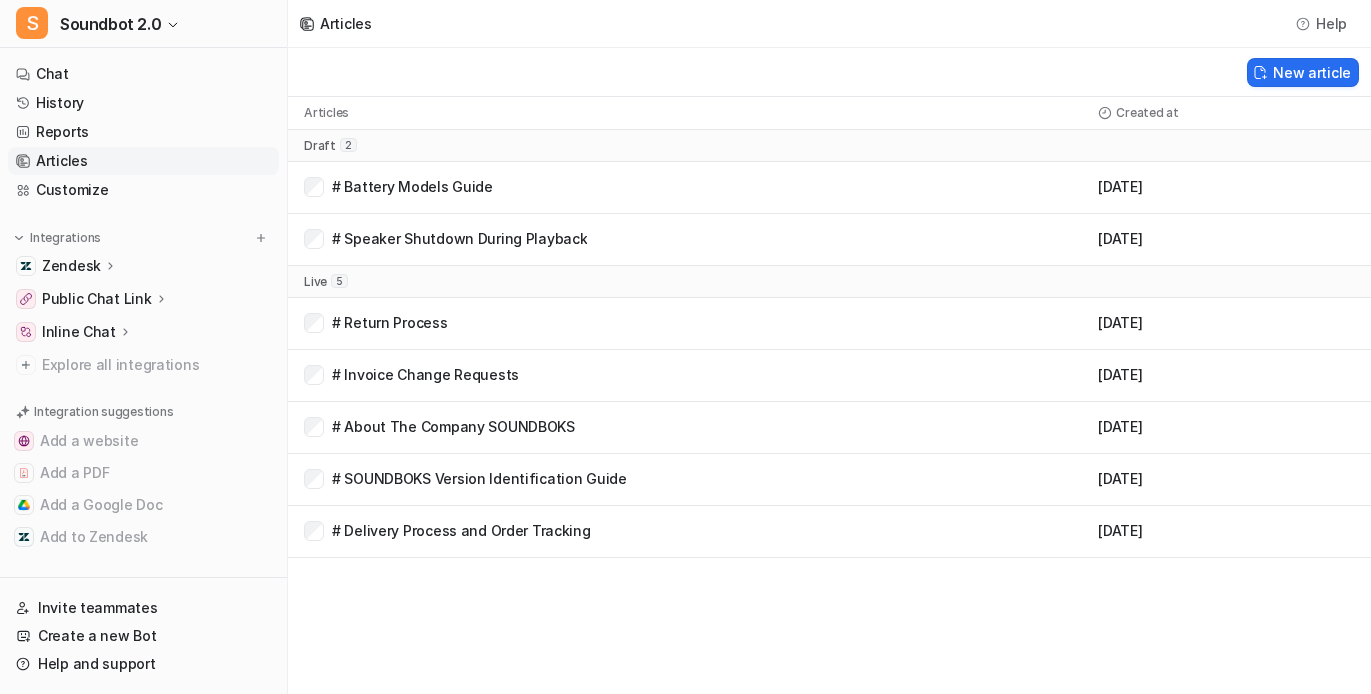 click on "# Delivery Process and Order Tracking" at bounding box center (461, 531) 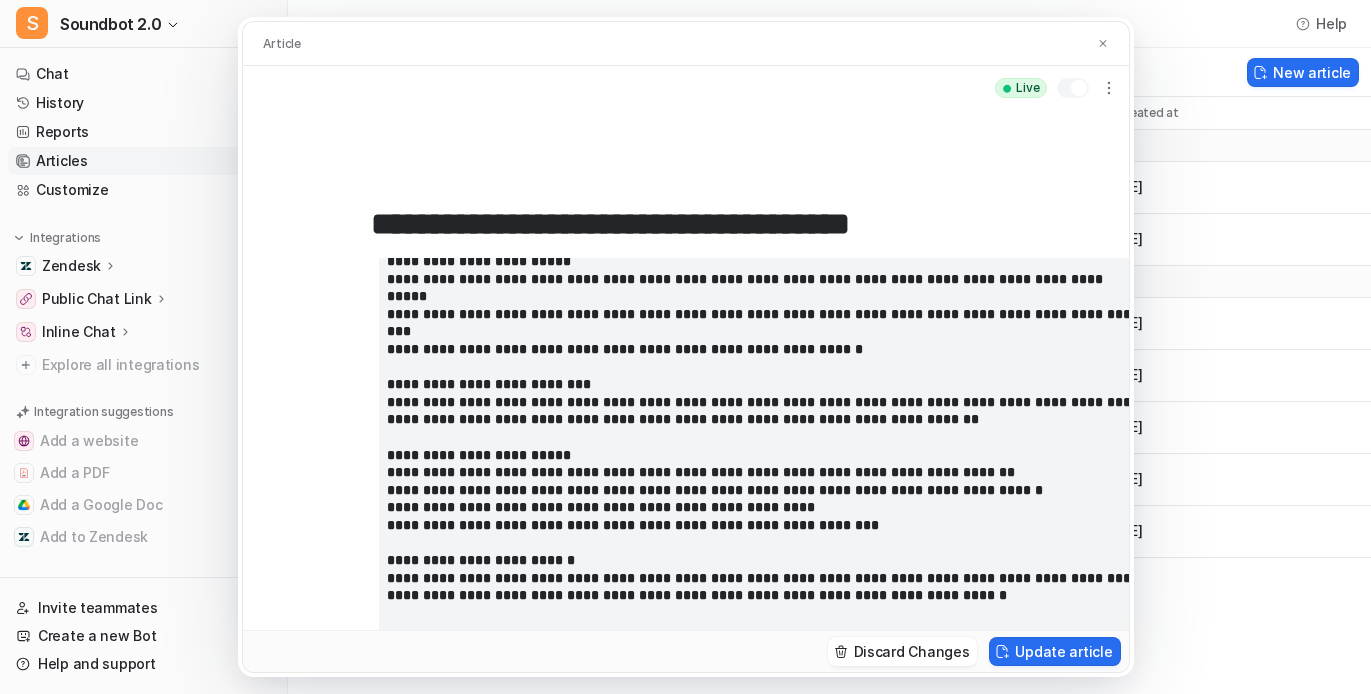 scroll, scrollTop: 1364, scrollLeft: 0, axis: vertical 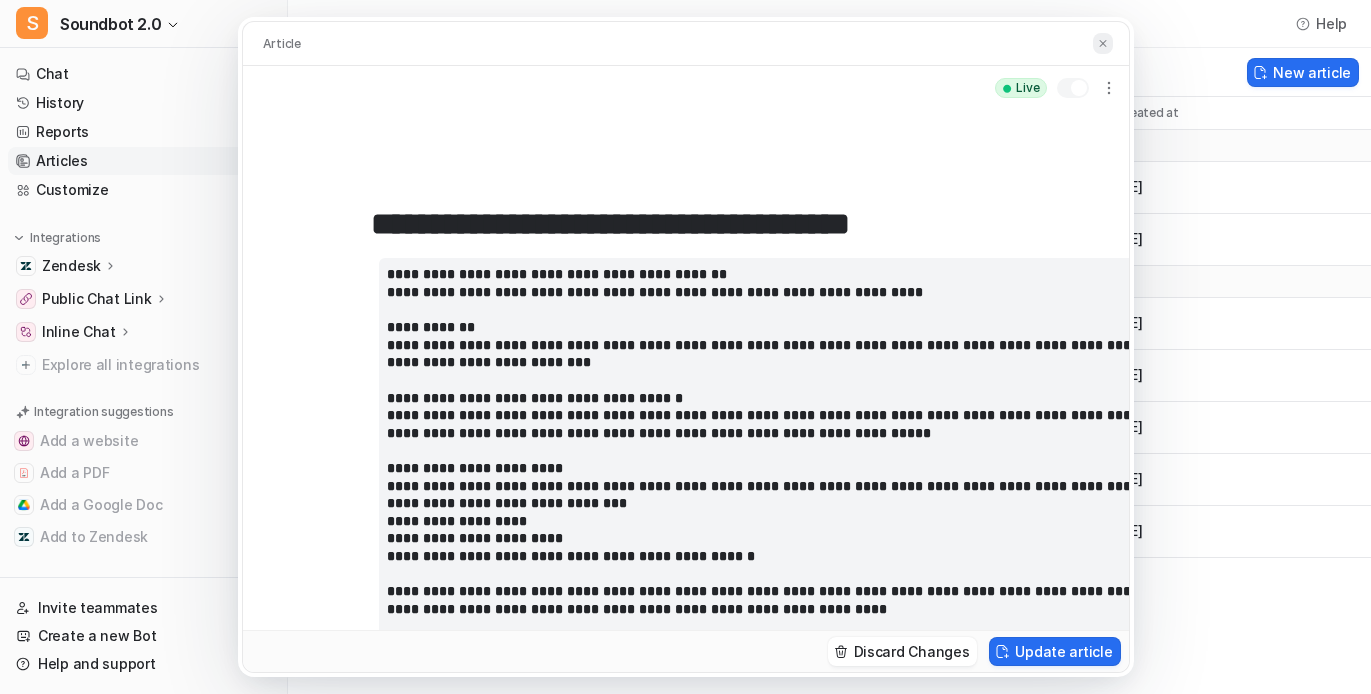 click at bounding box center [1103, 43] 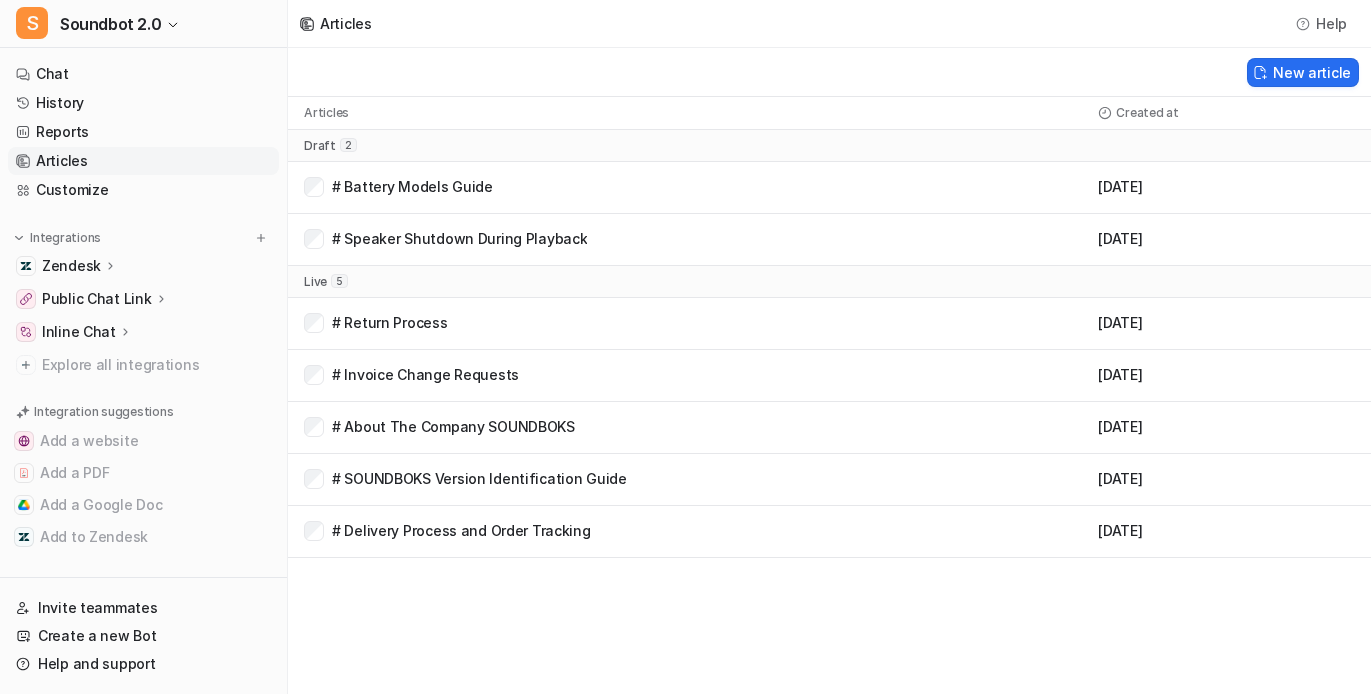 click on "# About The Company SOUNDBOKS" at bounding box center (453, 427) 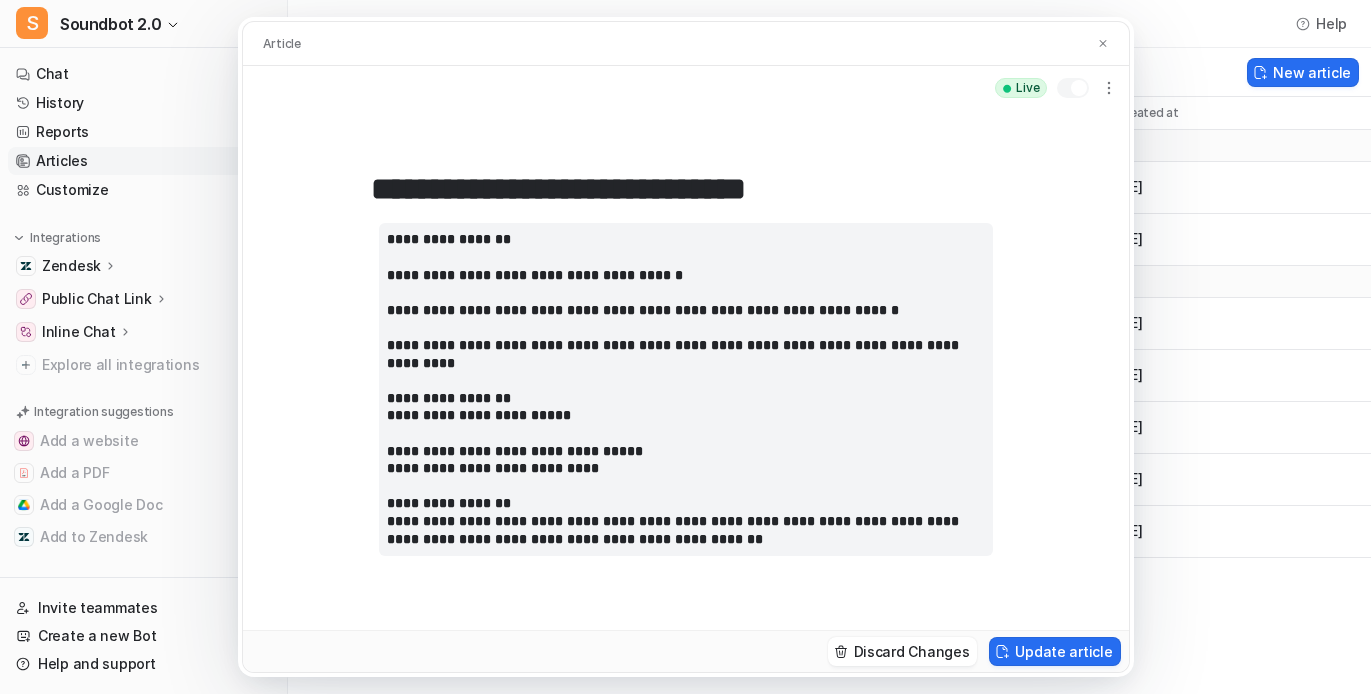 scroll, scrollTop: 36, scrollLeft: 0, axis: vertical 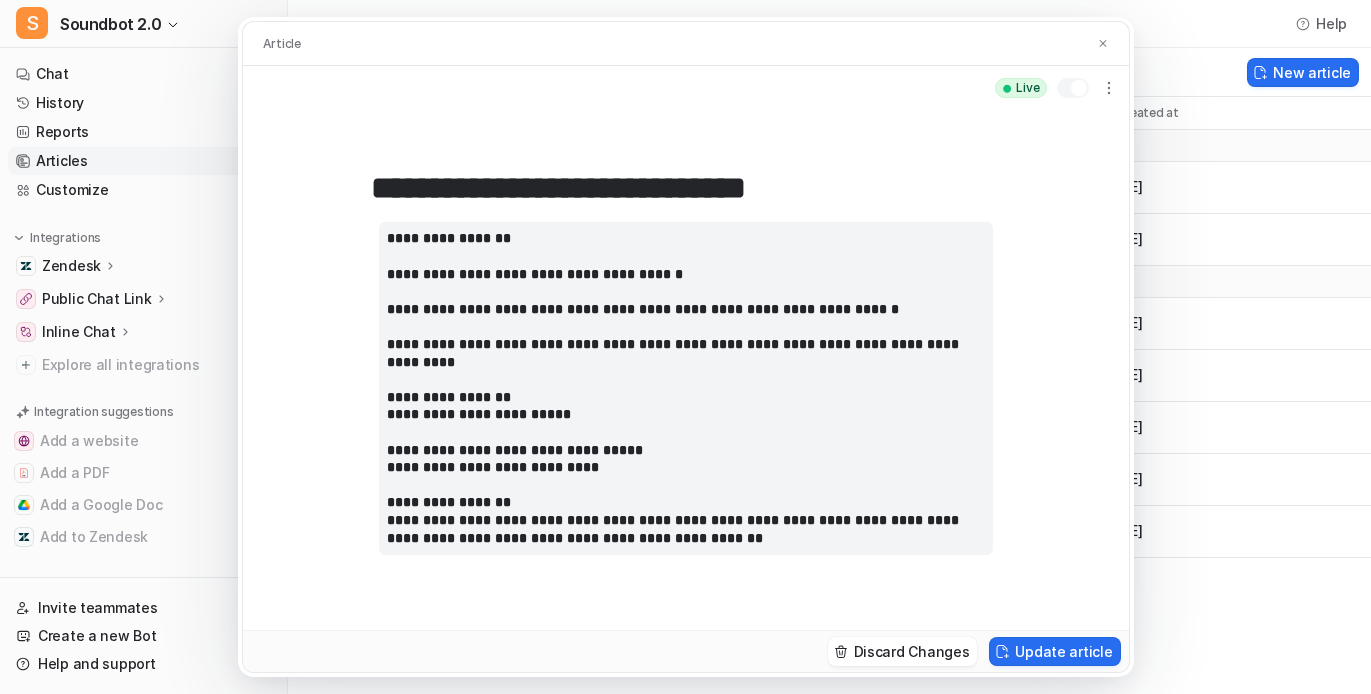 click on "**********" at bounding box center (686, 388) 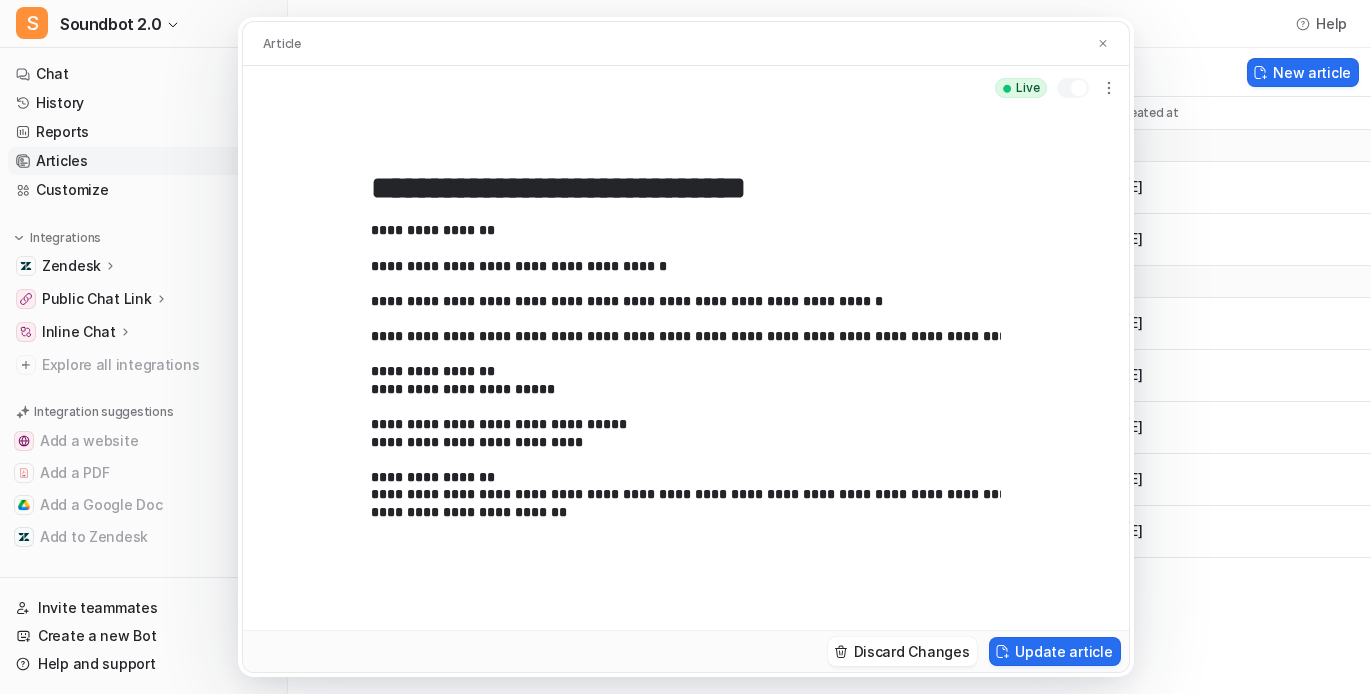 click on "**********" at bounding box center (686, 188) 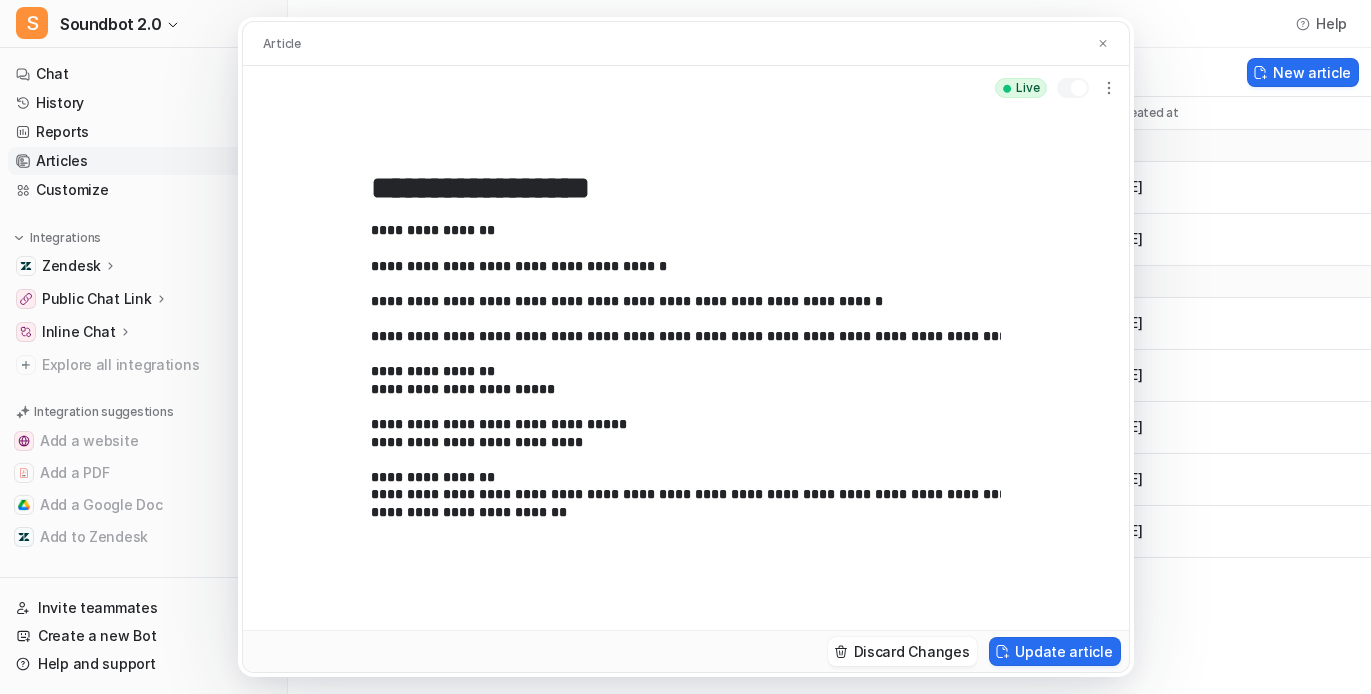 type on "**********" 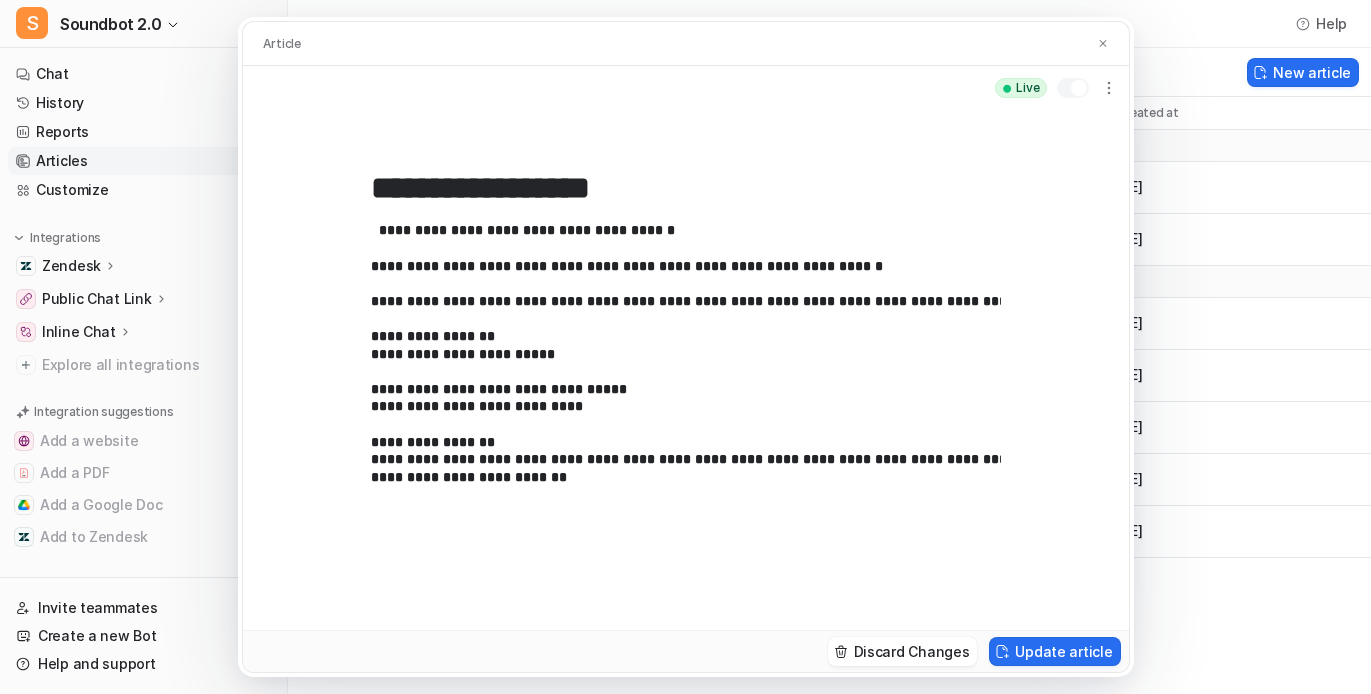 type 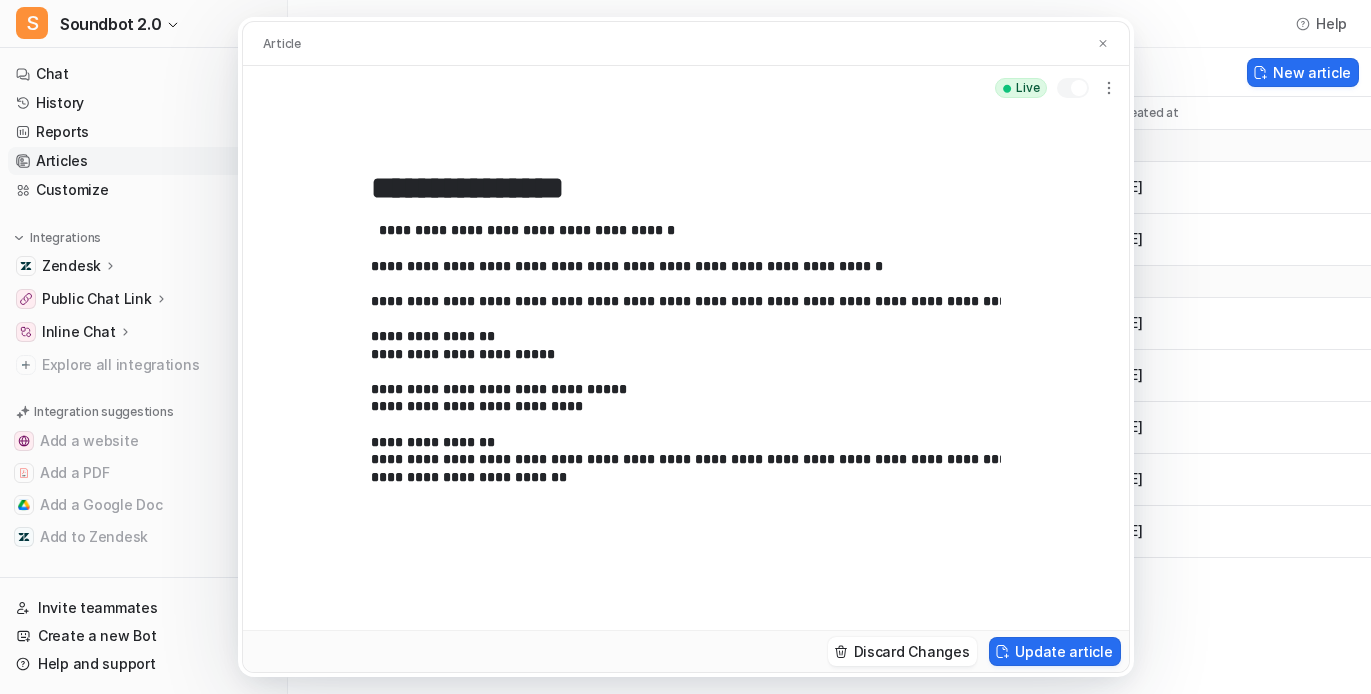 type on "**********" 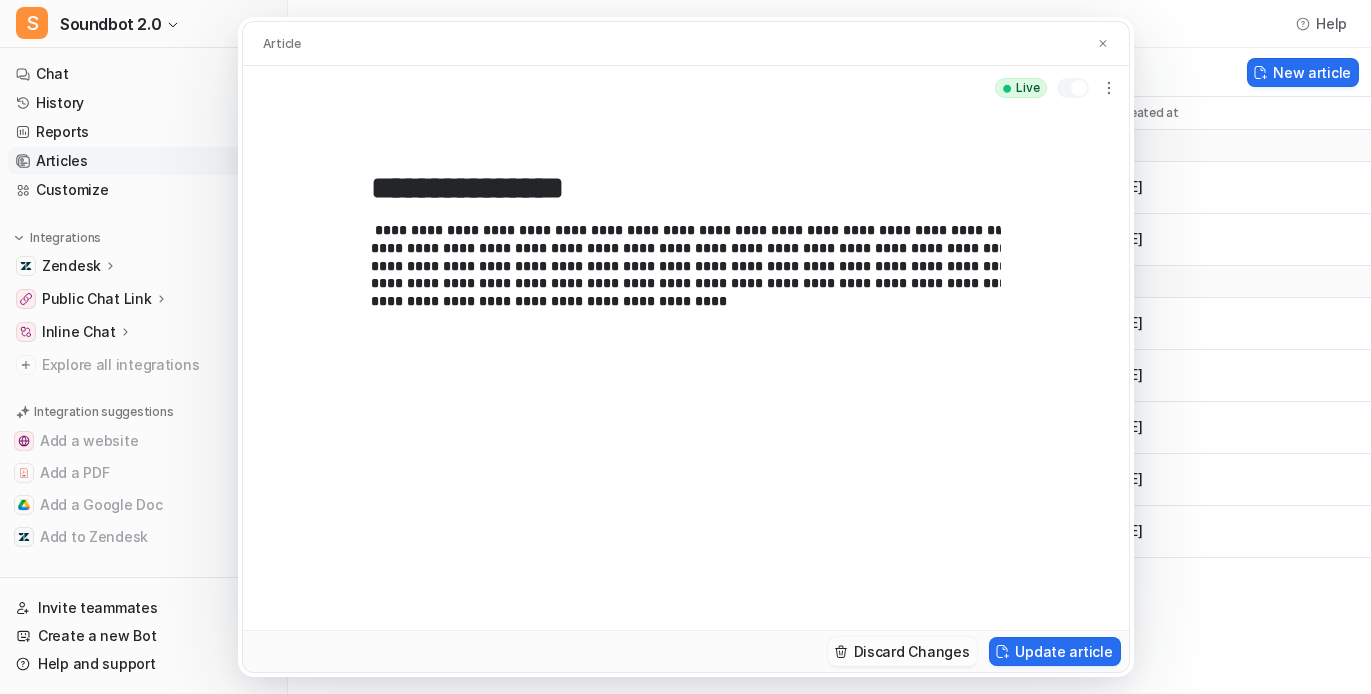 click on "Discard Changes" at bounding box center (903, 651) 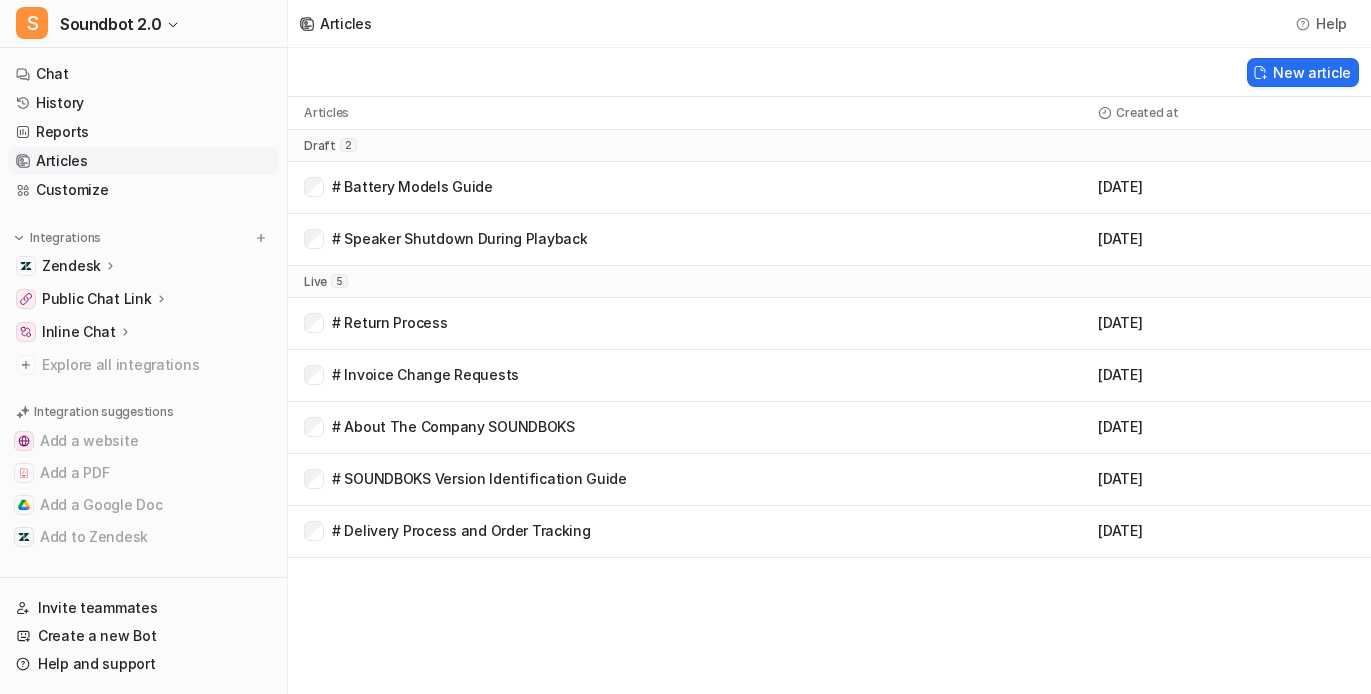 click on "# About The Company SOUNDBOKS" at bounding box center (453, 427) 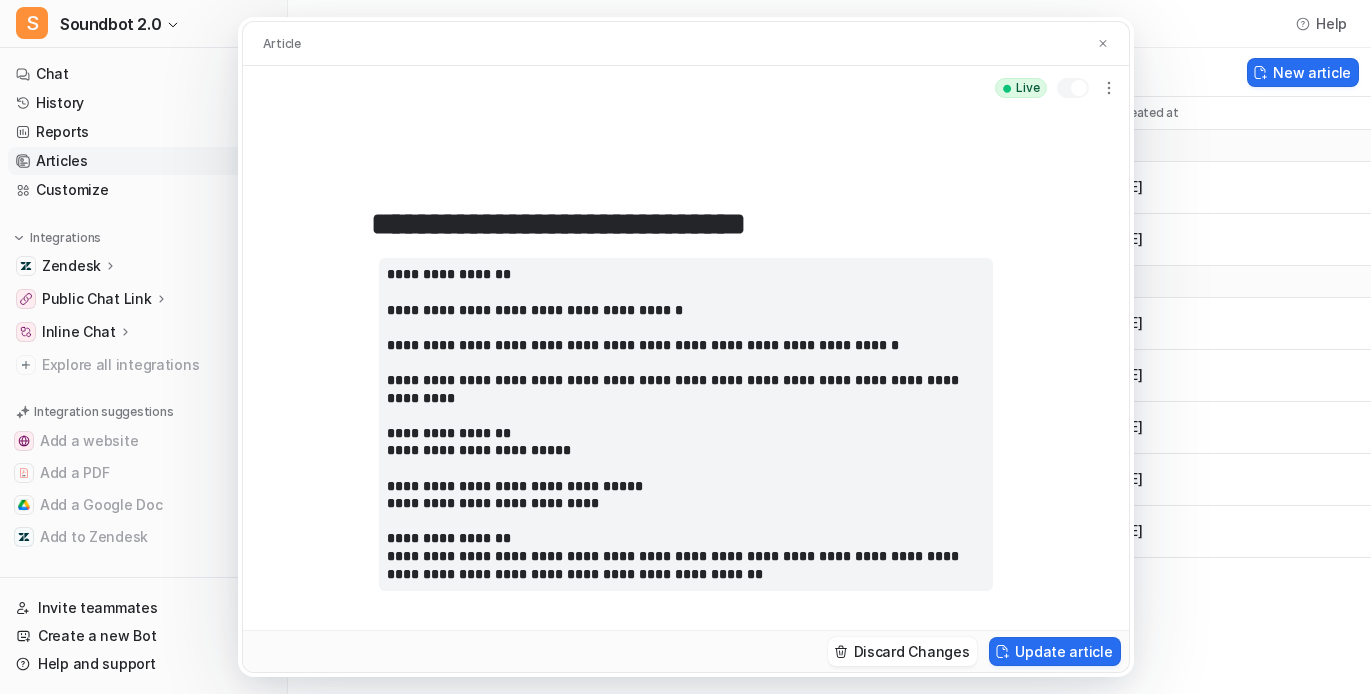 click on "**********" at bounding box center (675, 423) 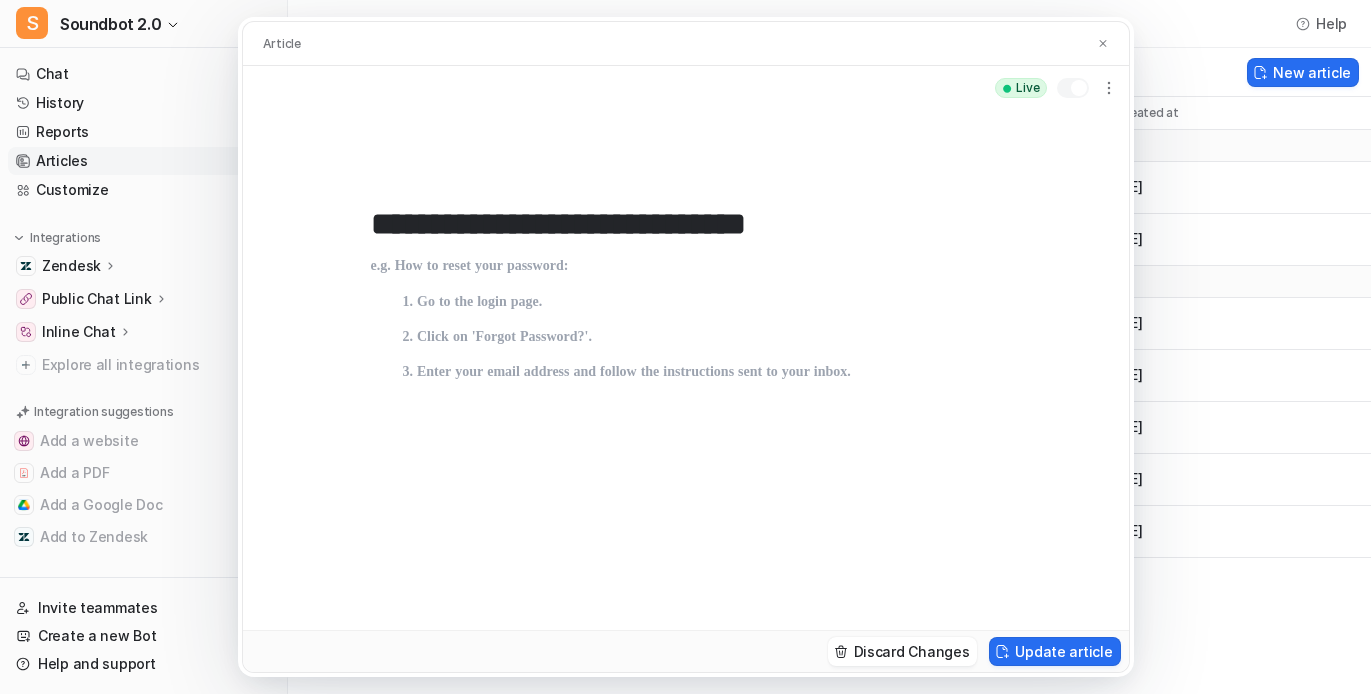 scroll, scrollTop: 98, scrollLeft: 0, axis: vertical 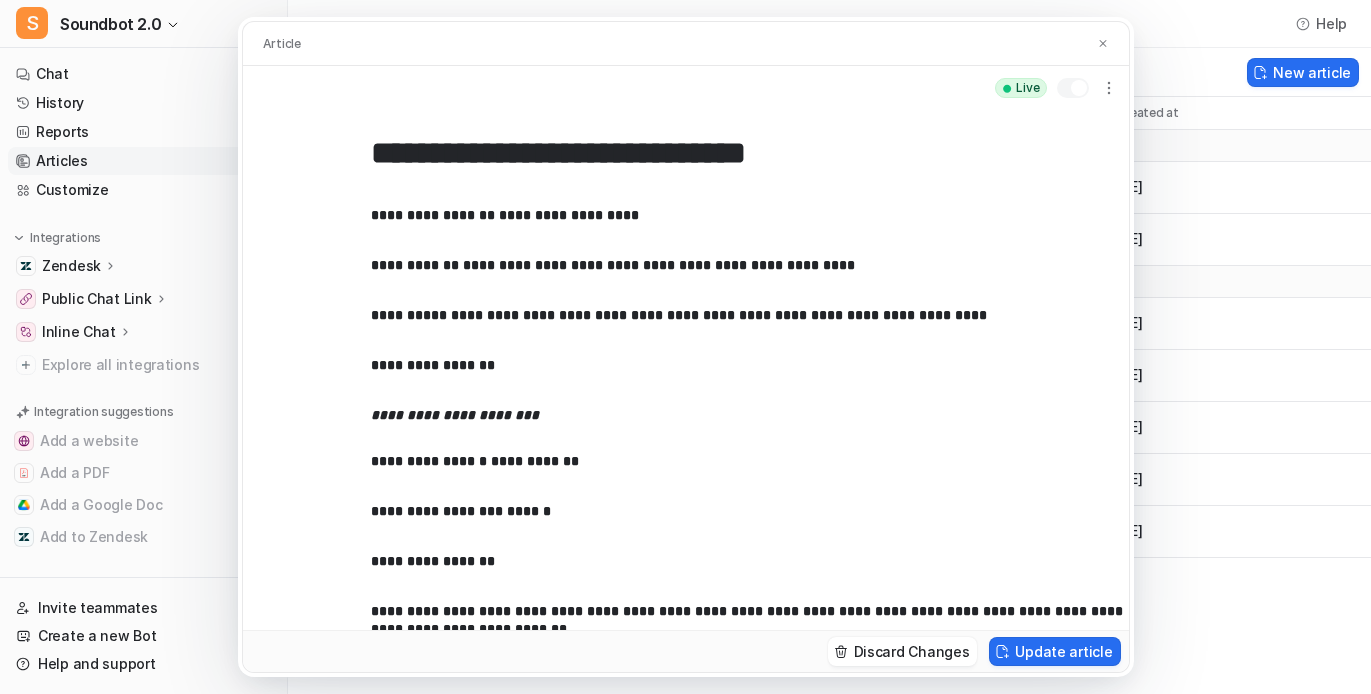 click on "**********" at bounding box center [415, 265] 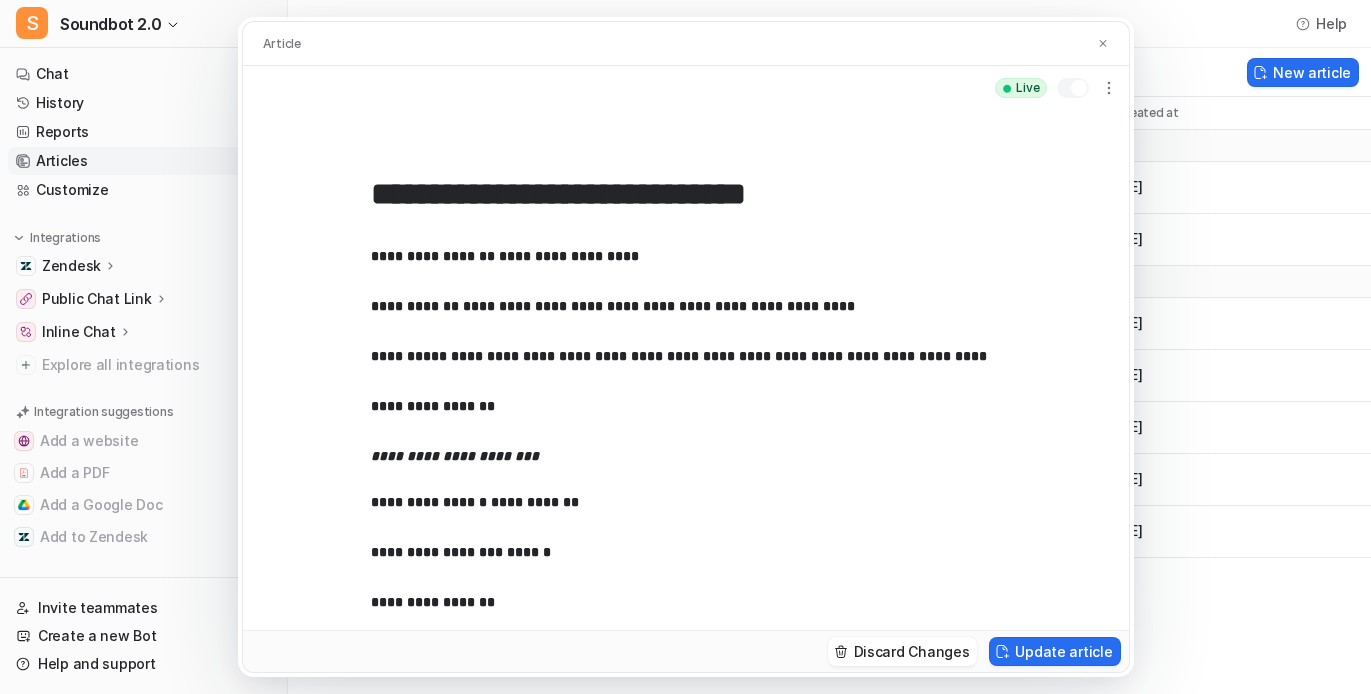 scroll, scrollTop: 0, scrollLeft: 0, axis: both 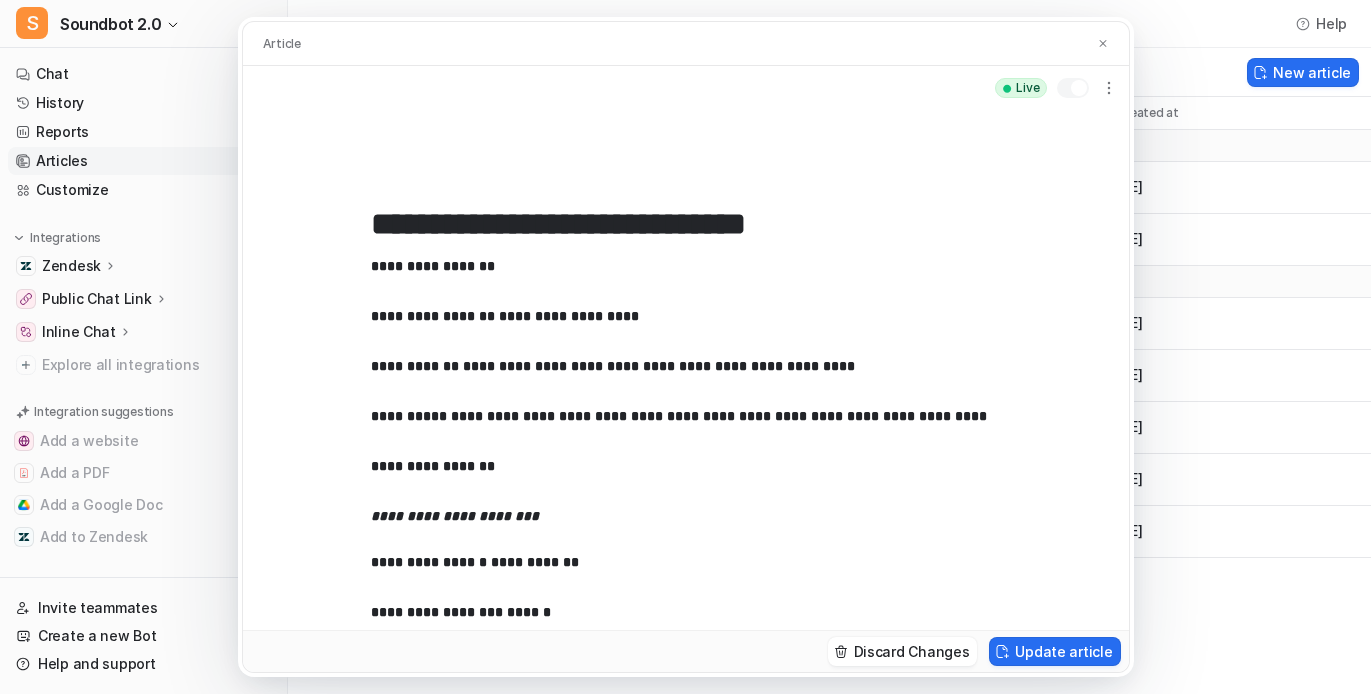 click on "**********" at bounding box center [433, 316] 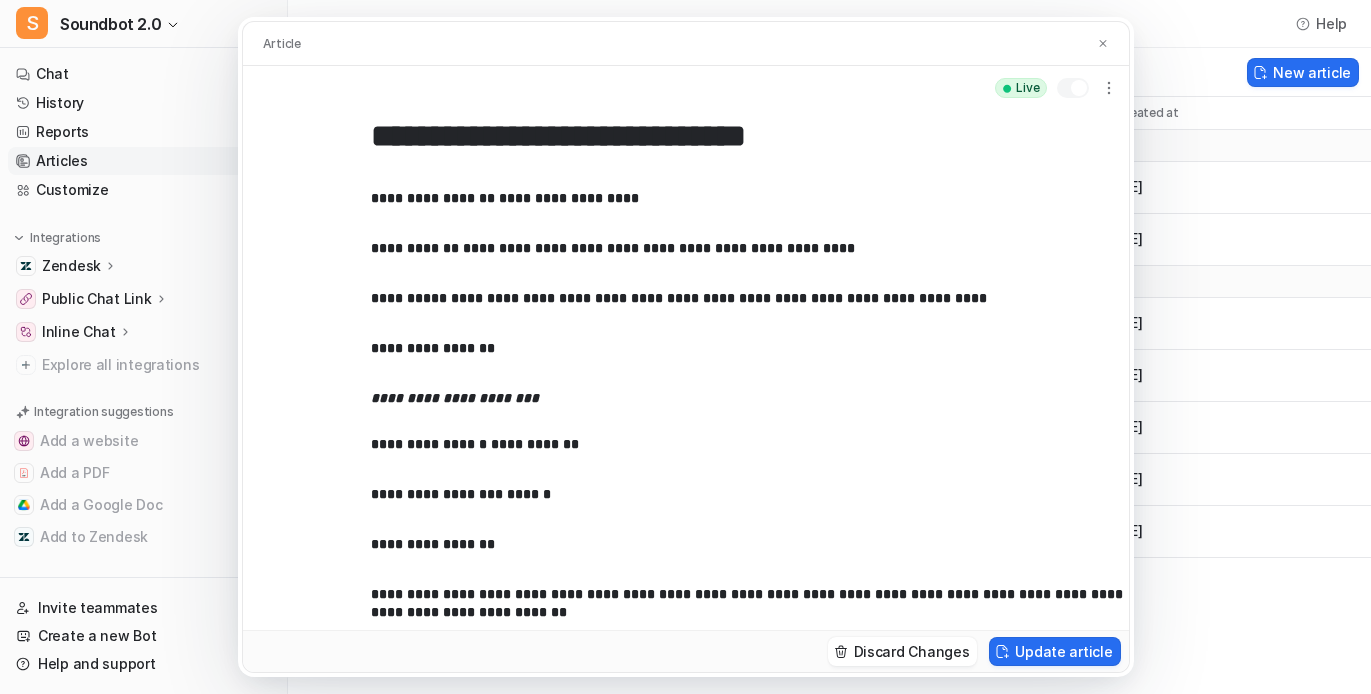 scroll, scrollTop: 175, scrollLeft: 0, axis: vertical 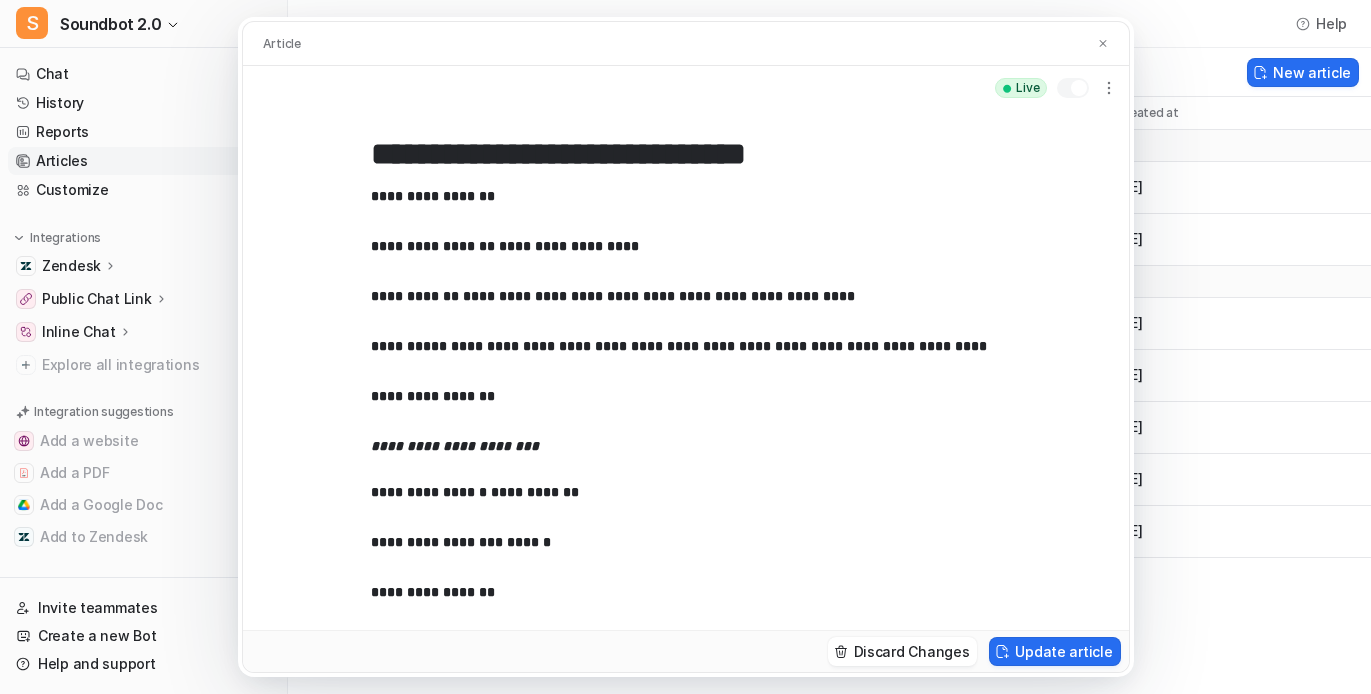 click on "**********" at bounding box center (765, 199) 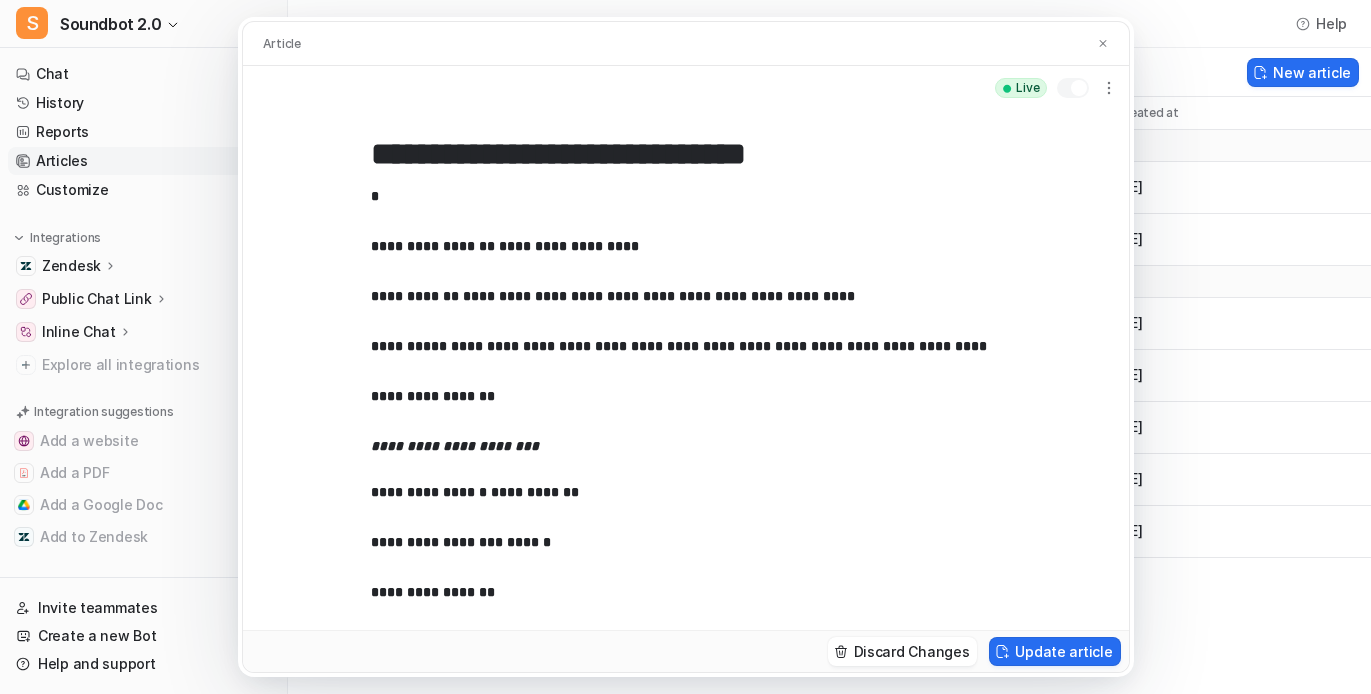 type 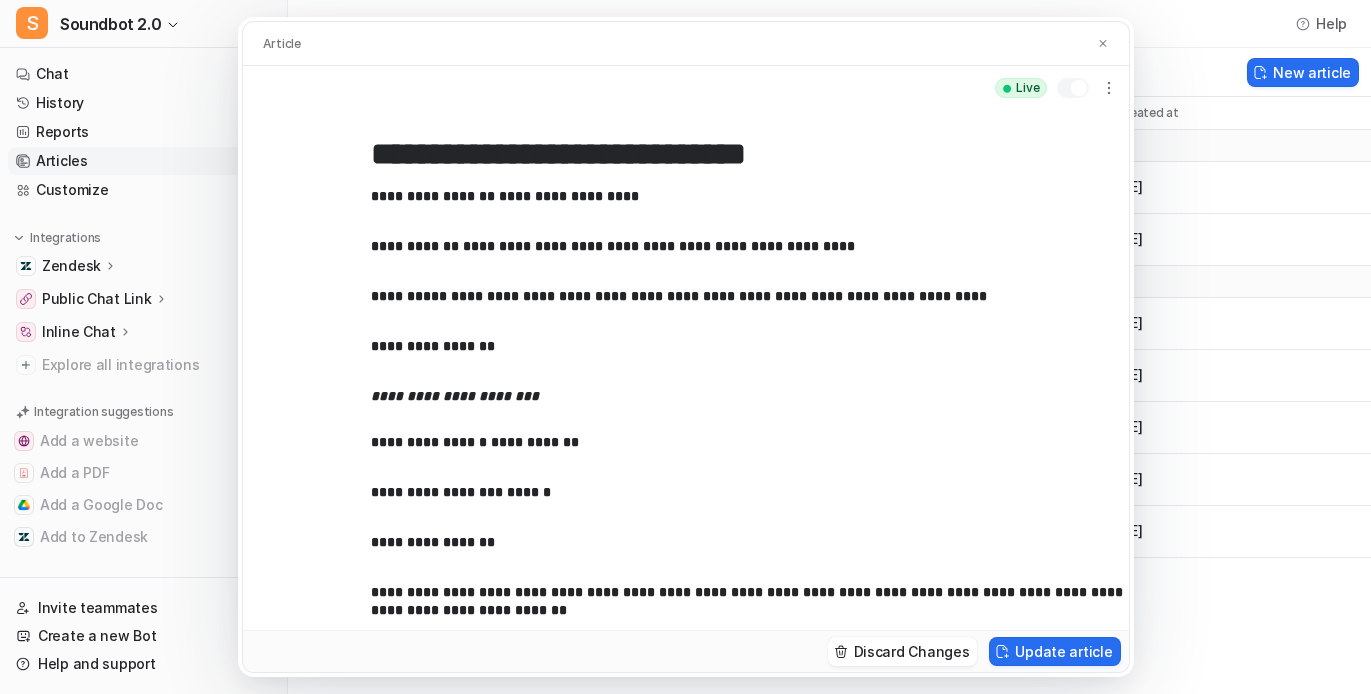 click on "**********" at bounding box center [686, 154] 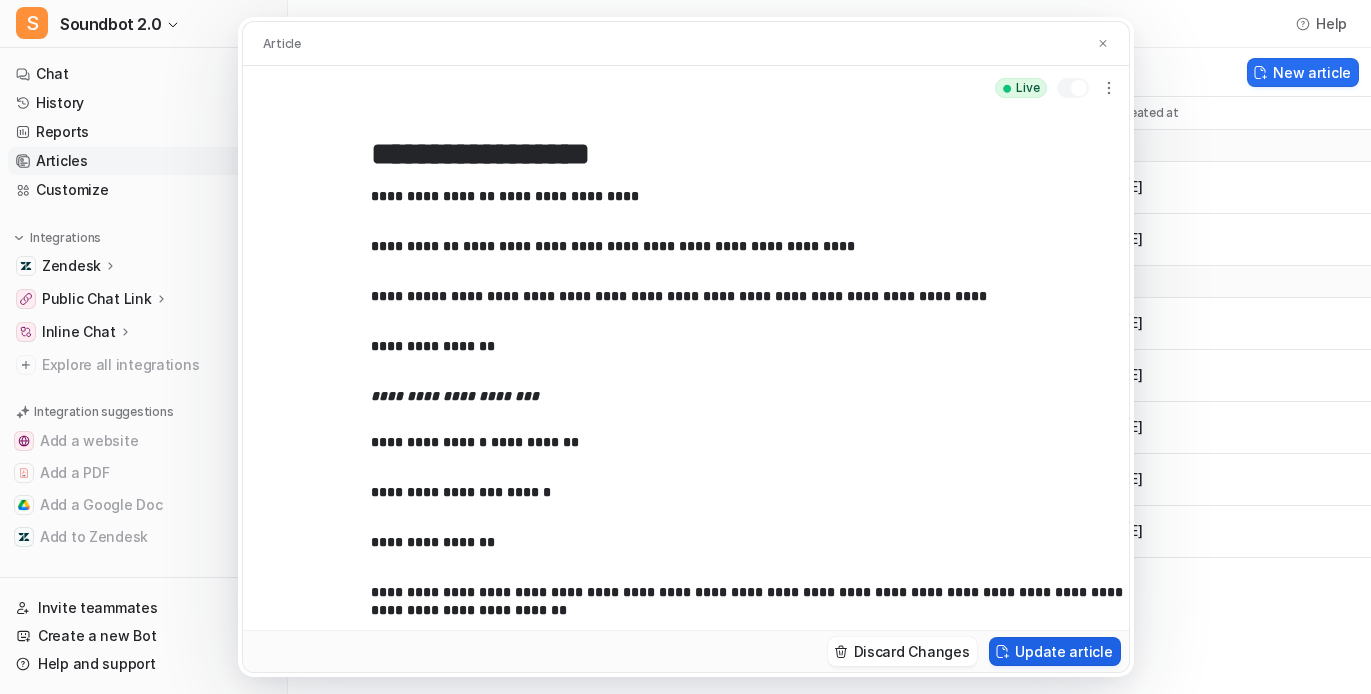 type on "**********" 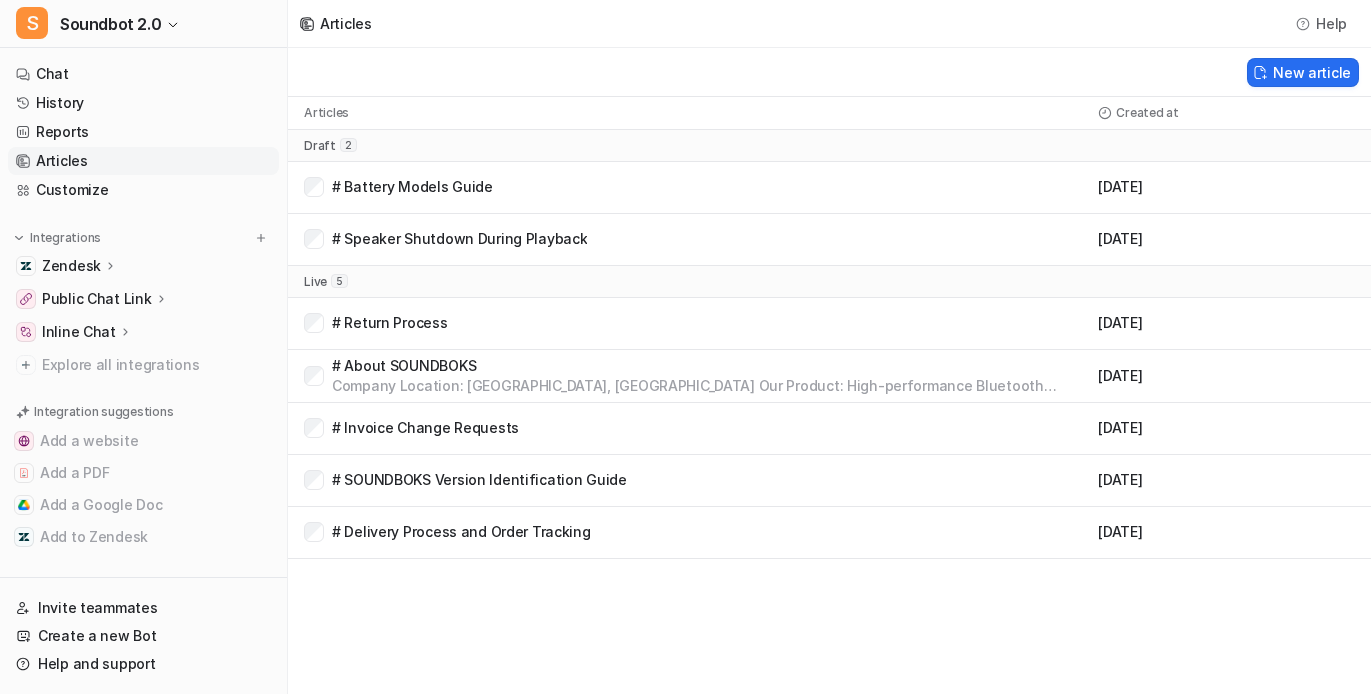 click on "# About SOUNDBOKS" at bounding box center [711, 366] 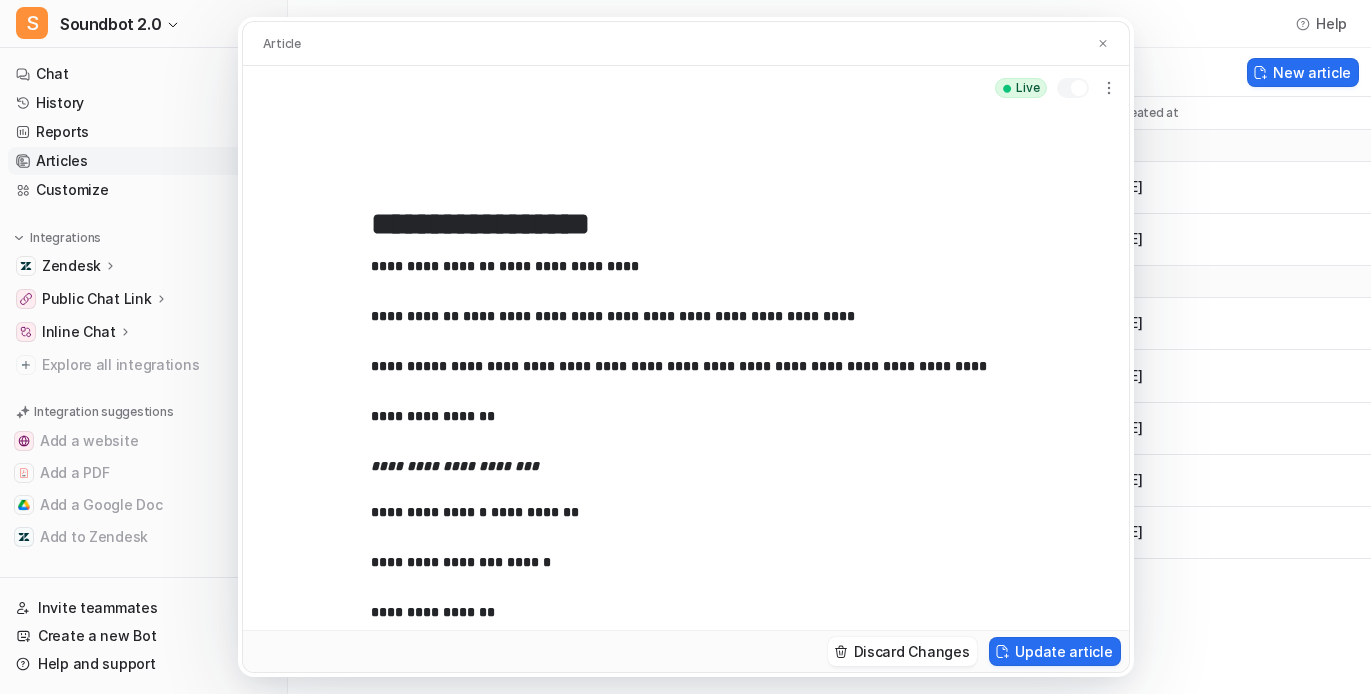 click on "**********" at bounding box center [686, 224] 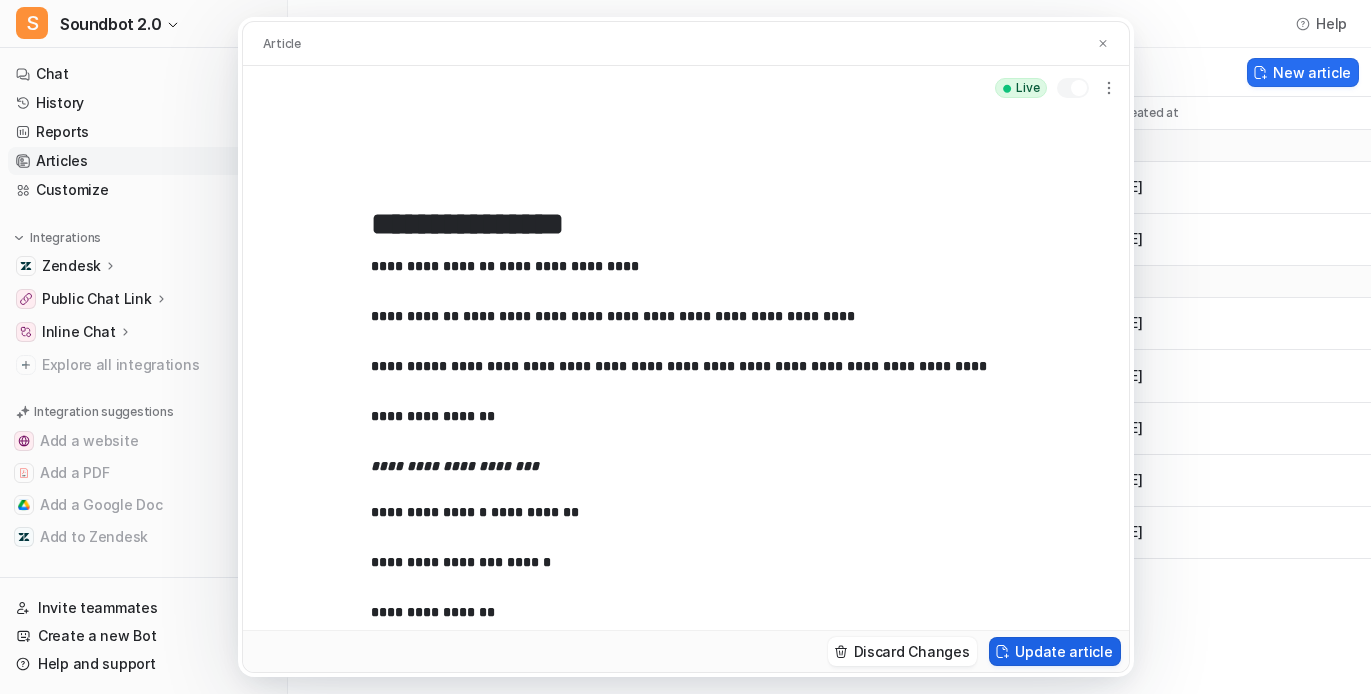 type on "**********" 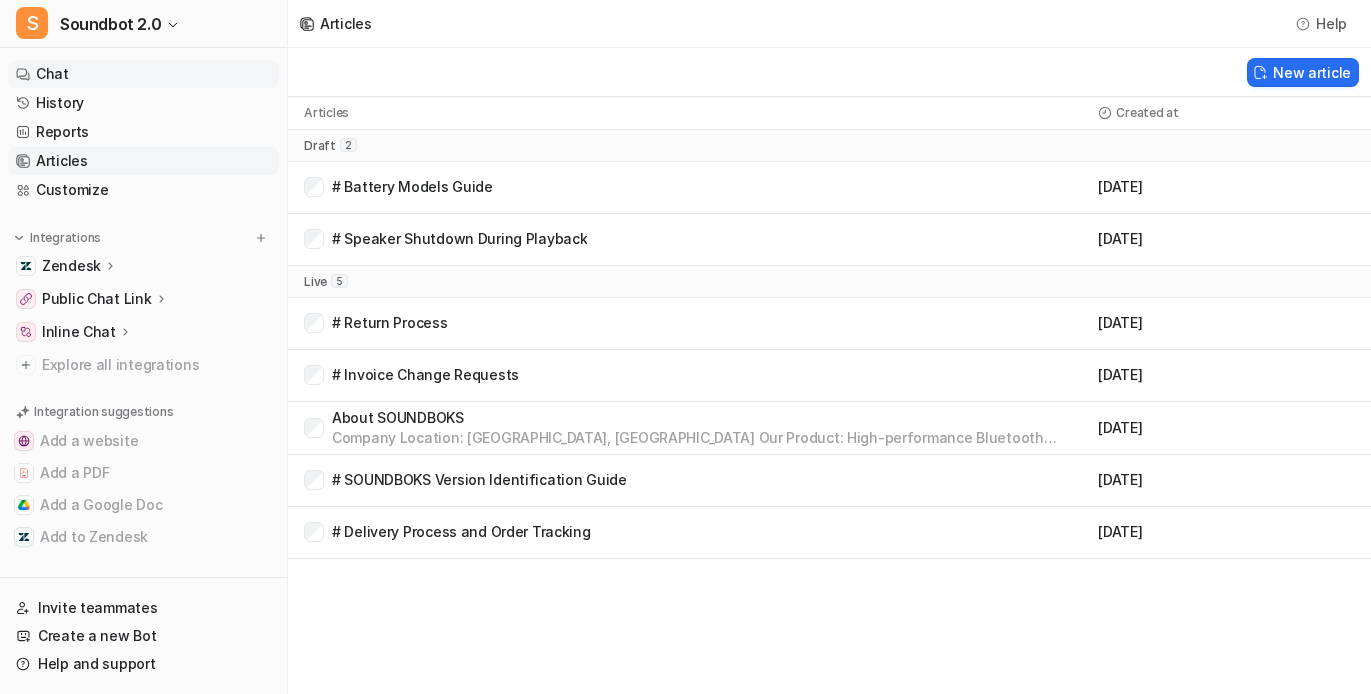 click on "Chat" at bounding box center (143, 74) 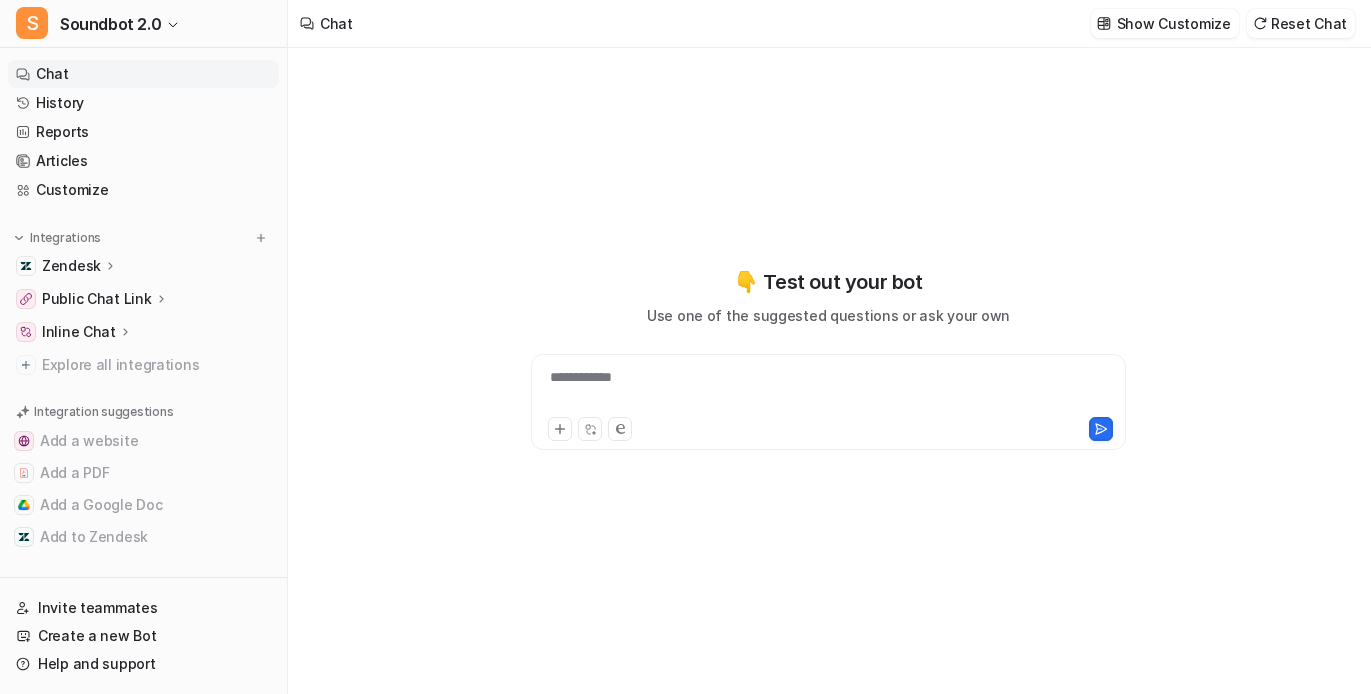 click on "**********" at bounding box center (827, 390) 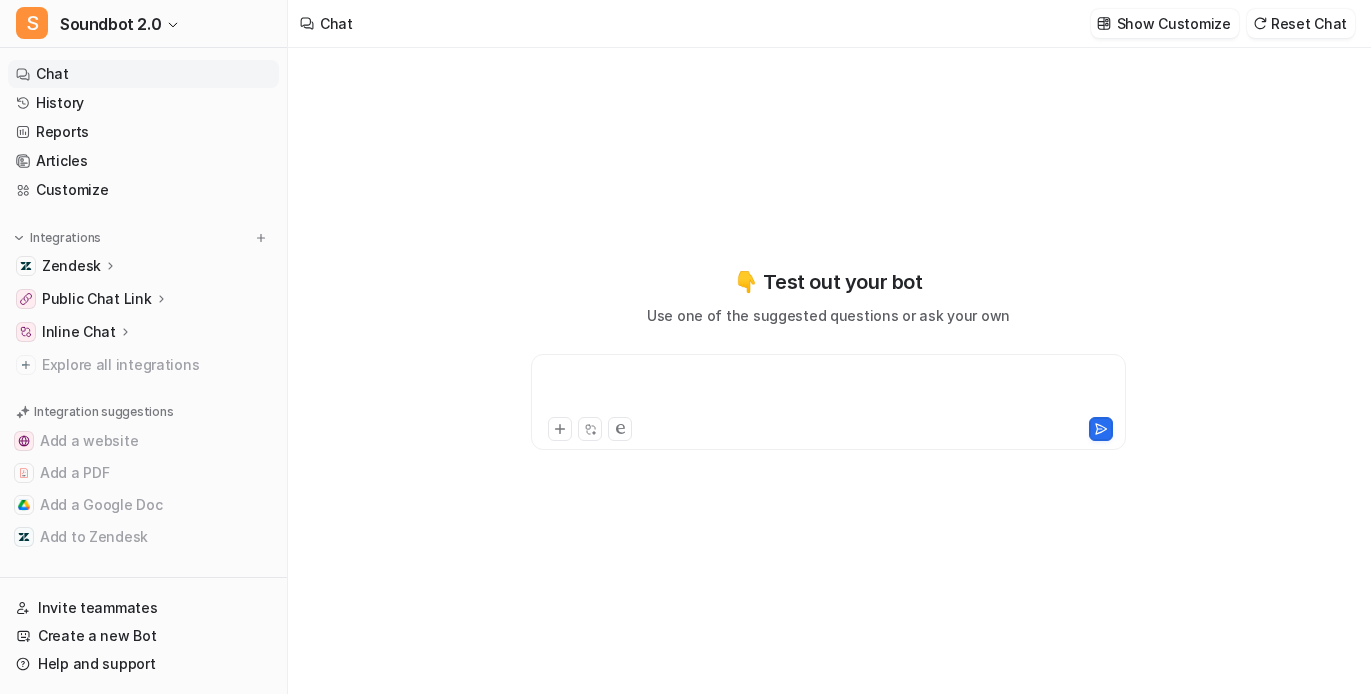 type 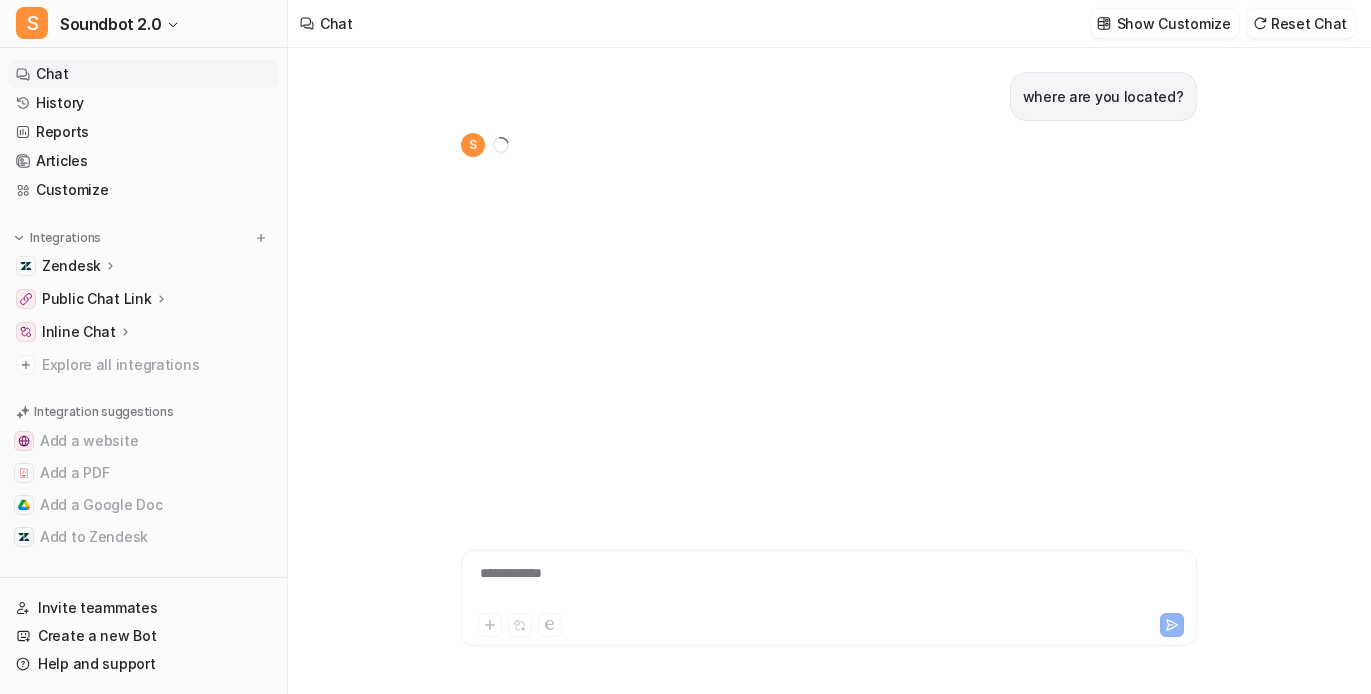 scroll, scrollTop: 12, scrollLeft: 0, axis: vertical 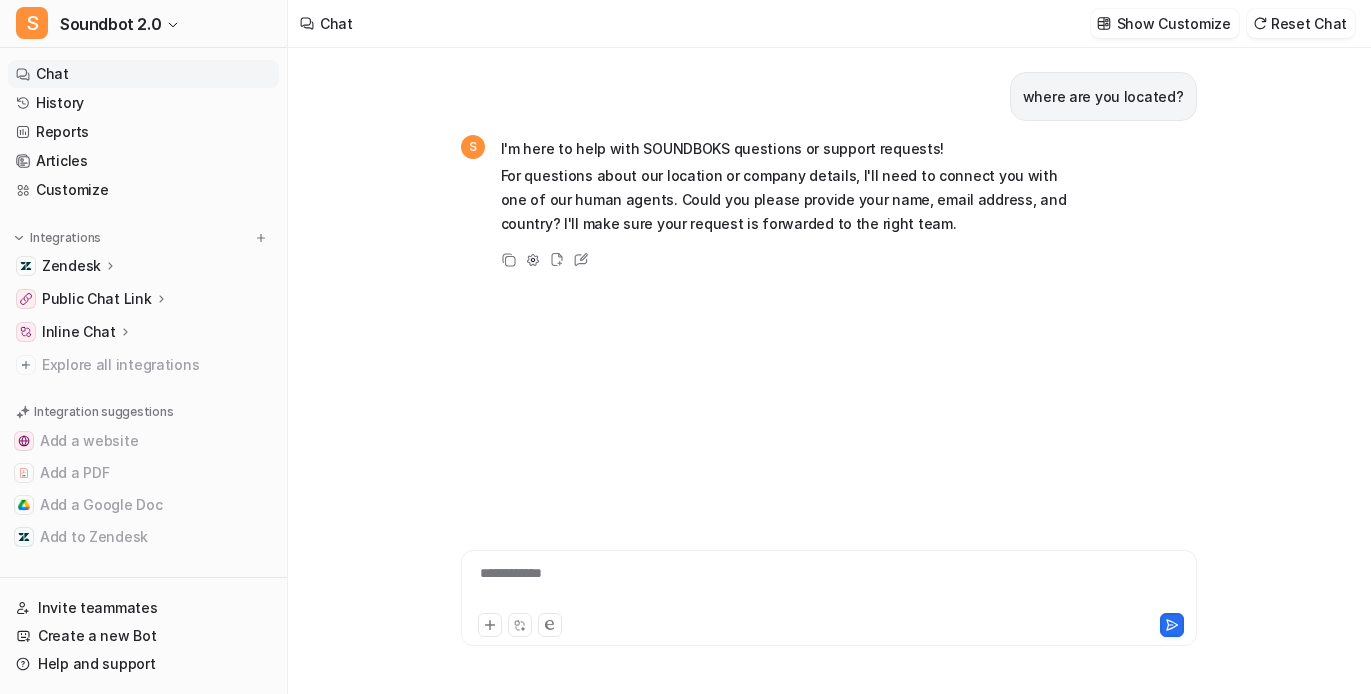 click on "**********" at bounding box center (920, 586) 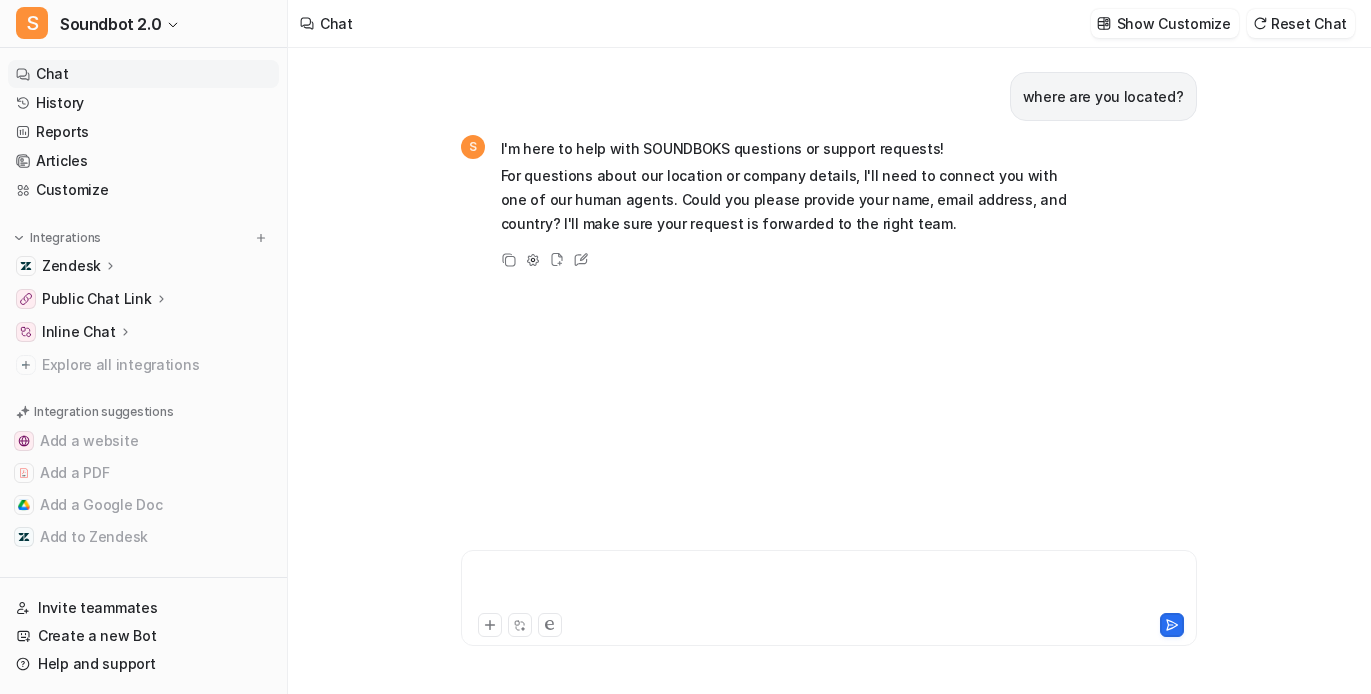 type 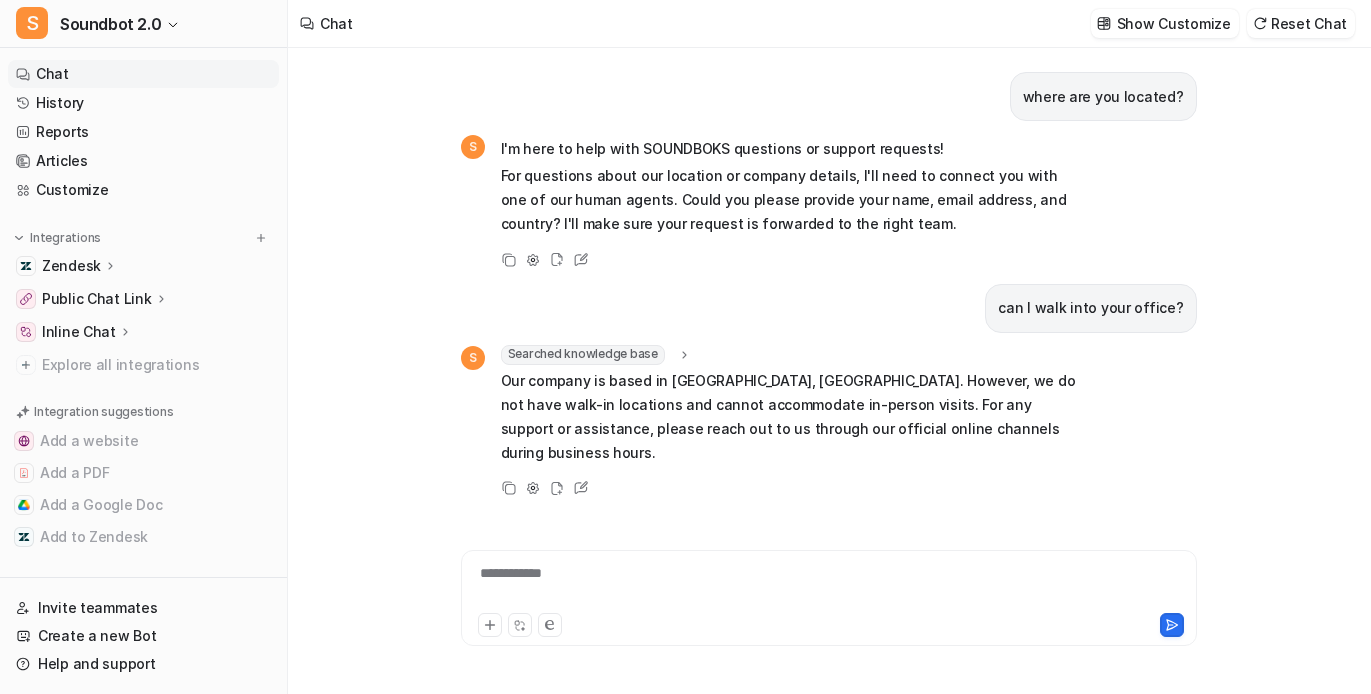 scroll, scrollTop: 113, scrollLeft: 0, axis: vertical 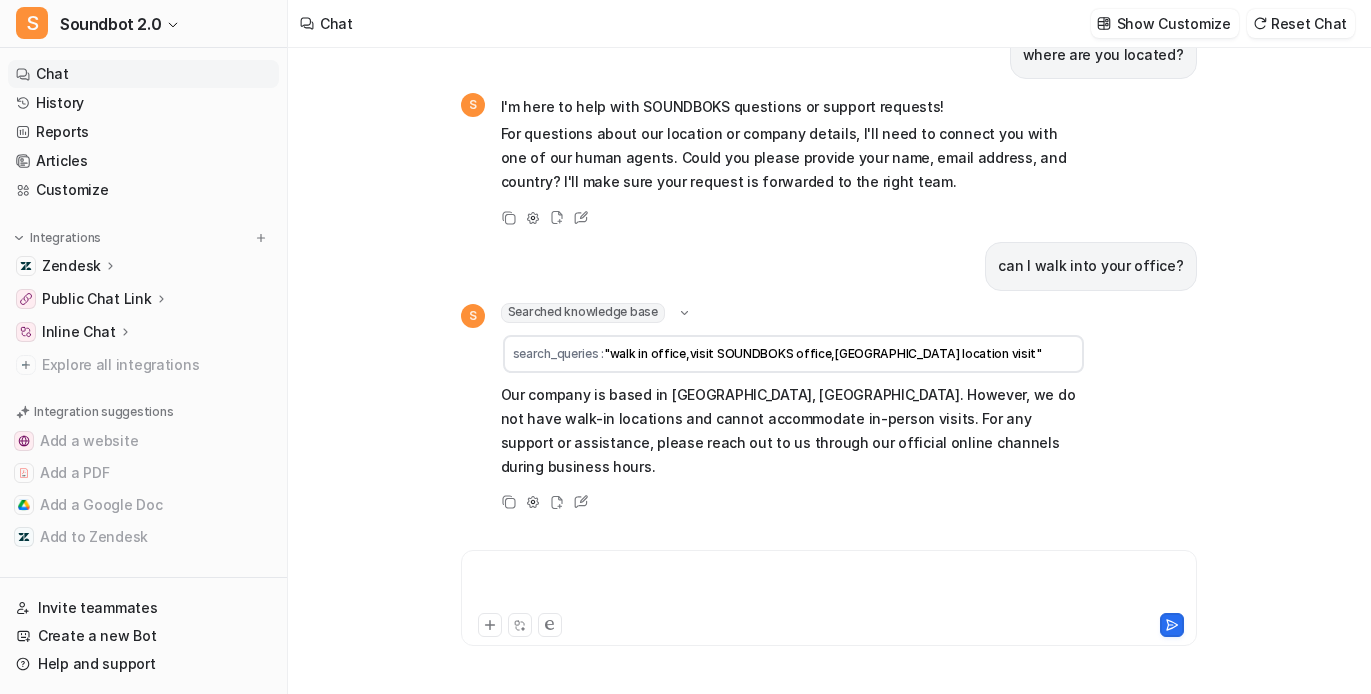 click at bounding box center [920, 586] 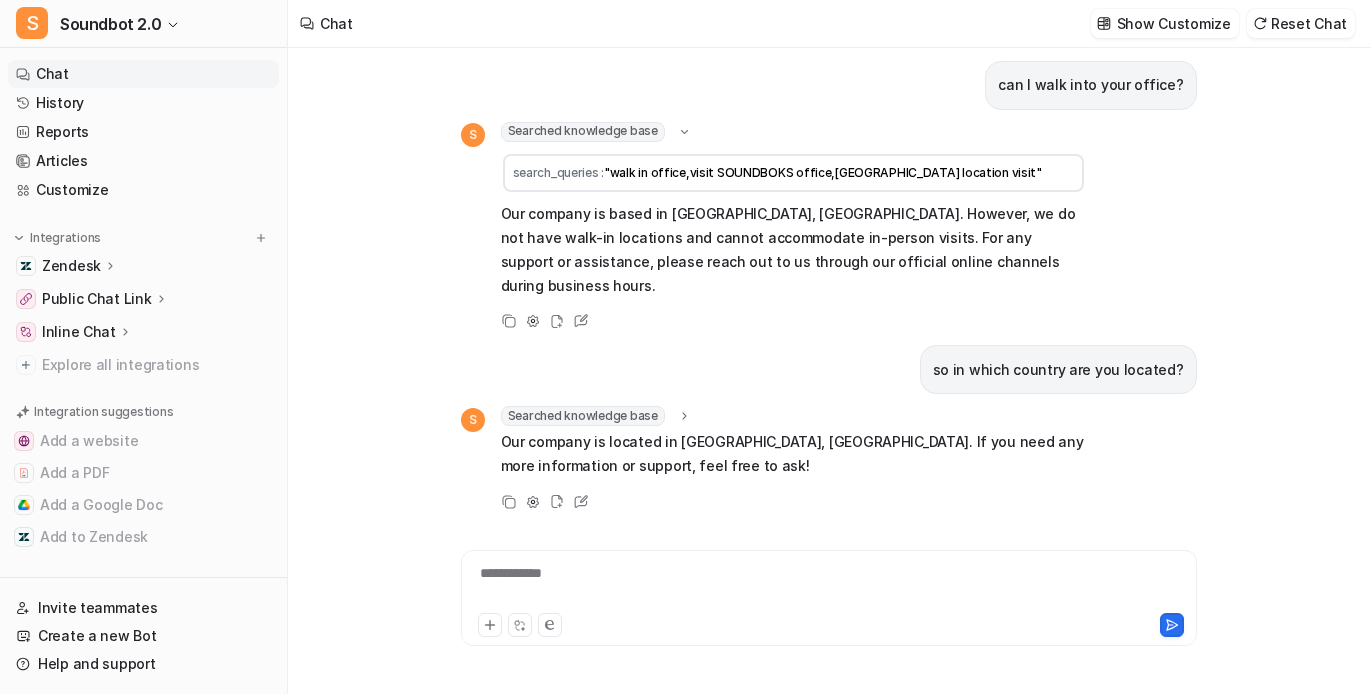scroll, scrollTop: 0, scrollLeft: 0, axis: both 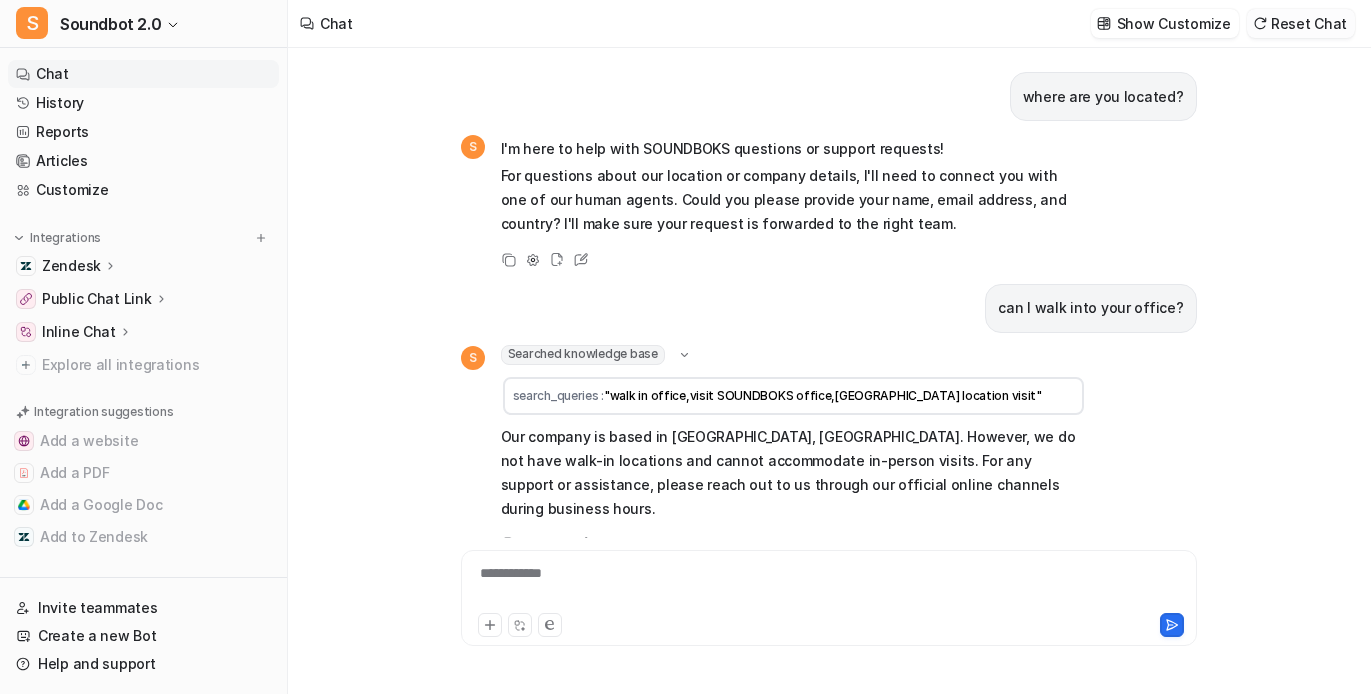 click on "Reset Chat" at bounding box center (1301, 23) 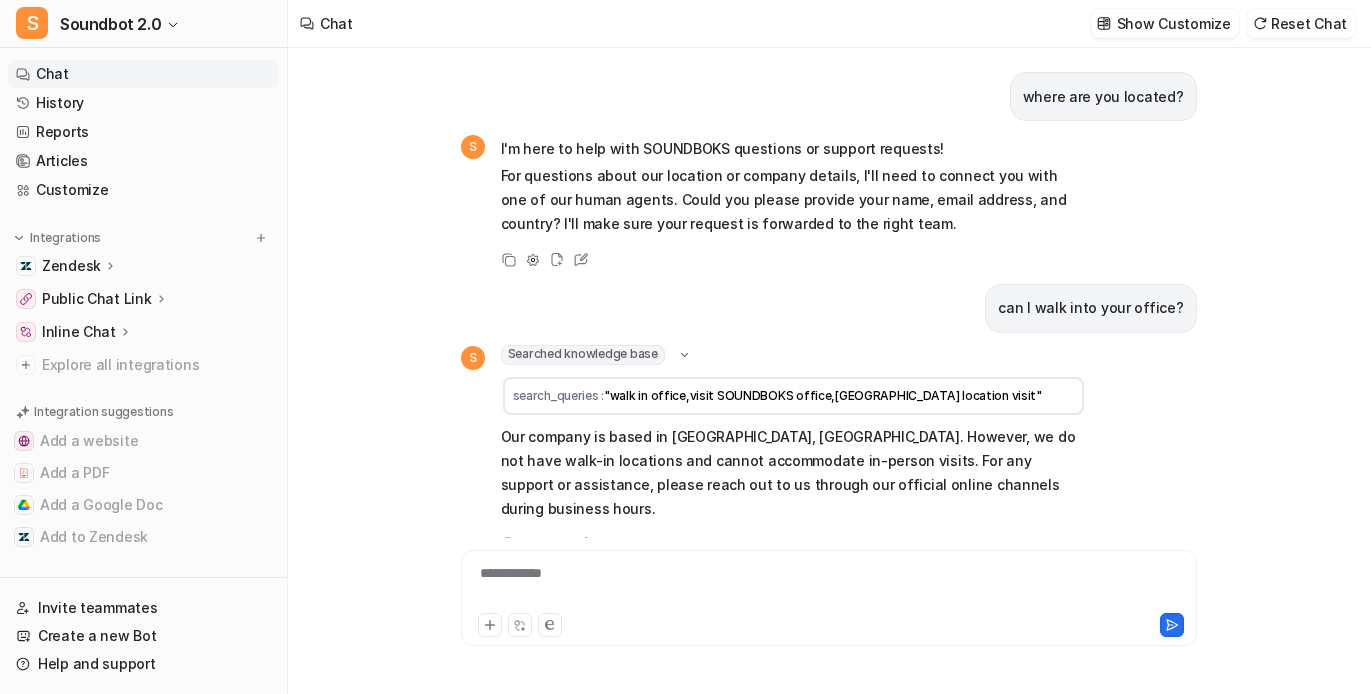 scroll, scrollTop: 0, scrollLeft: 0, axis: both 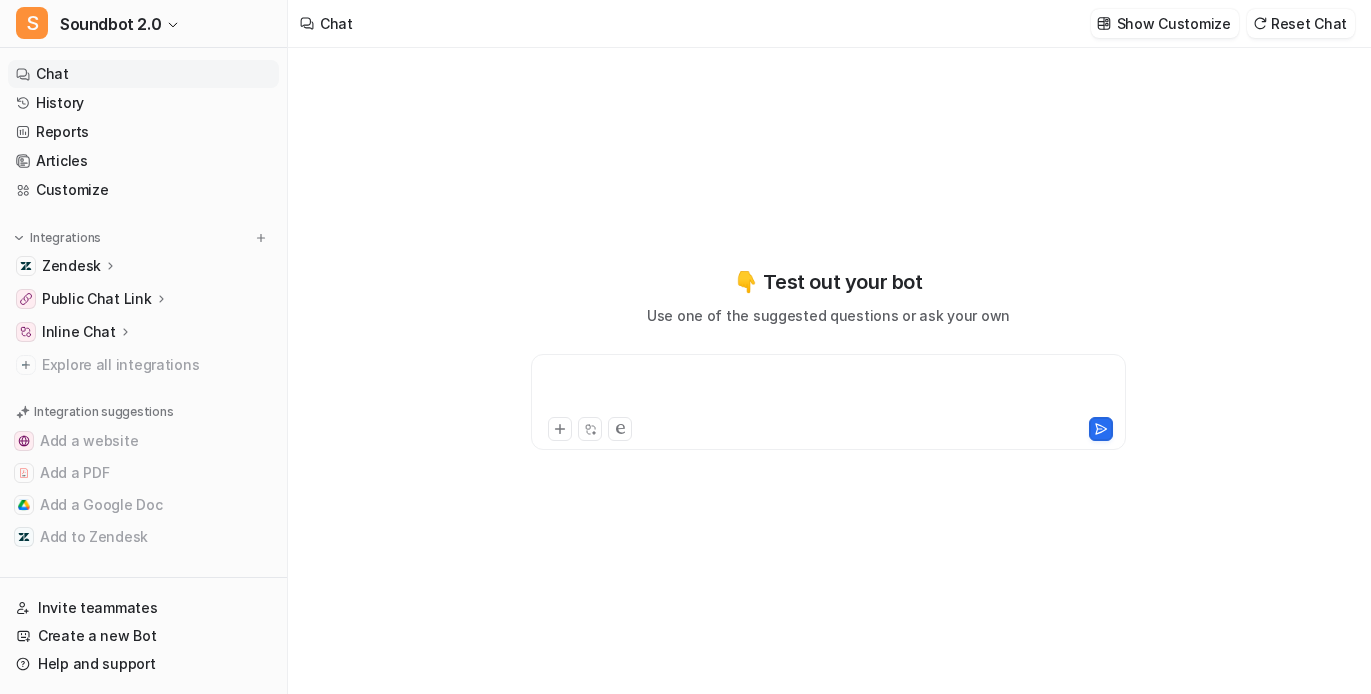 click at bounding box center [827, 390] 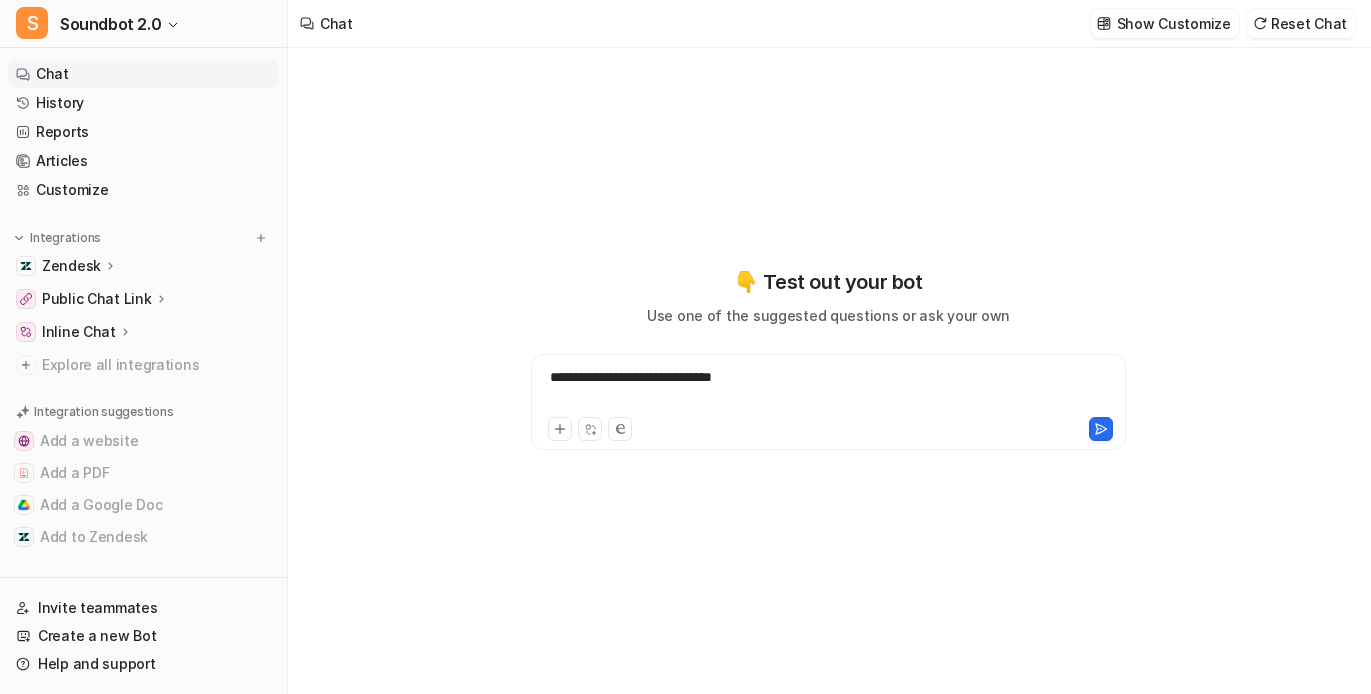 scroll, scrollTop: 12, scrollLeft: 0, axis: vertical 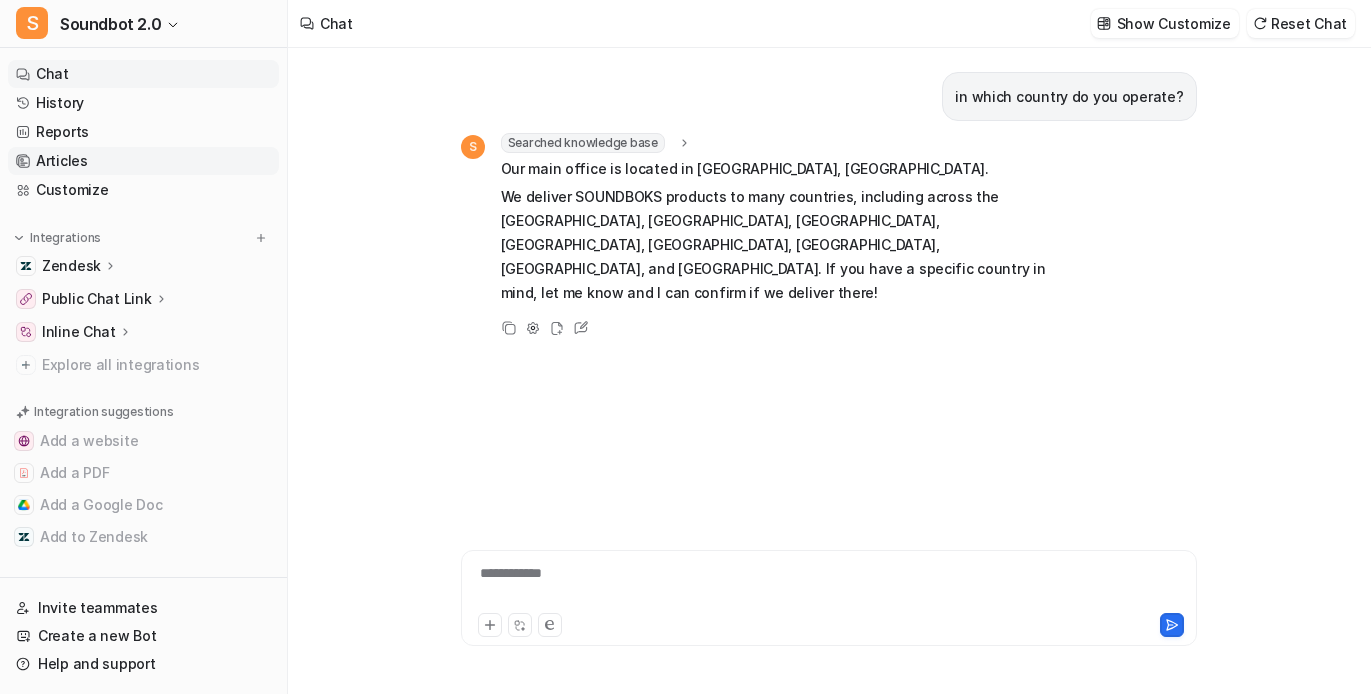 click on "Articles" at bounding box center [143, 161] 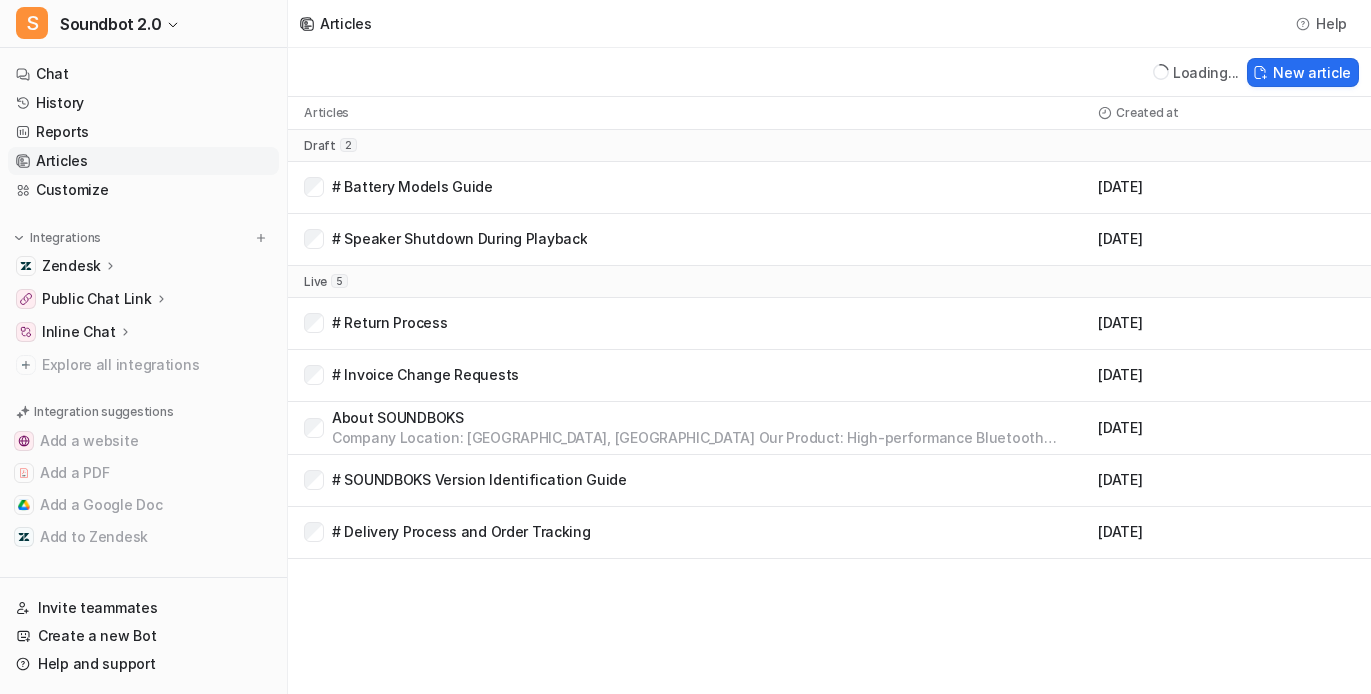 scroll, scrollTop: 0, scrollLeft: 0, axis: both 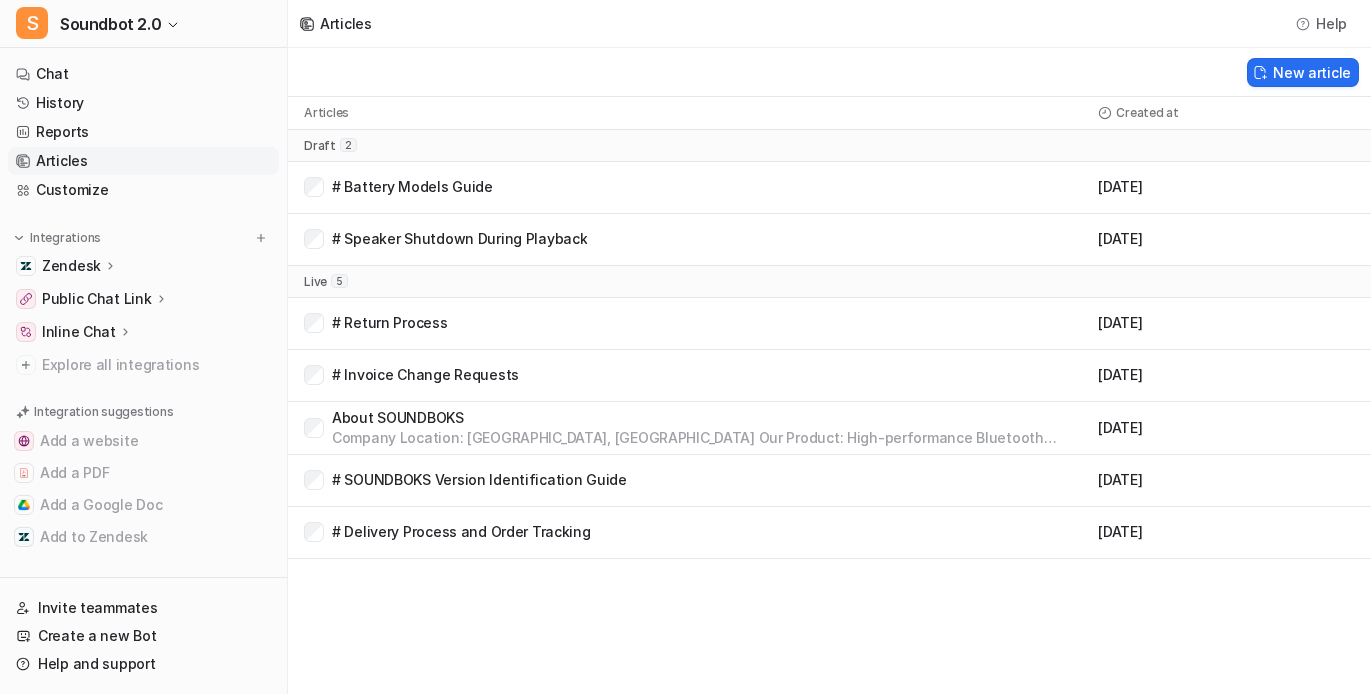 click on "About SOUNDBOKS" at bounding box center [711, 418] 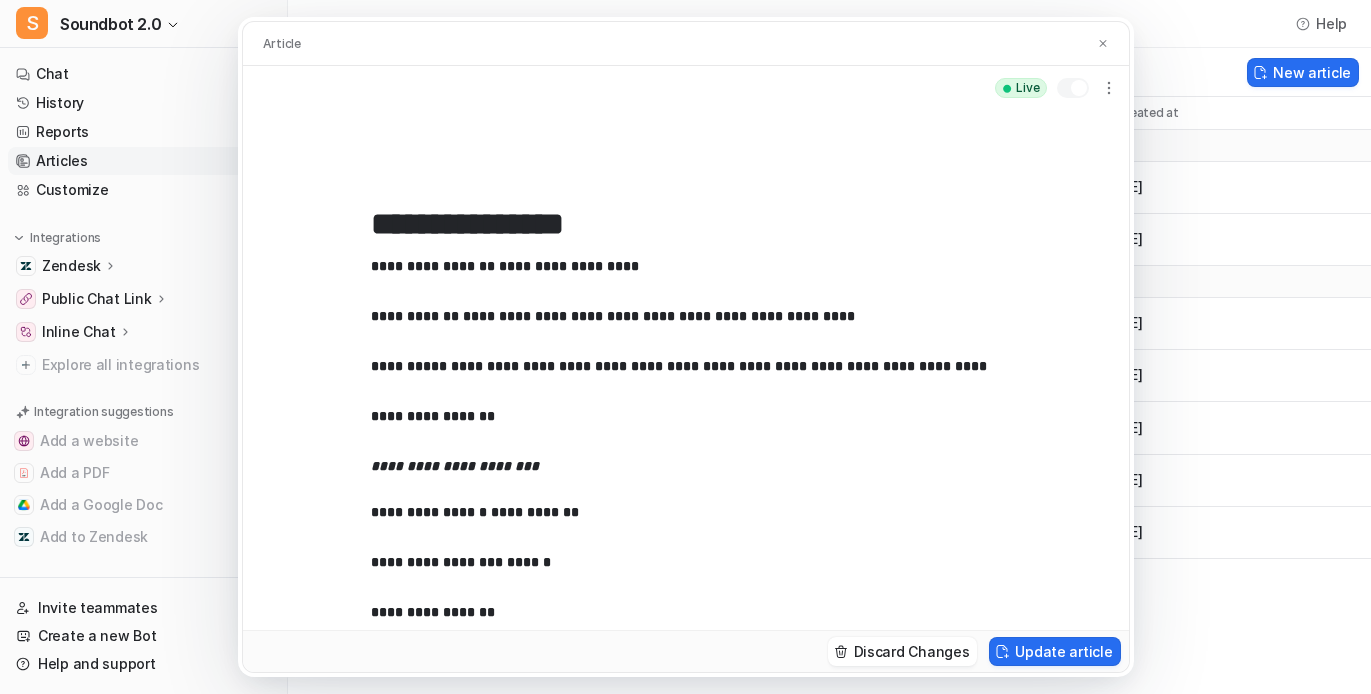 scroll, scrollTop: 0, scrollLeft: 0, axis: both 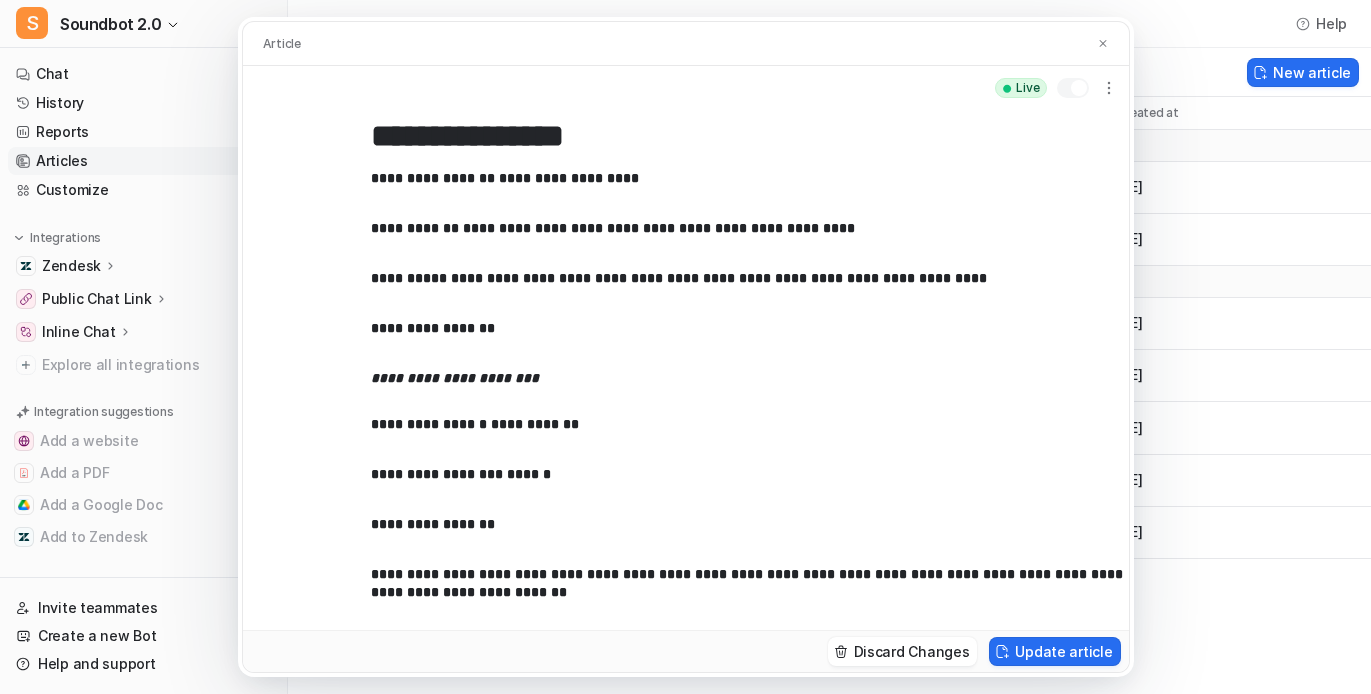 click on "**********" at bounding box center (765, 331) 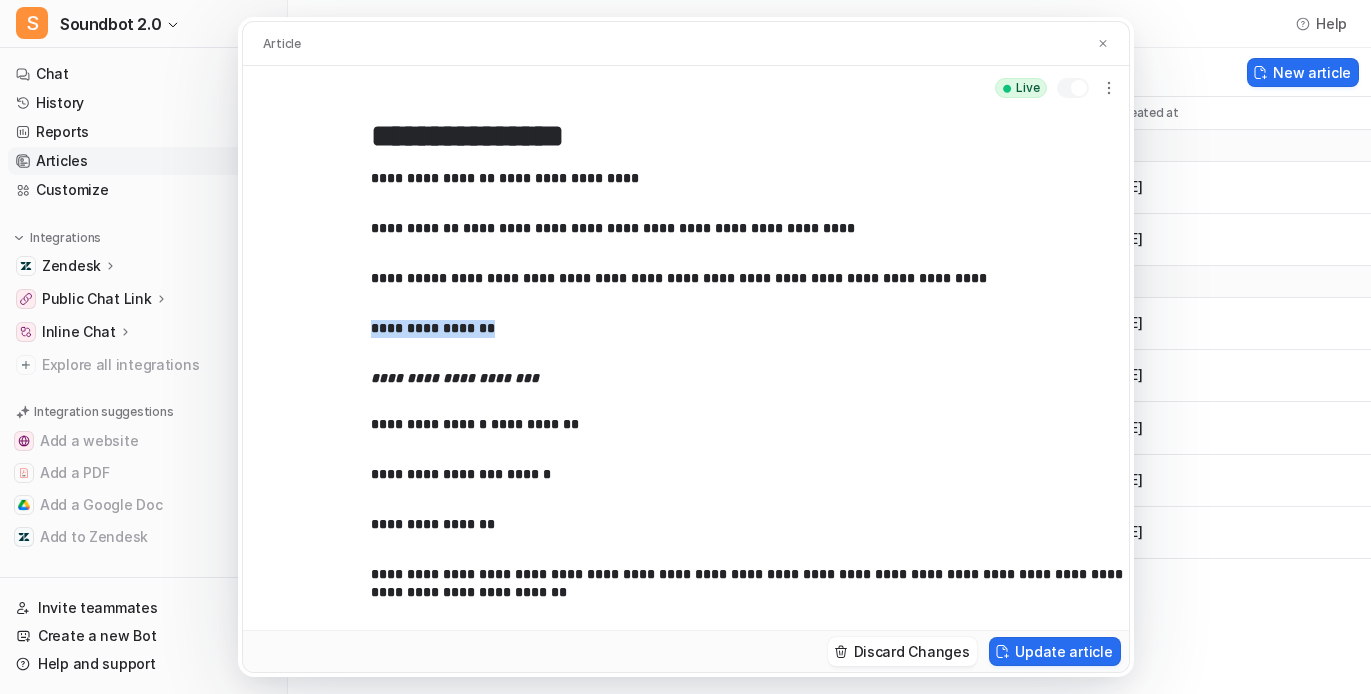 copy on "**********" 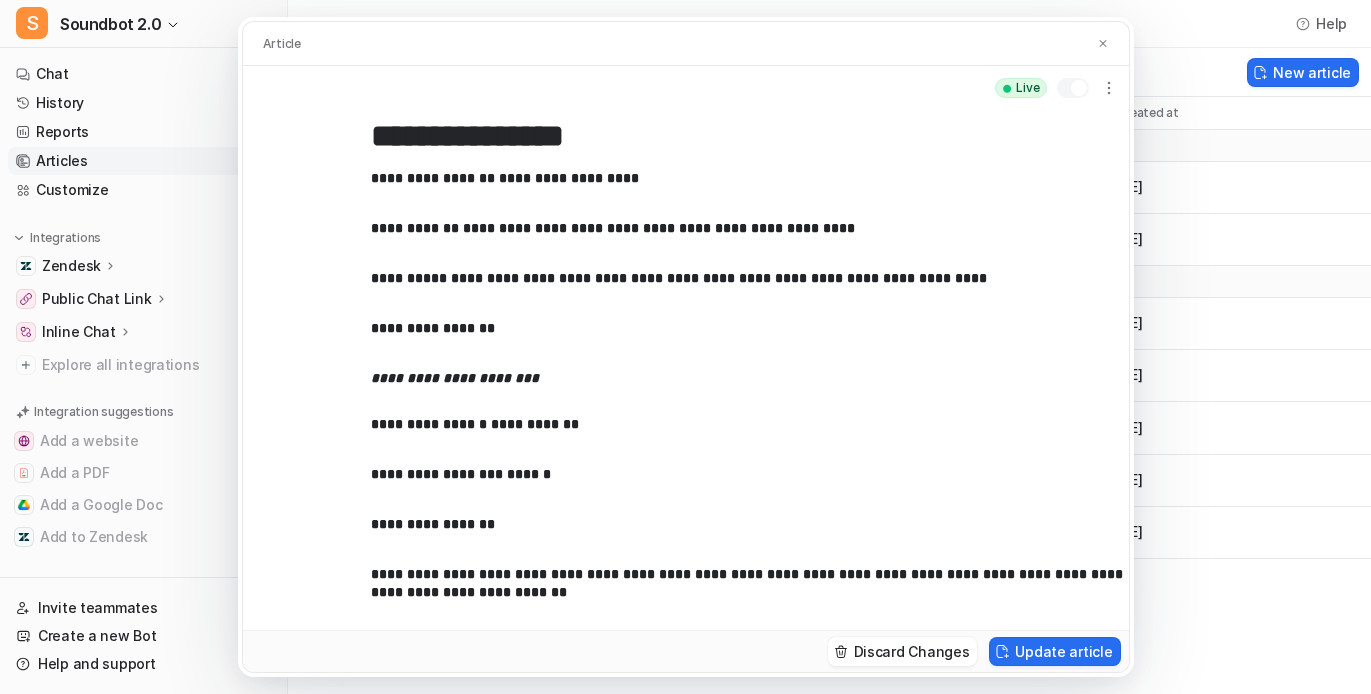 click on "**********" at bounding box center (433, 178) 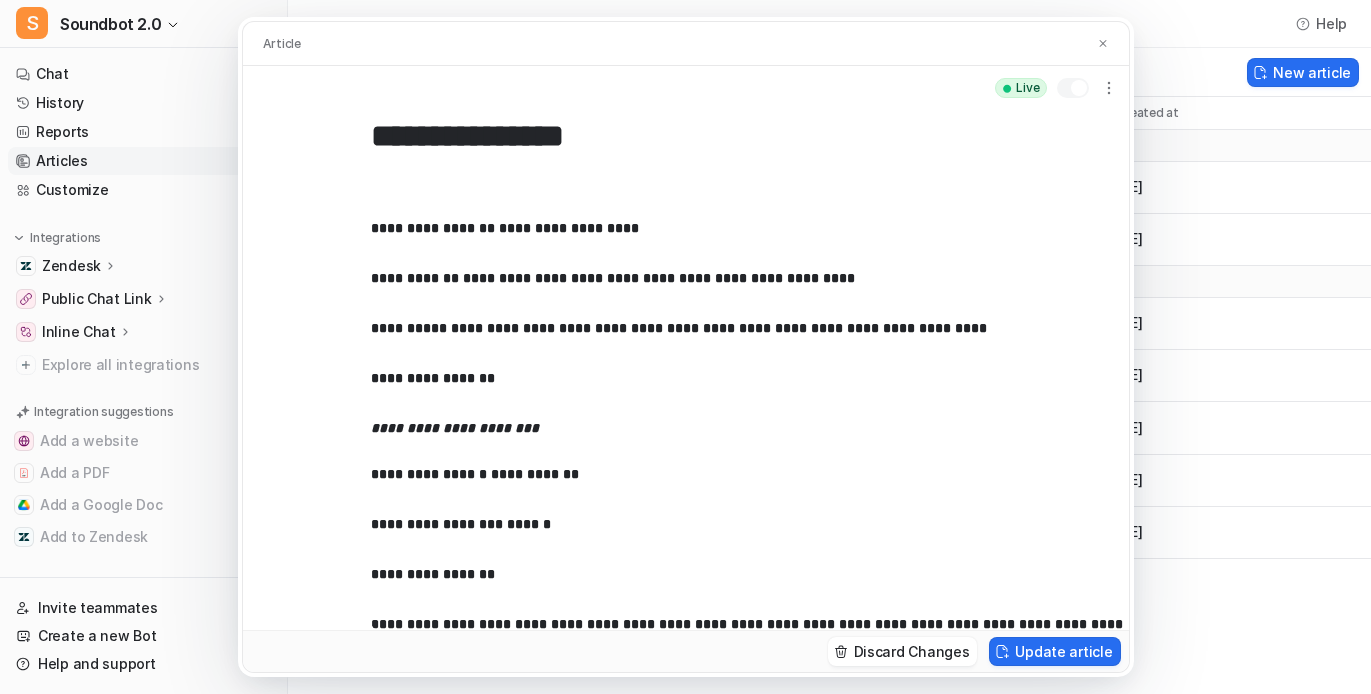 paste 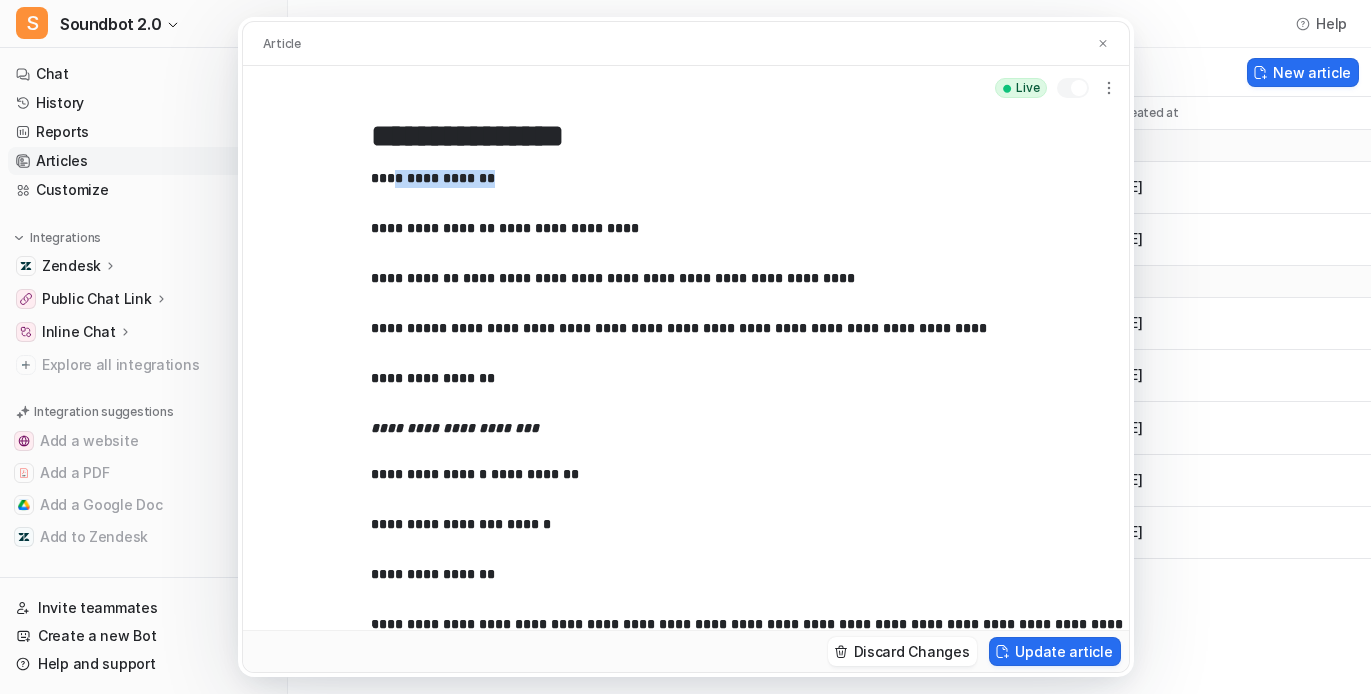 type 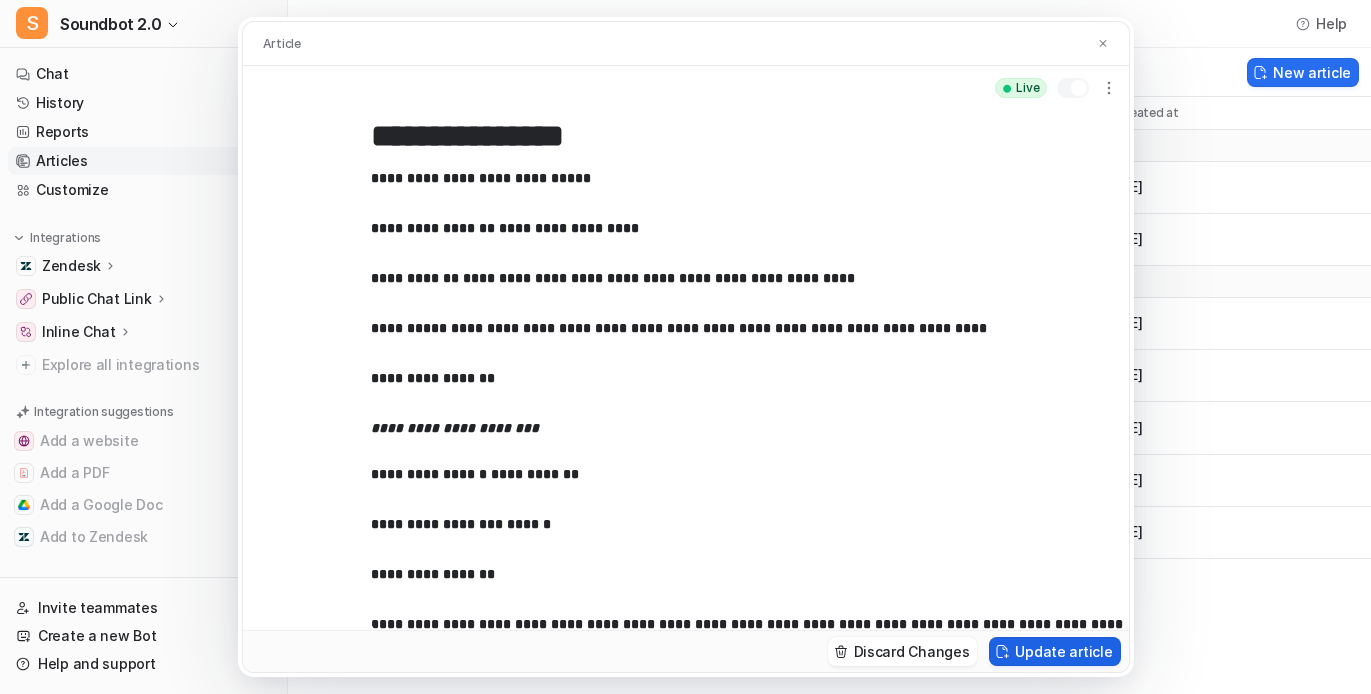 click on "Update article" at bounding box center (1054, 651) 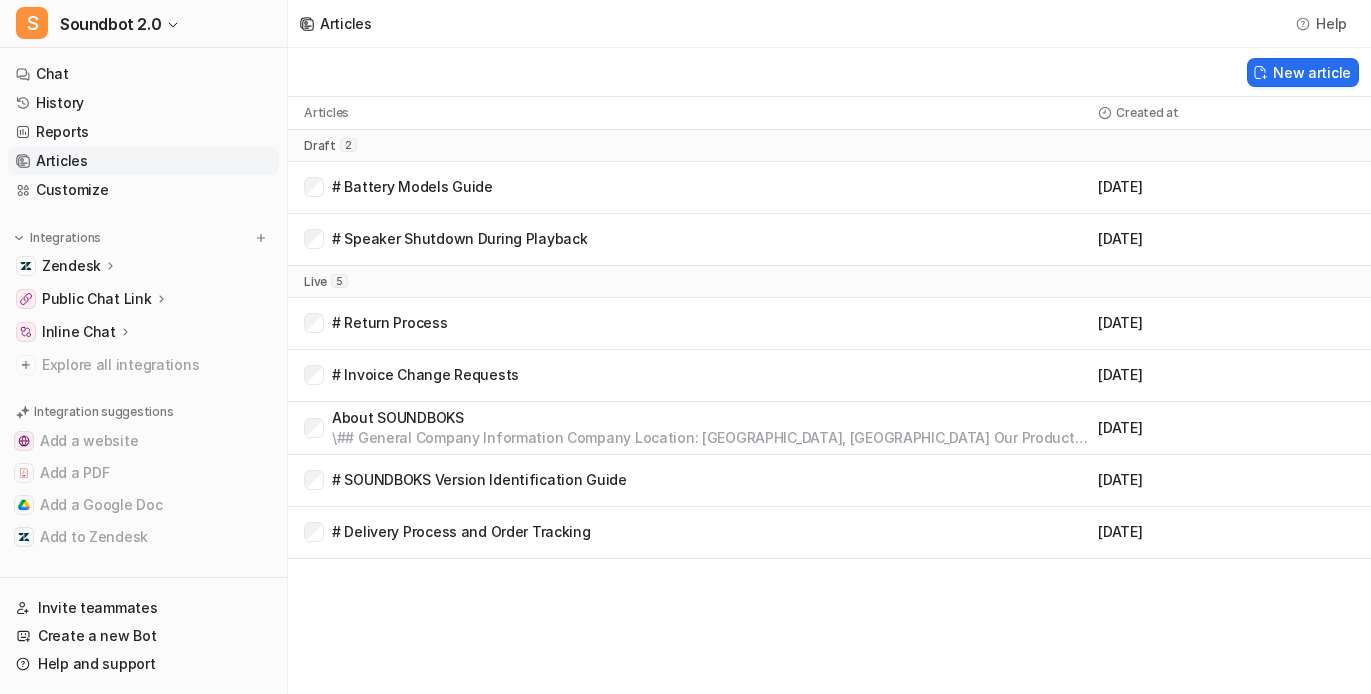 click on "About SOUNDBOKS" at bounding box center [711, 418] 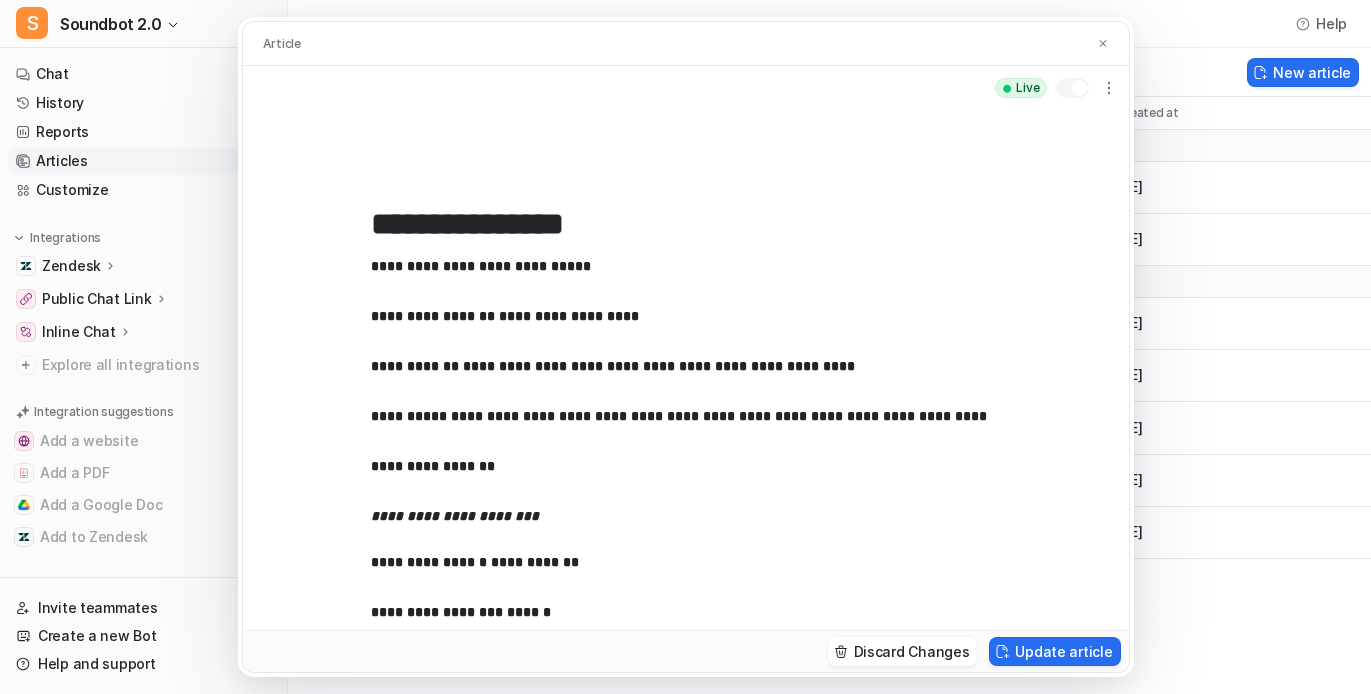 click on "**********" at bounding box center (765, 269) 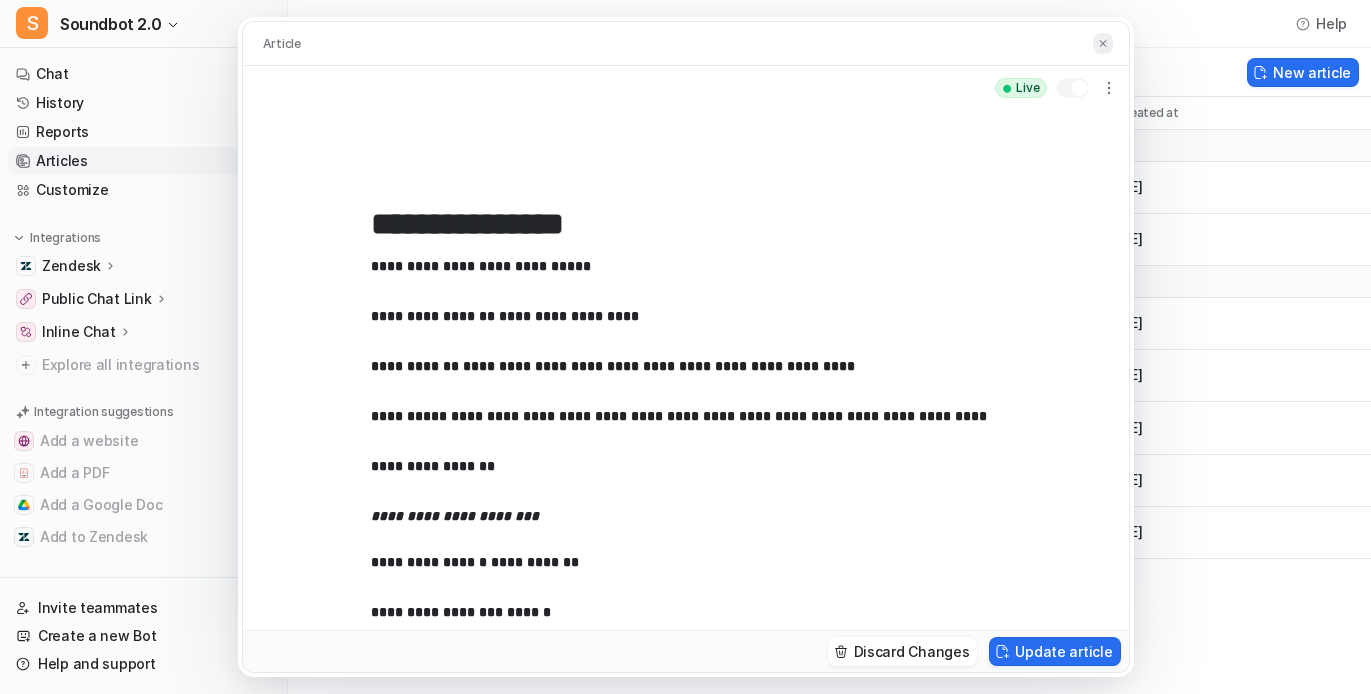 click at bounding box center [1103, 43] 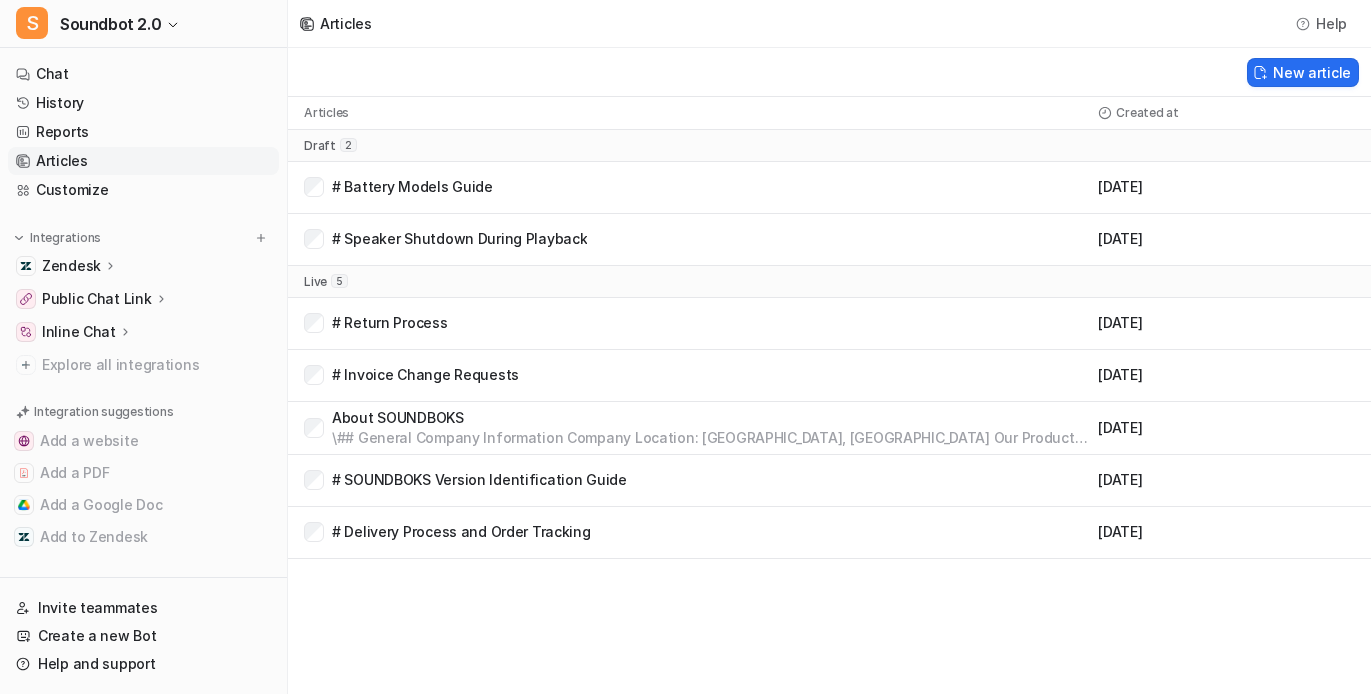 click on "\## General Company Information Company Location: [GEOGRAPHIC_DATA], [GEOGRAPHIC_DATA] Our Product: High-performance Bluetooth speakers designed for music Our Focus: Portable and battery-powered speakers built for powerful sound performance \## Business Hours Copenhagen Time (GMT+2) [DATE] - [DATE]: 9:00 - 17:00 [DATE] & [DATE]: Closed \## Important Note We do not have walk-in locations. For support and assistance, please contact us through our official channels during business hours." at bounding box center [711, 438] 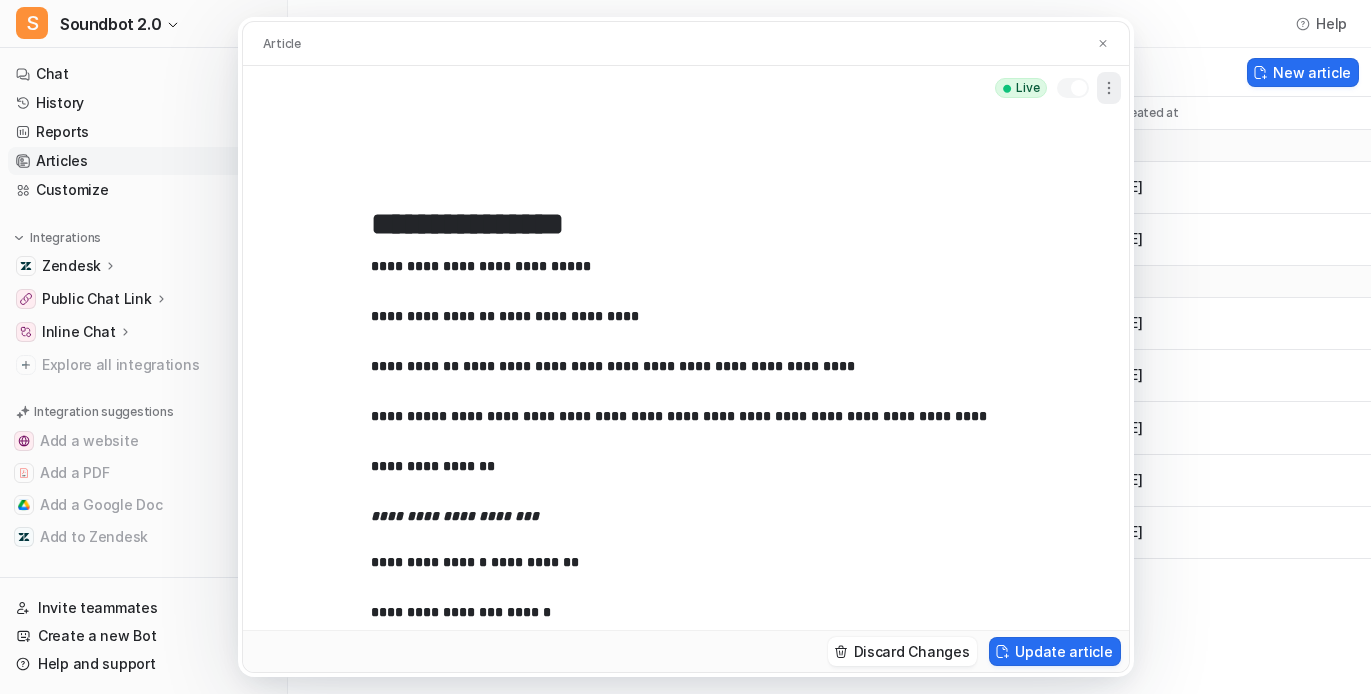 click at bounding box center [1109, 88] 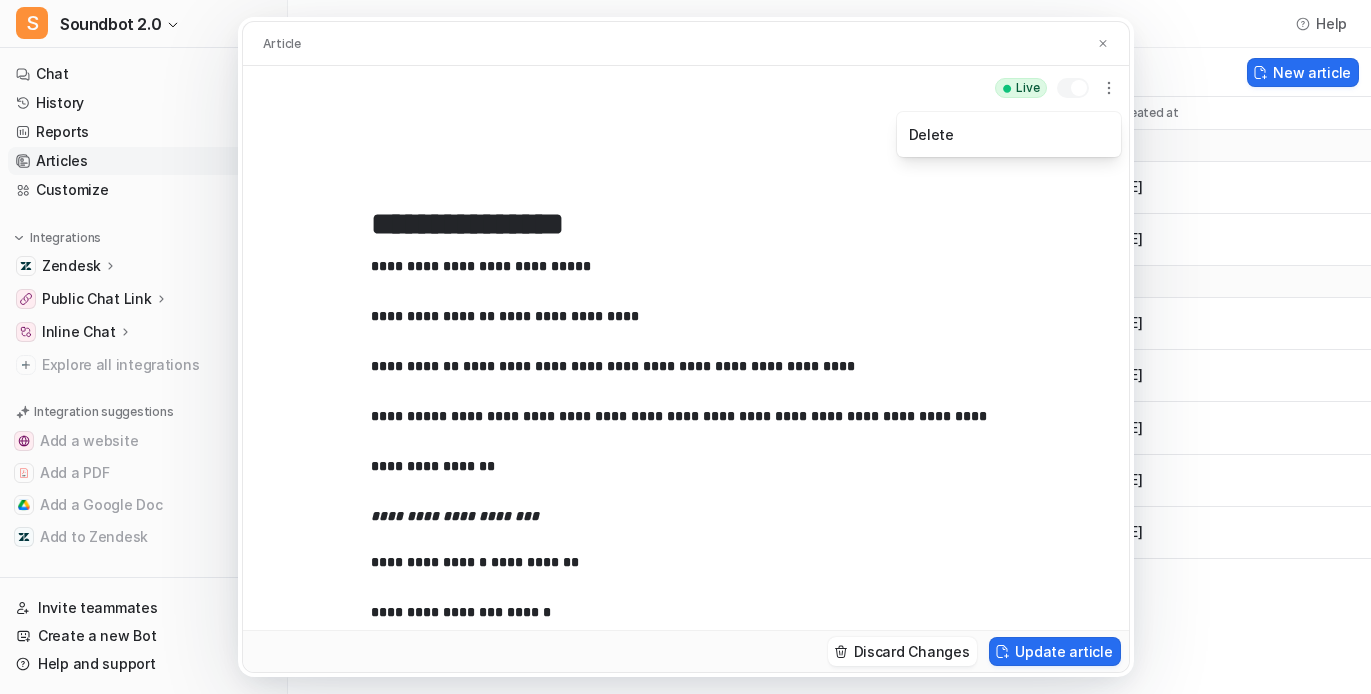 click on "**********" at bounding box center [686, 442] 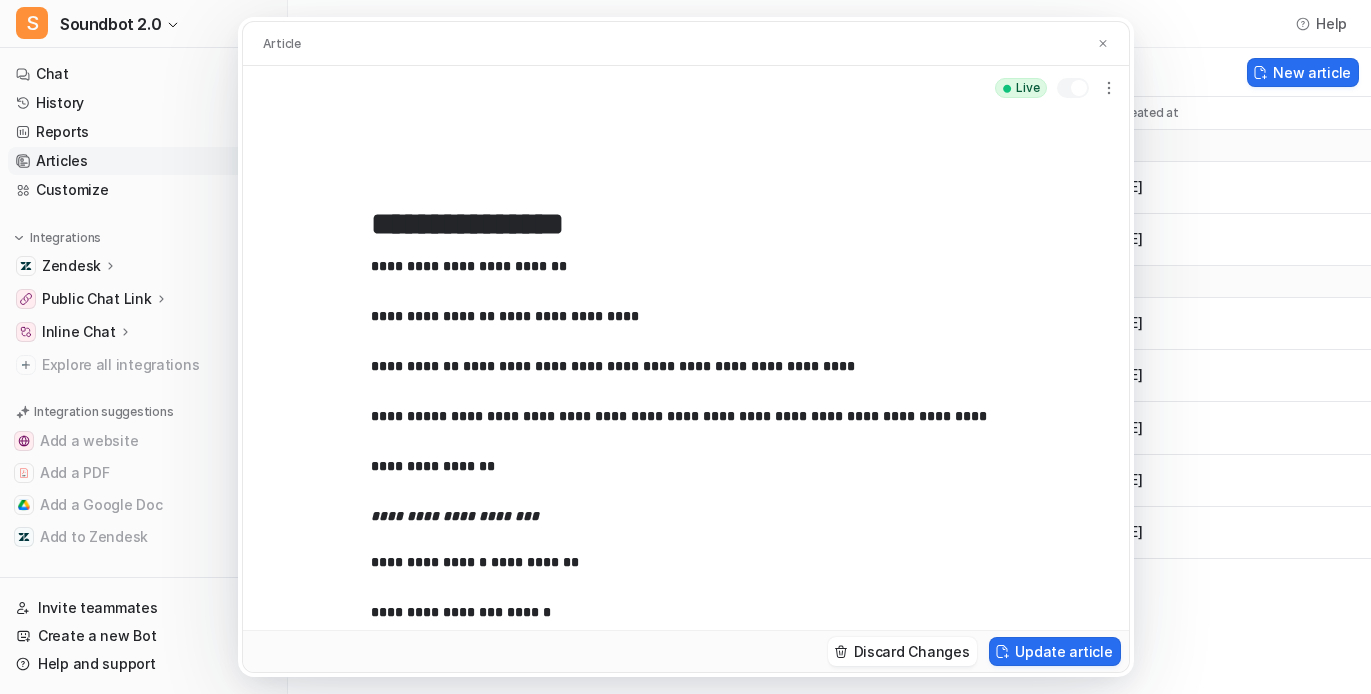 click on "**********" at bounding box center [765, 469] 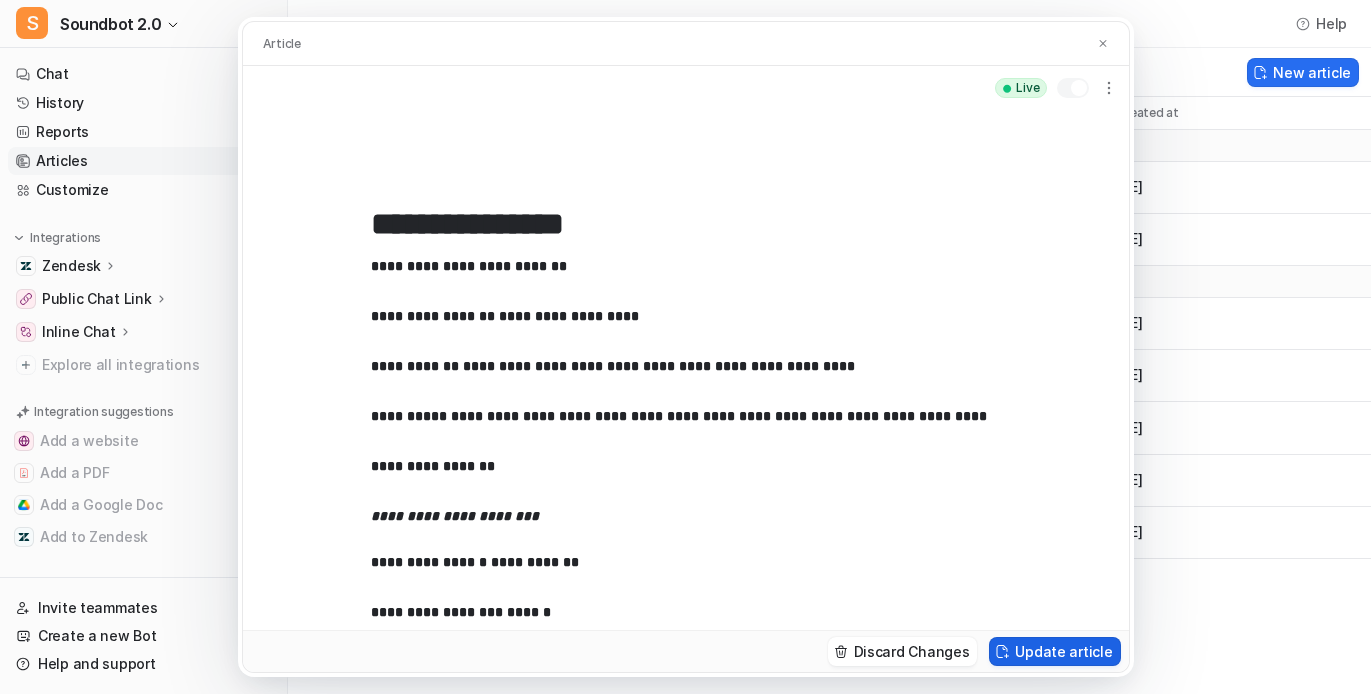 click on "Update article" at bounding box center (1054, 651) 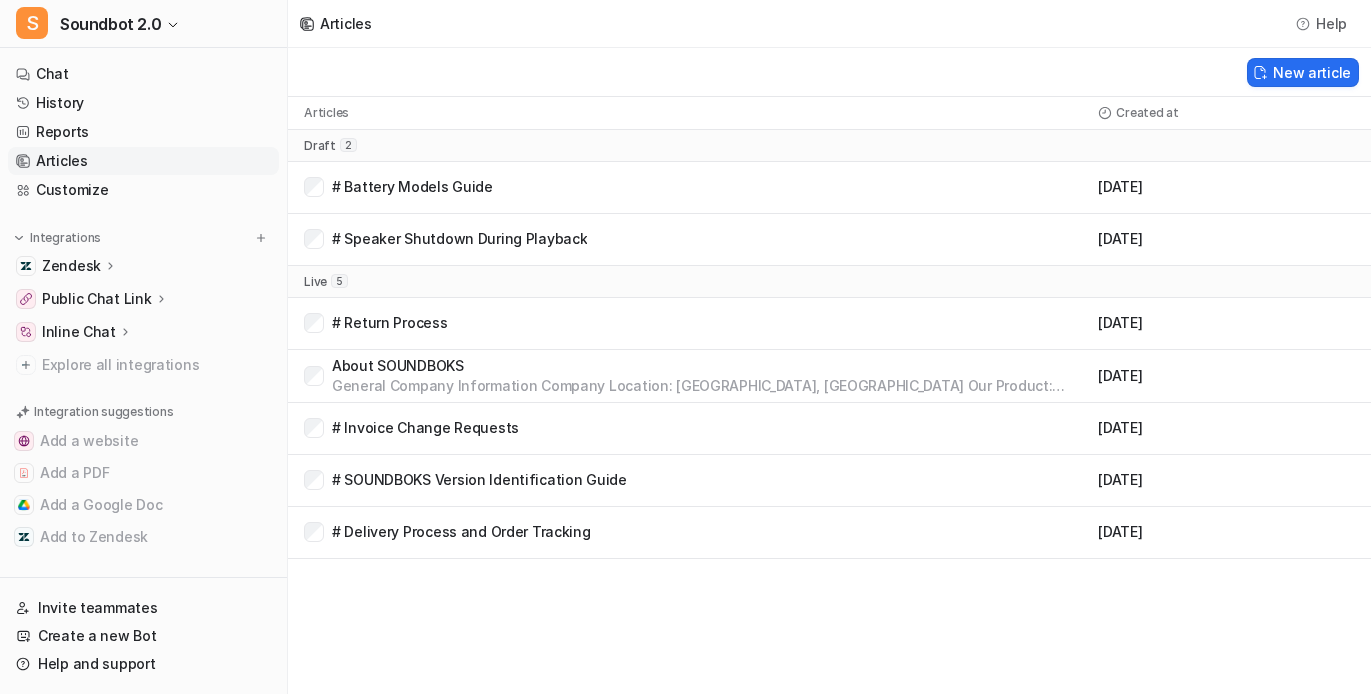 click on "General Company Information Company Location: [GEOGRAPHIC_DATA], [GEOGRAPHIC_DATA] Our Product: High-performance Bluetooth speakers designed for music Our Focus: Portable and battery-powered speakers built for powerful sound performance \## Business Hours Copenhagen Time (GMT+2) [DATE] - [DATE]: 9:00 - 17:00 [DATE] & [DATE]: Closed \## Important Note We do not have walk-in locations. For support and assistance, please contact us through our official channels during business hours." at bounding box center (711, 386) 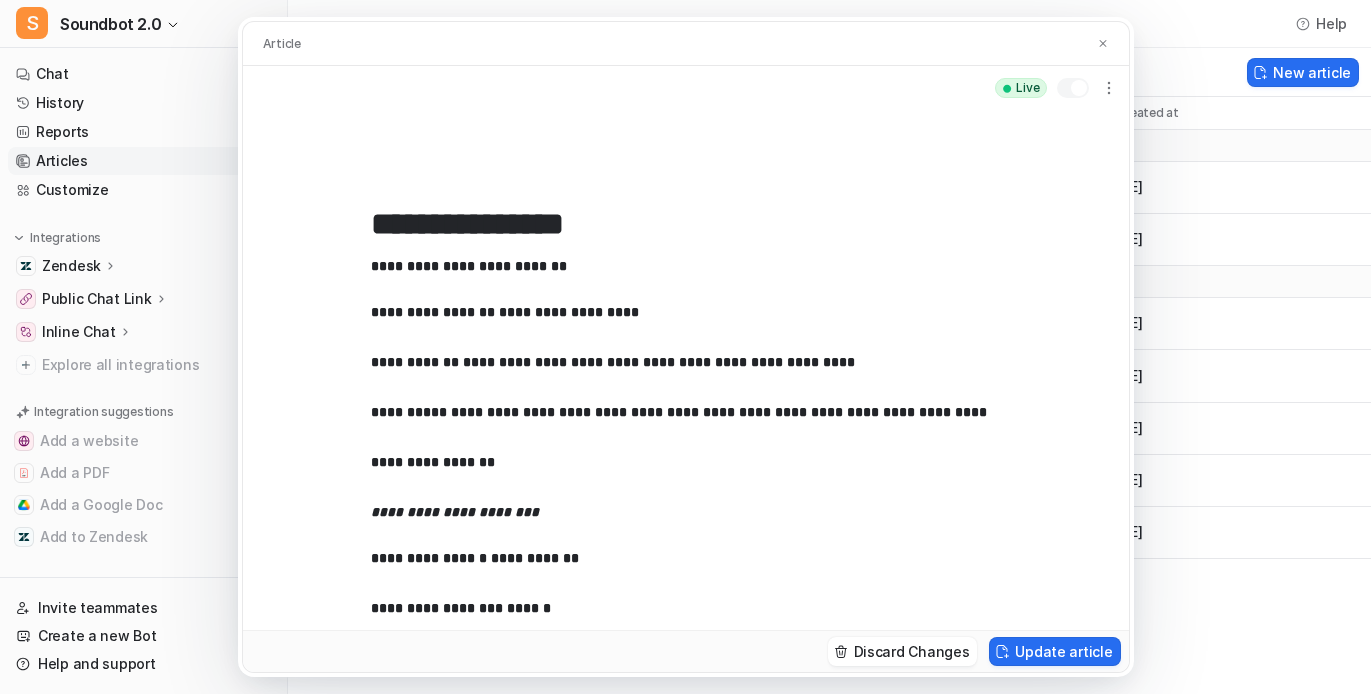 click on "**********" at bounding box center (469, 266) 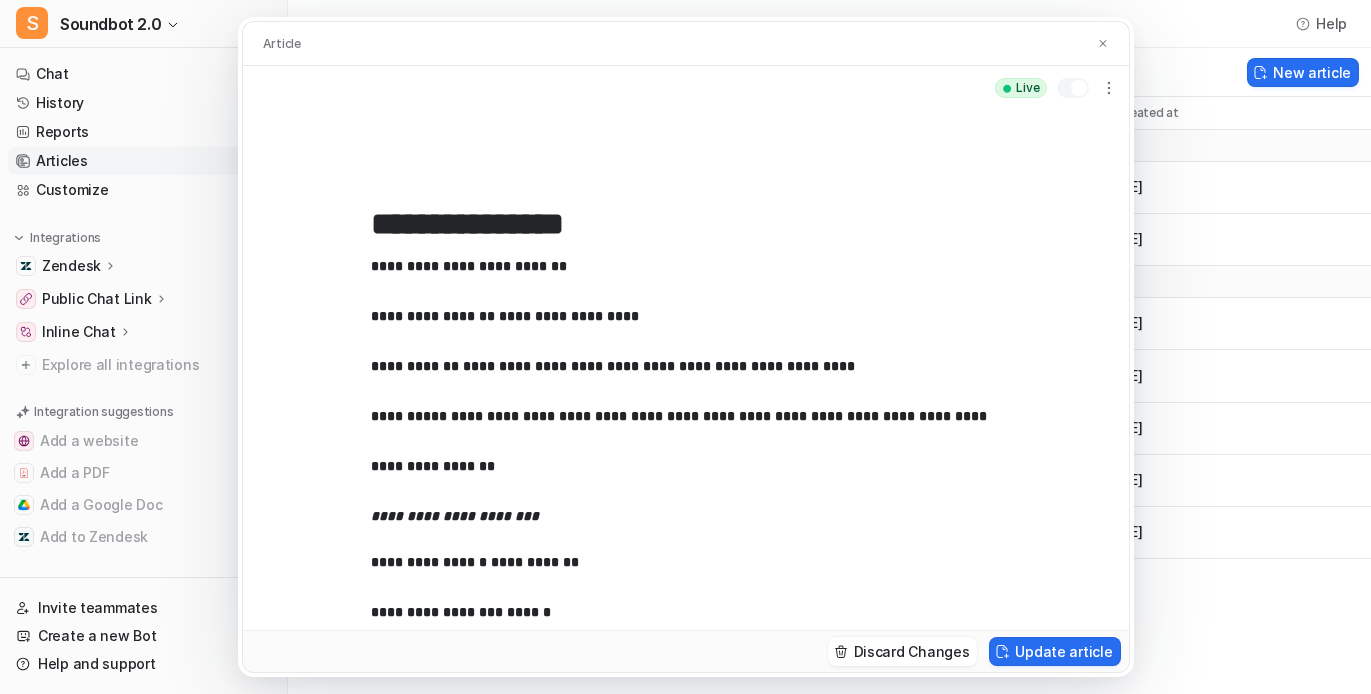 type 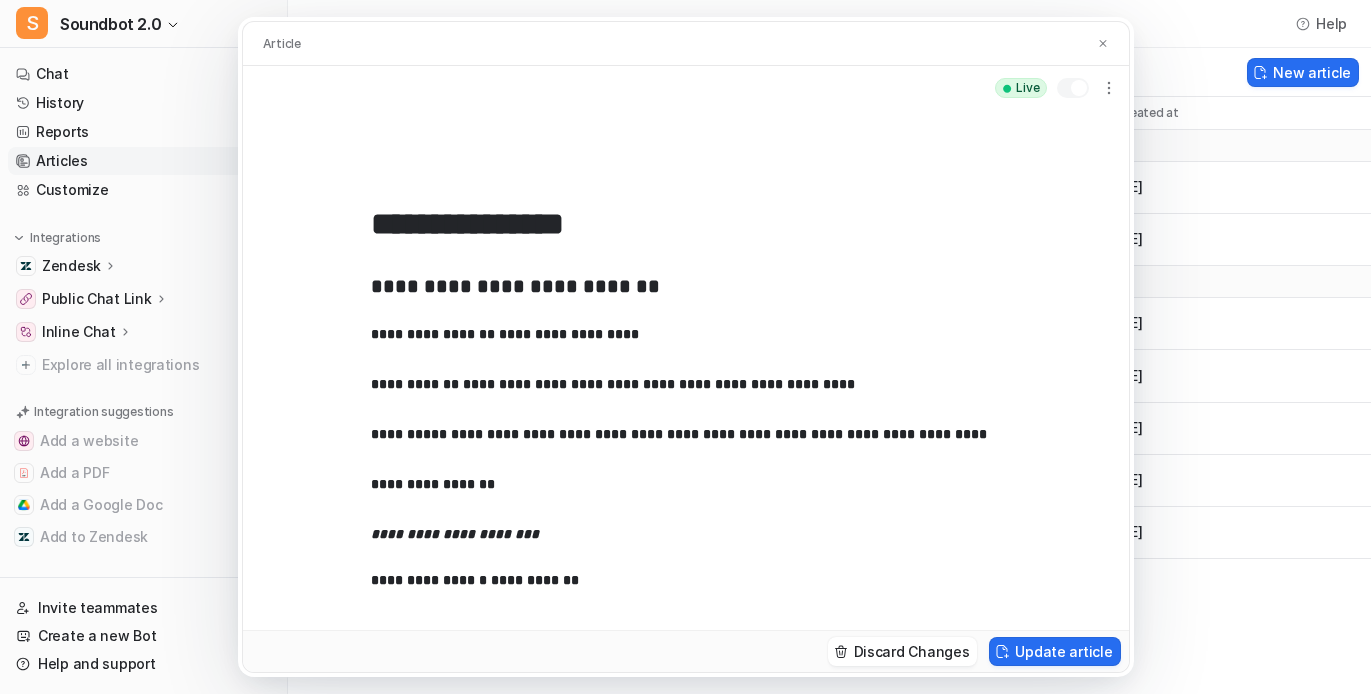 scroll, scrollTop: 96, scrollLeft: 0, axis: vertical 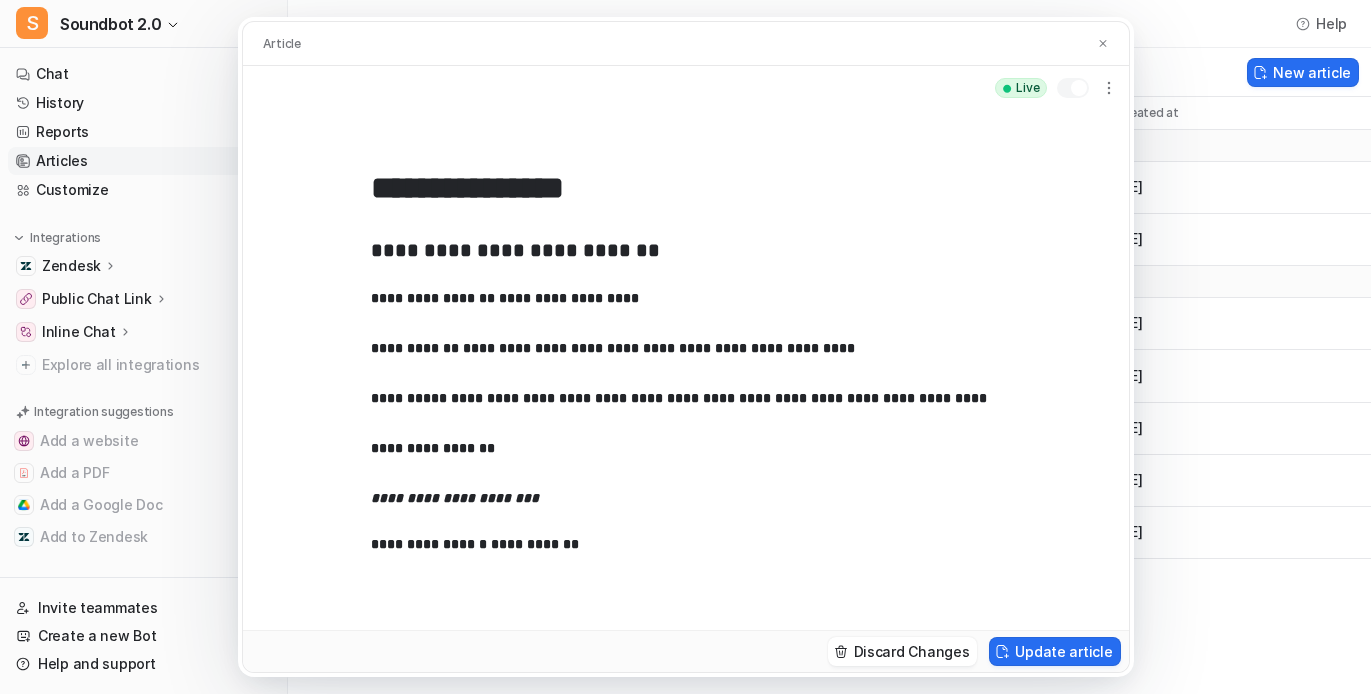 click on "**********" at bounding box center (765, 451) 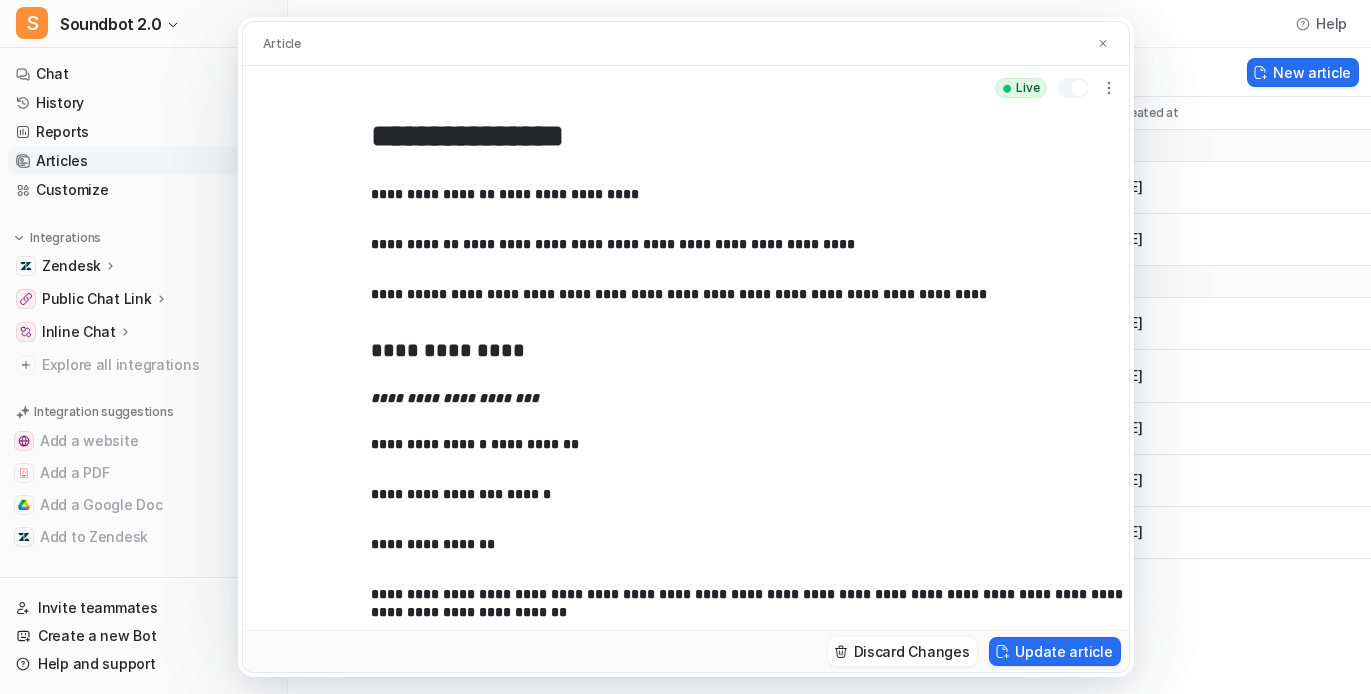 scroll, scrollTop: 120, scrollLeft: 0, axis: vertical 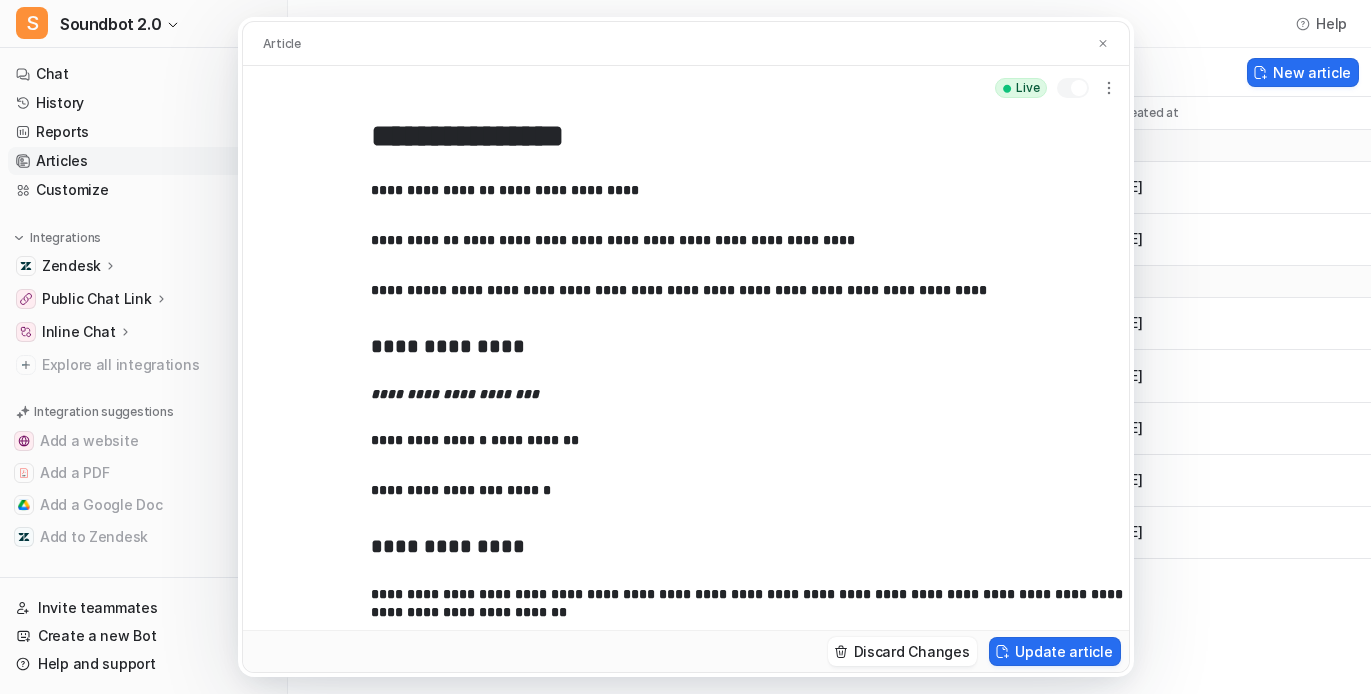click on "**********" at bounding box center (765, 549) 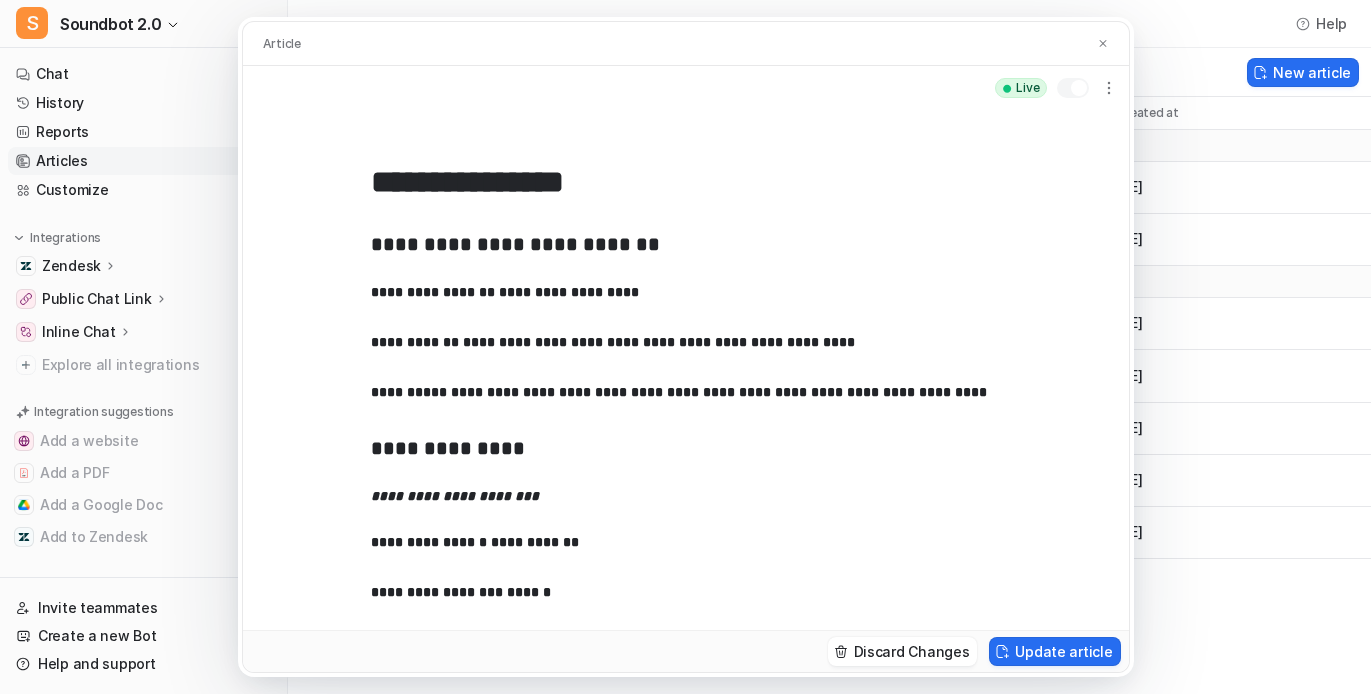 scroll, scrollTop: 0, scrollLeft: 0, axis: both 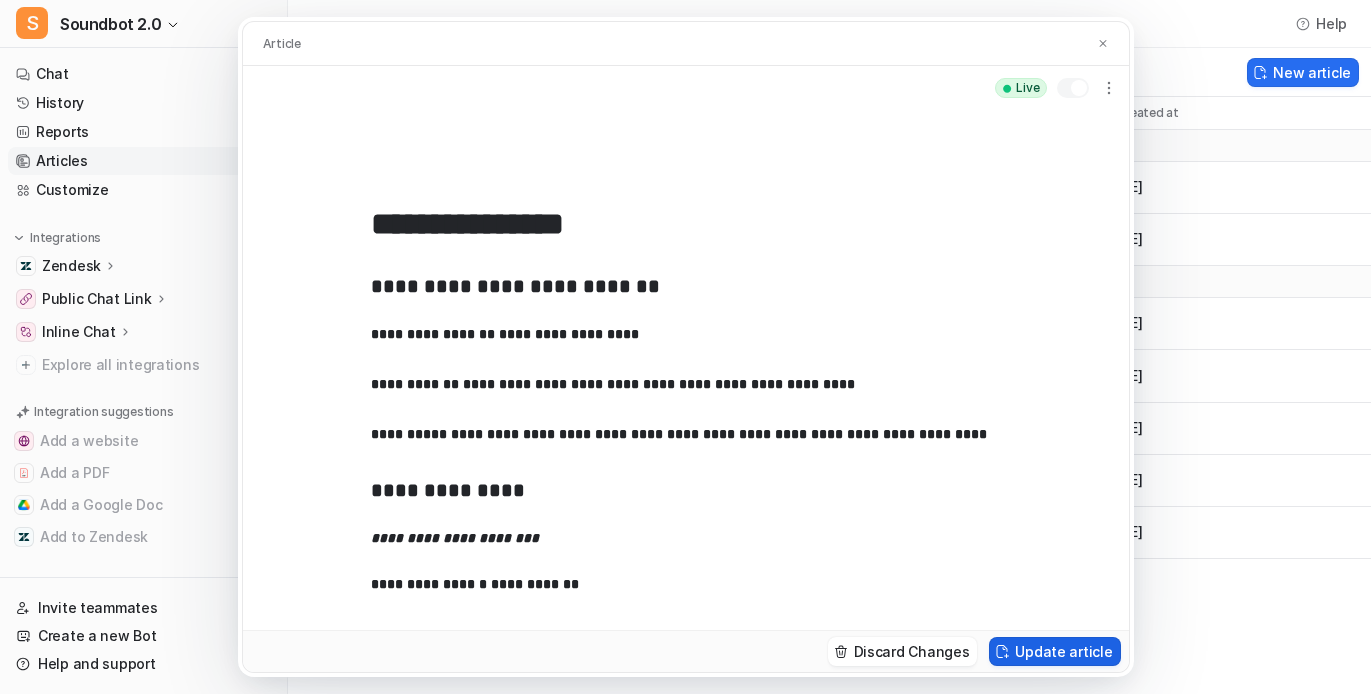 click on "Update article" at bounding box center [1054, 651] 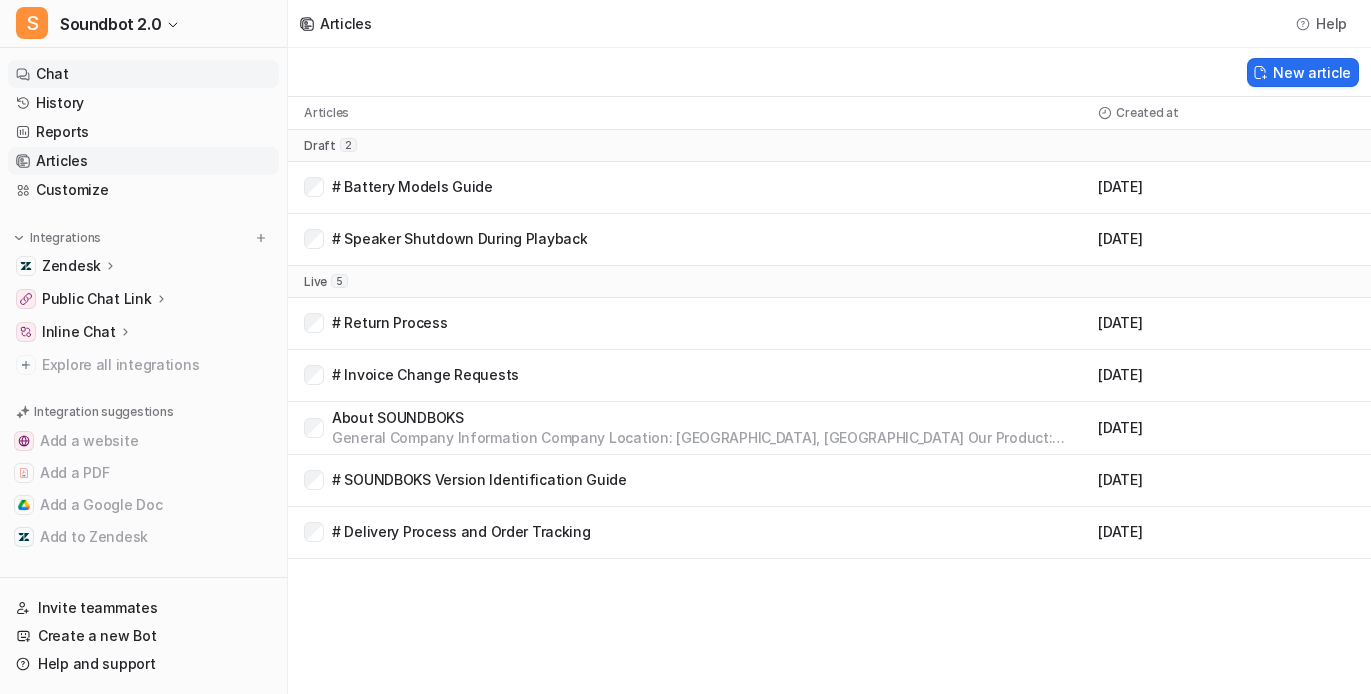 click on "Chat" at bounding box center [143, 74] 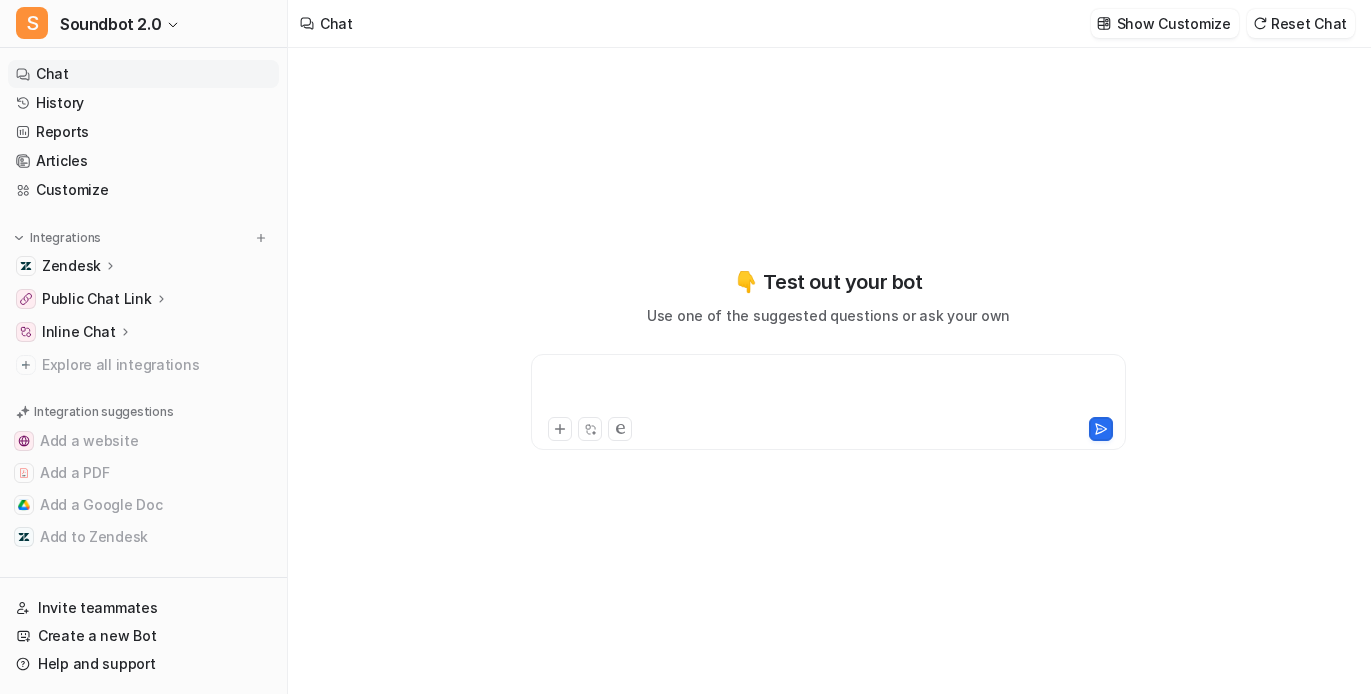 click at bounding box center (827, 390) 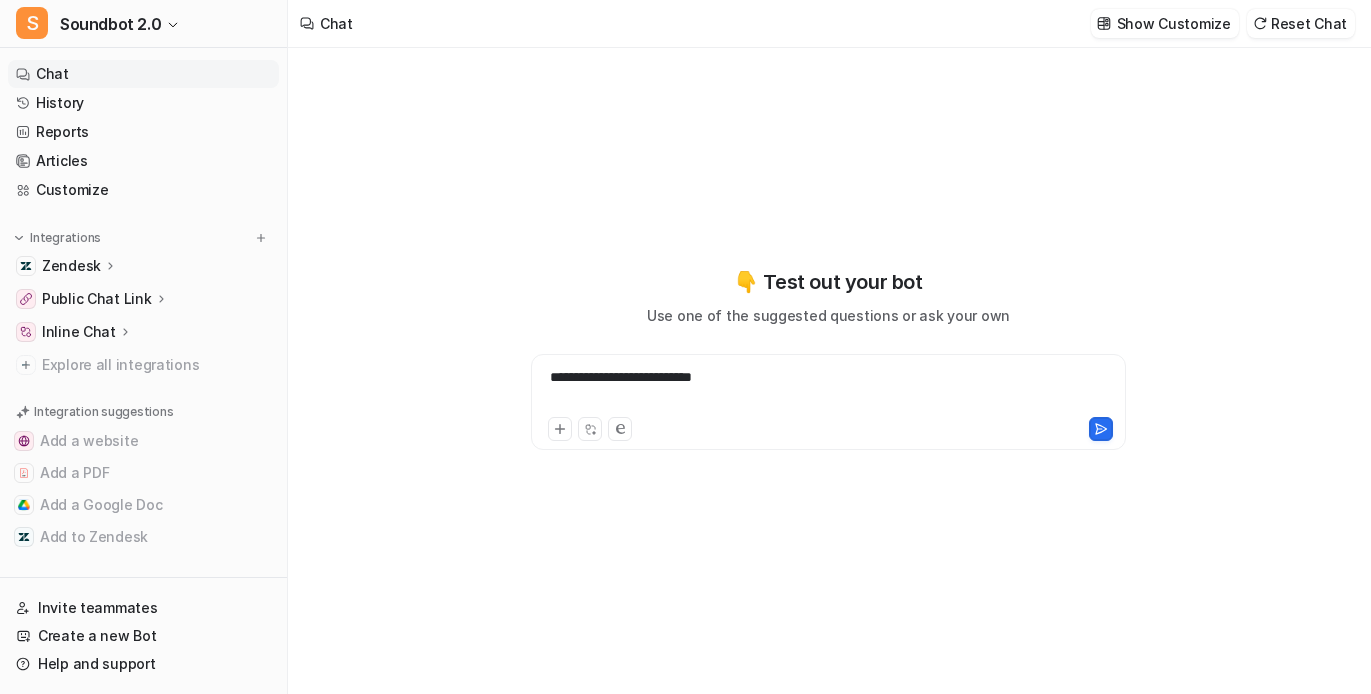 scroll, scrollTop: 12, scrollLeft: 0, axis: vertical 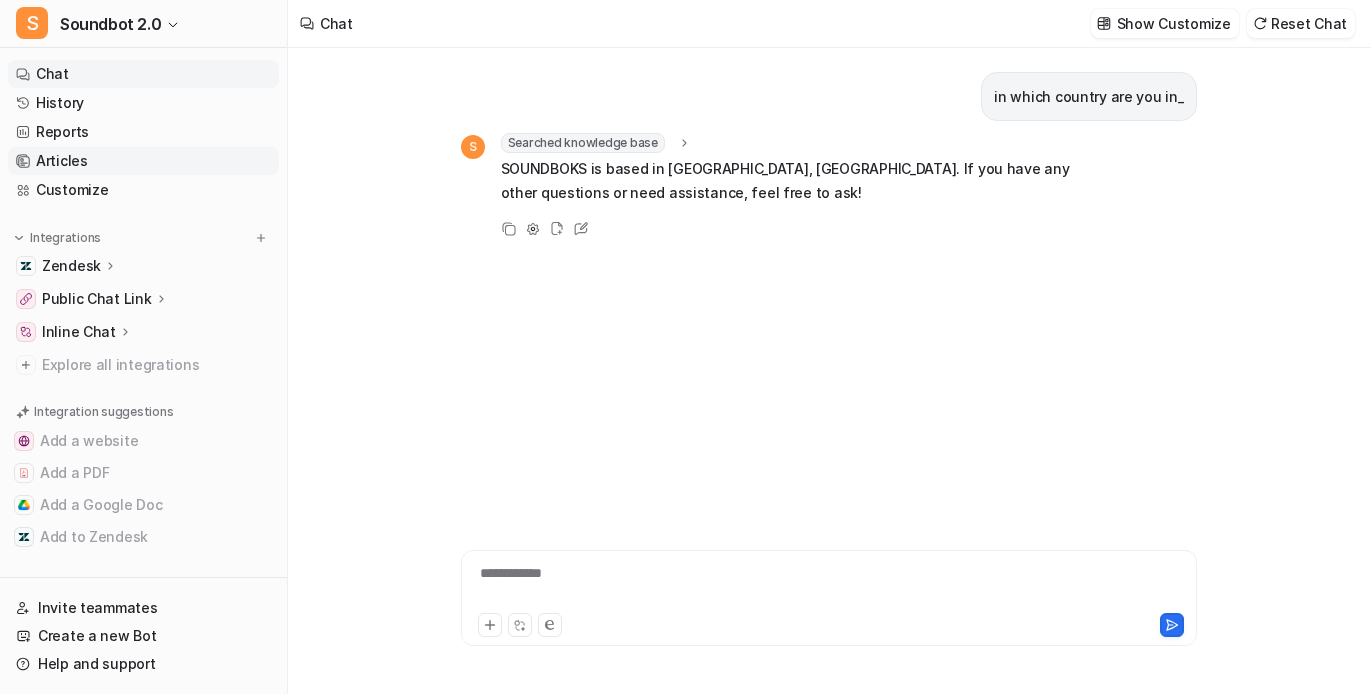click on "Articles" at bounding box center [143, 161] 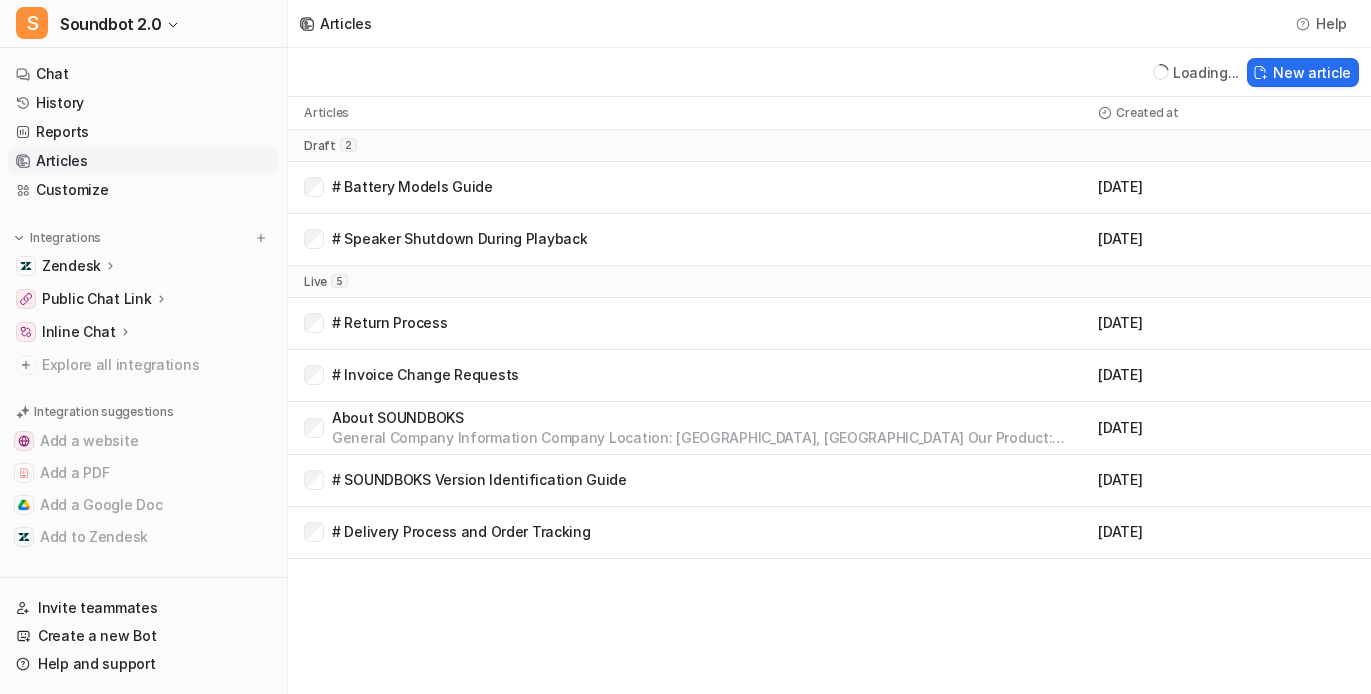 scroll, scrollTop: 0, scrollLeft: 0, axis: both 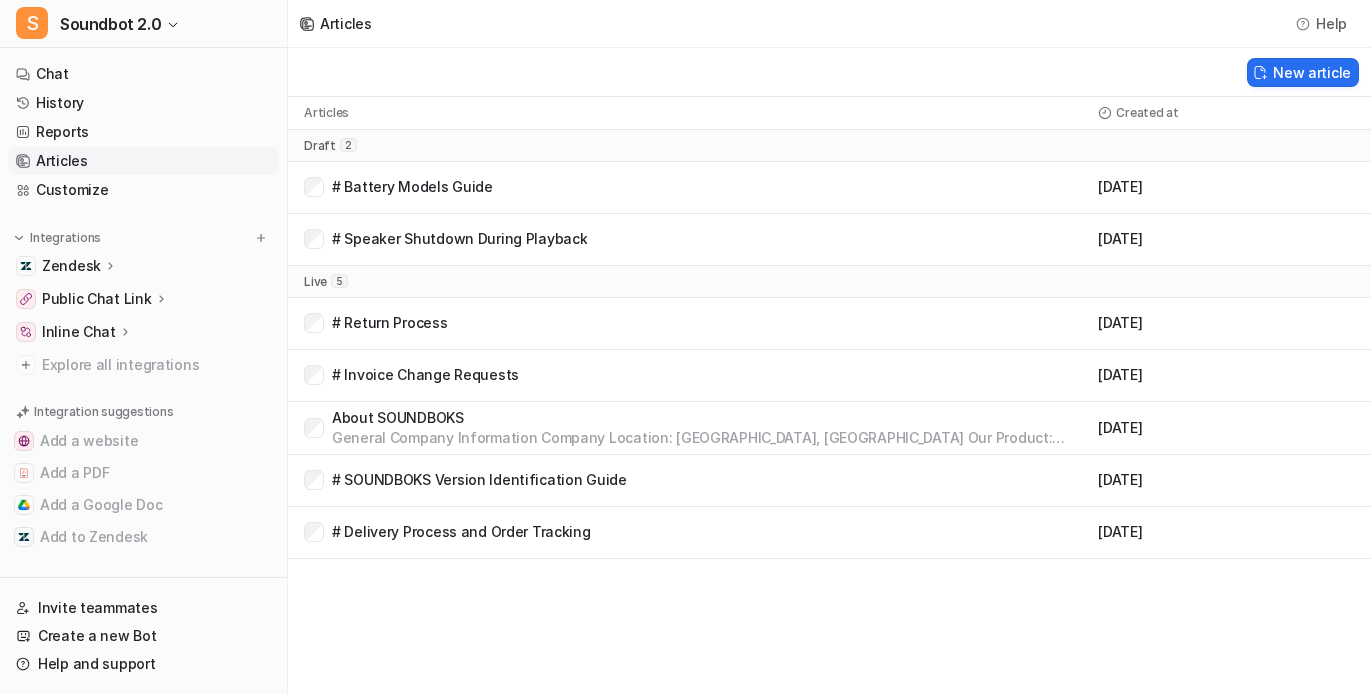 click on "General Company Information Company Location: [GEOGRAPHIC_DATA], [GEOGRAPHIC_DATA] Our Product: High-performance Bluetooth speakers designed for music Our Focus: Portable and battery-powered speakers built for powerful sound performance Business Hours Copenhagen Time (GMT+2) [DATE] - [DATE]: 9:00 - 17:00 [DATE] & [DATE]: Closed Important Note We do not have walk-in locations. For support and assistance, please contact us through our official channels during business hours." at bounding box center (711, 438) 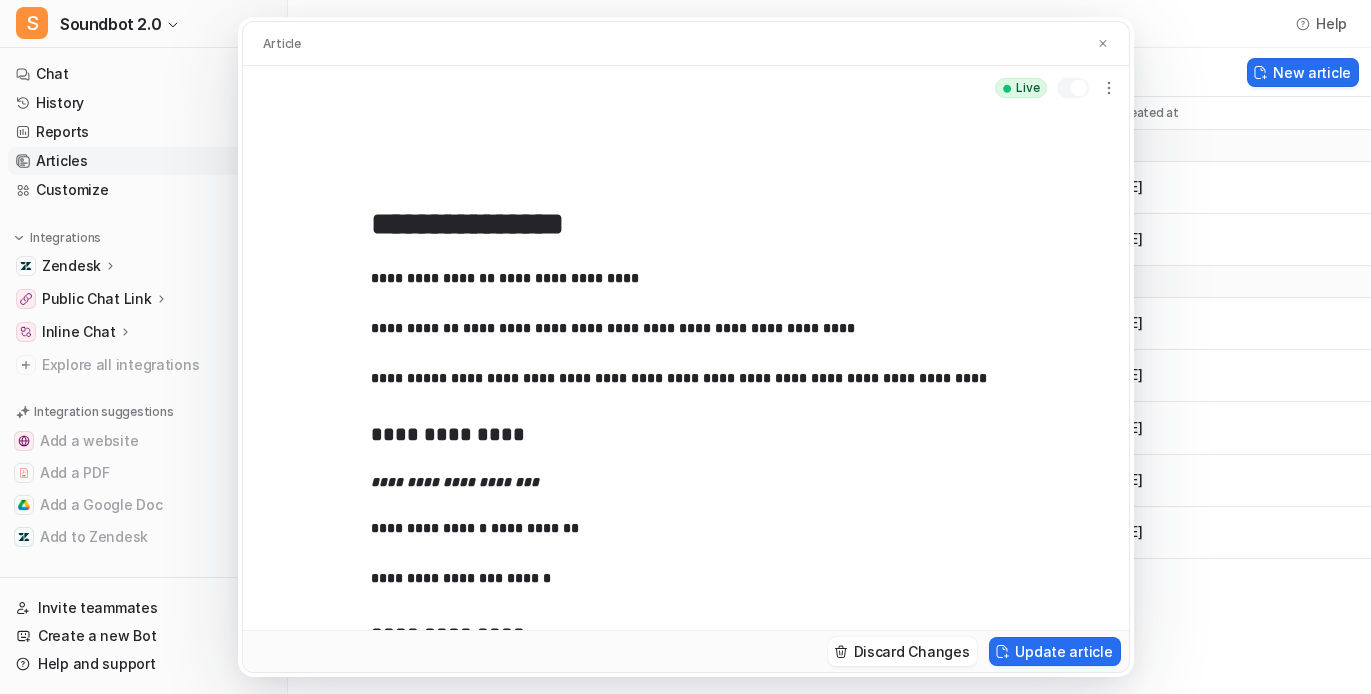 scroll, scrollTop: 123, scrollLeft: 0, axis: vertical 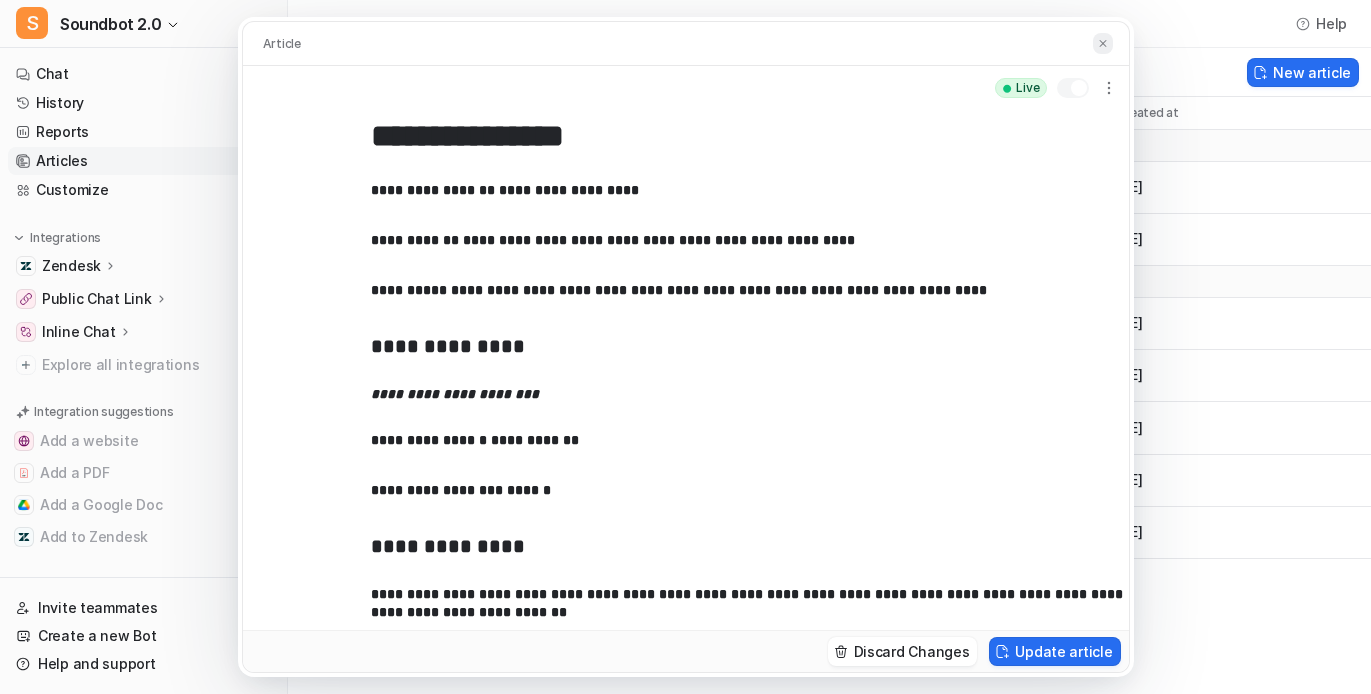 click at bounding box center [1103, 43] 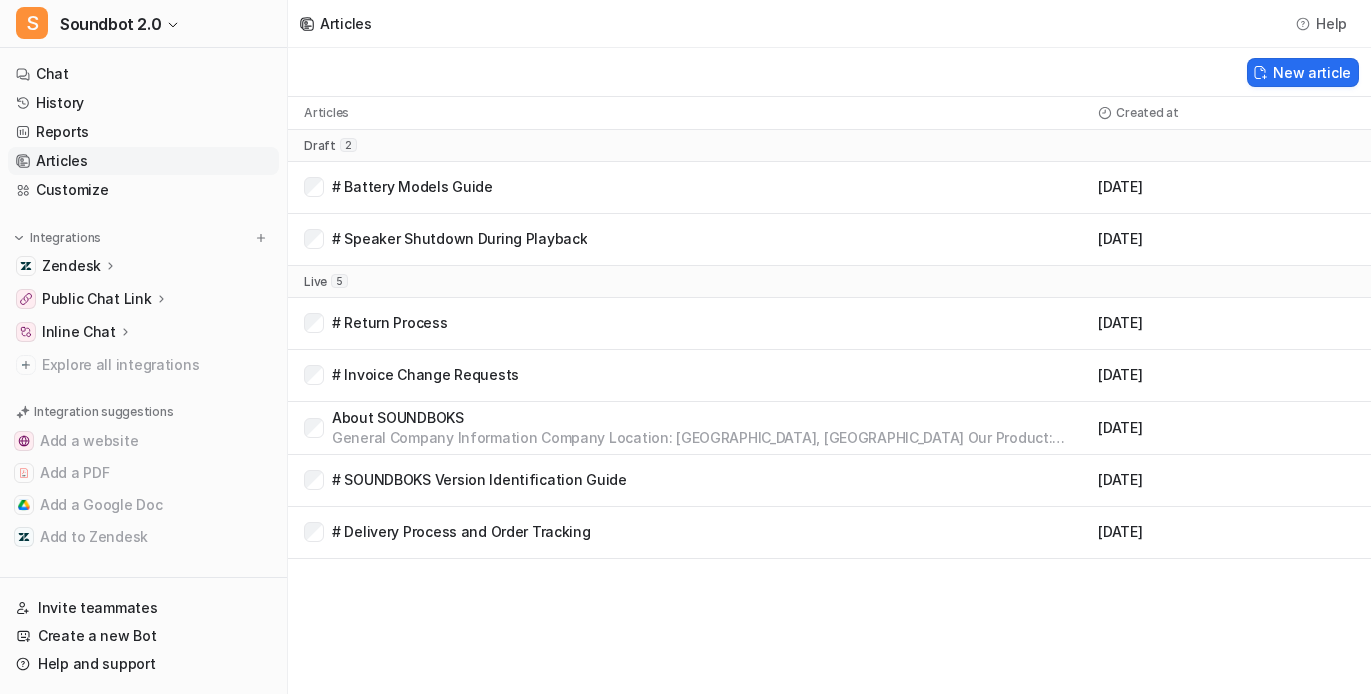 click on "# Invoice Change Requests" at bounding box center [425, 375] 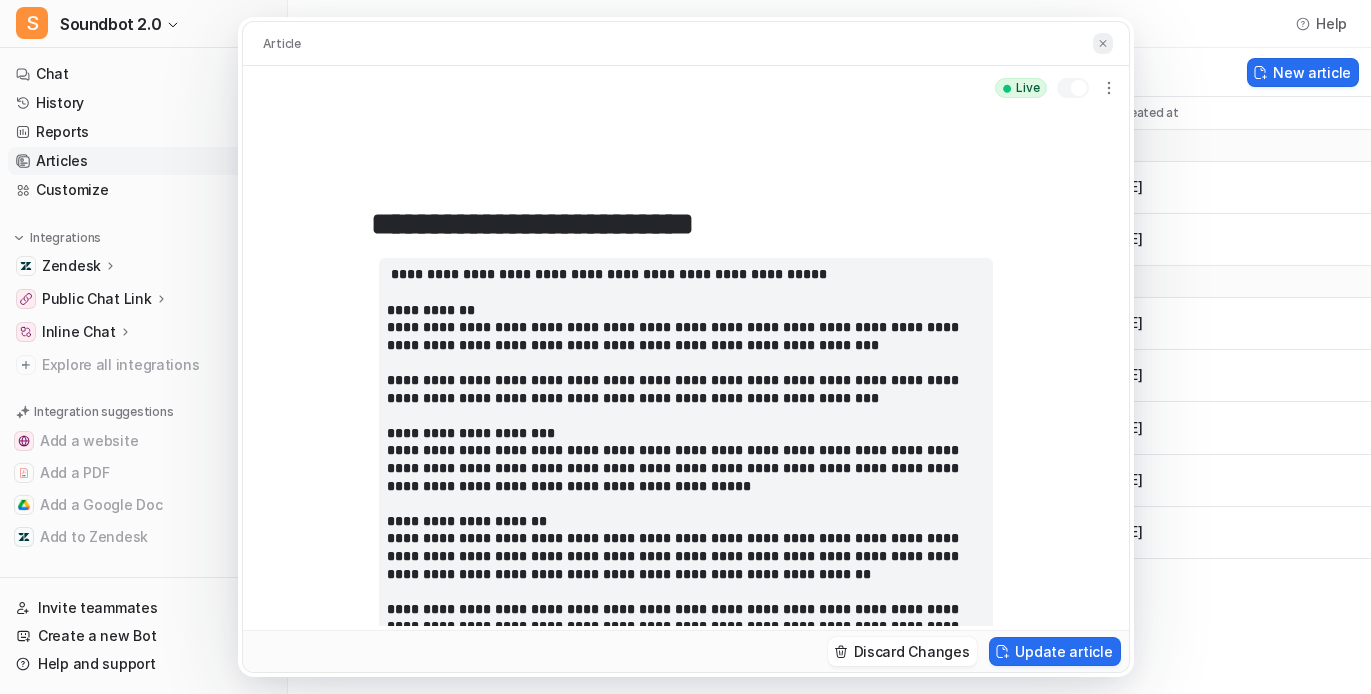 click at bounding box center [1103, 43] 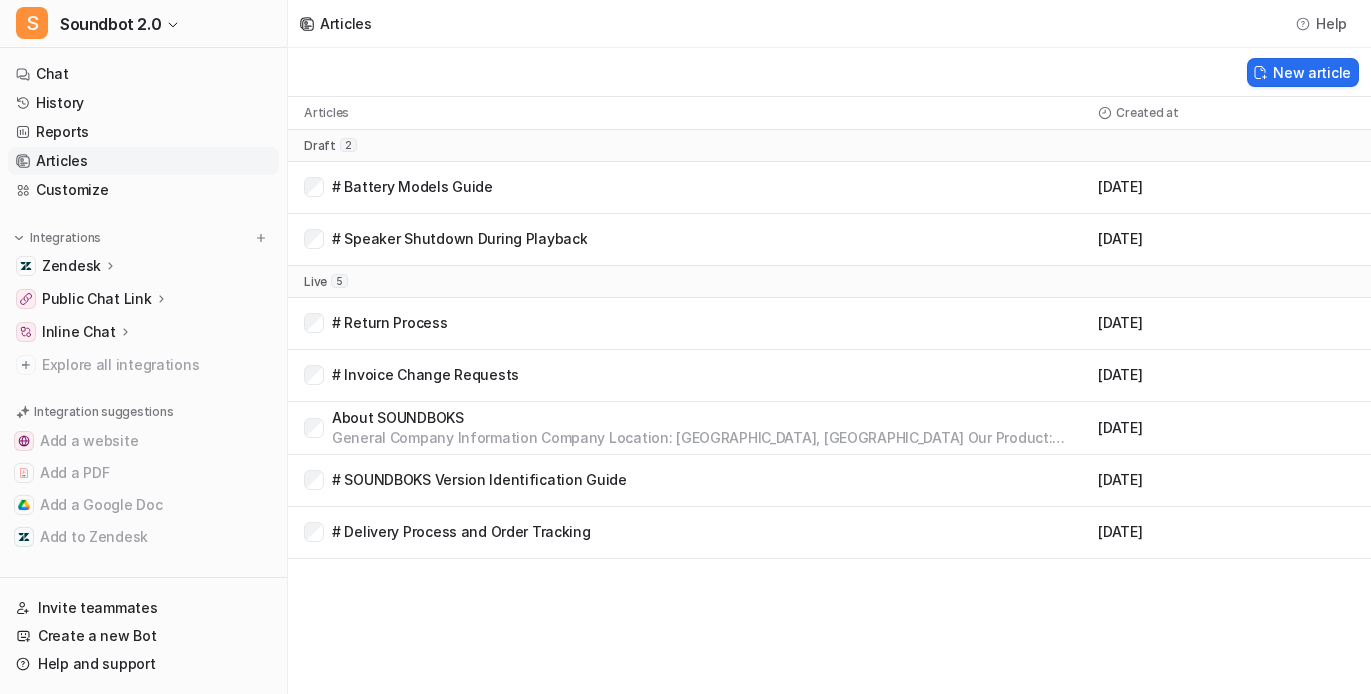 click on "General Company Information Company Location: [GEOGRAPHIC_DATA], [GEOGRAPHIC_DATA] Our Product: High-performance Bluetooth speakers designed for music Our Focus: Portable and battery-powered speakers built for powerful sound performance Business Hours Copenhagen Time (GMT+2) [DATE] - [DATE]: 9:00 - 17:00 [DATE] & [DATE]: Closed Important Note We do not have walk-in locations. For support and assistance, please contact us through our official channels during business hours." at bounding box center [711, 438] 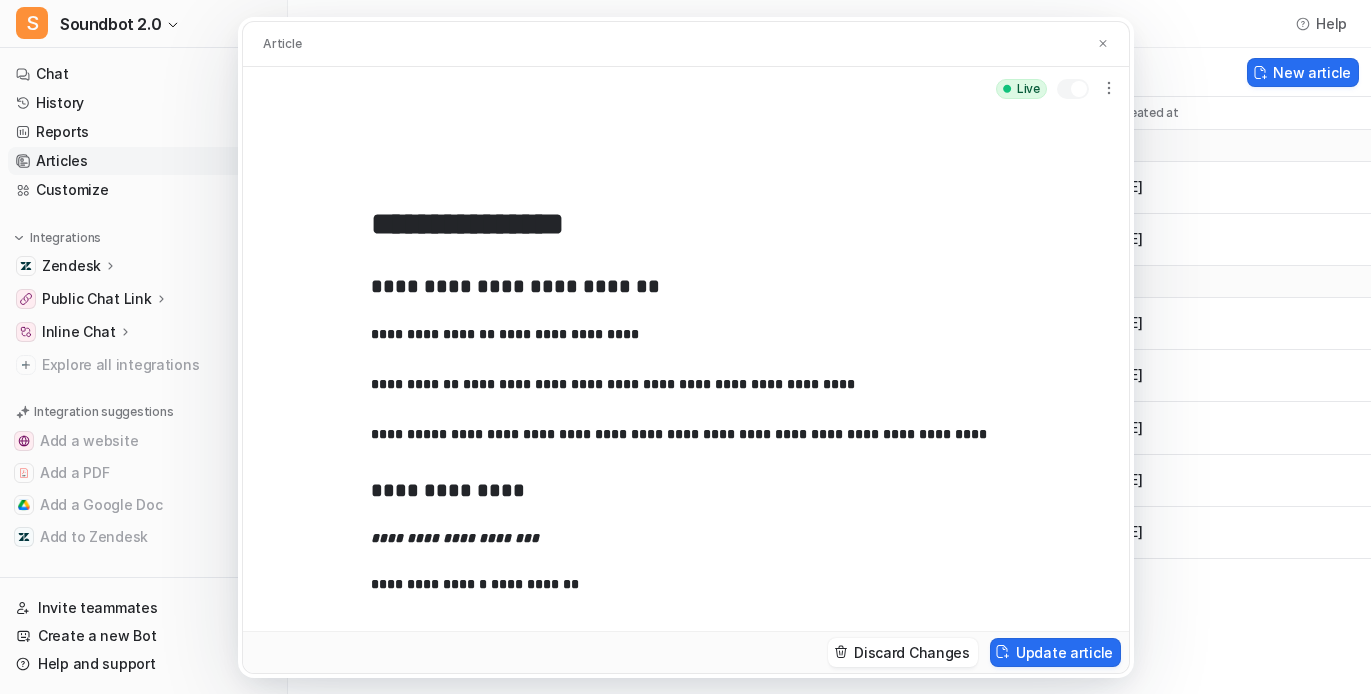 scroll, scrollTop: 123, scrollLeft: 0, axis: vertical 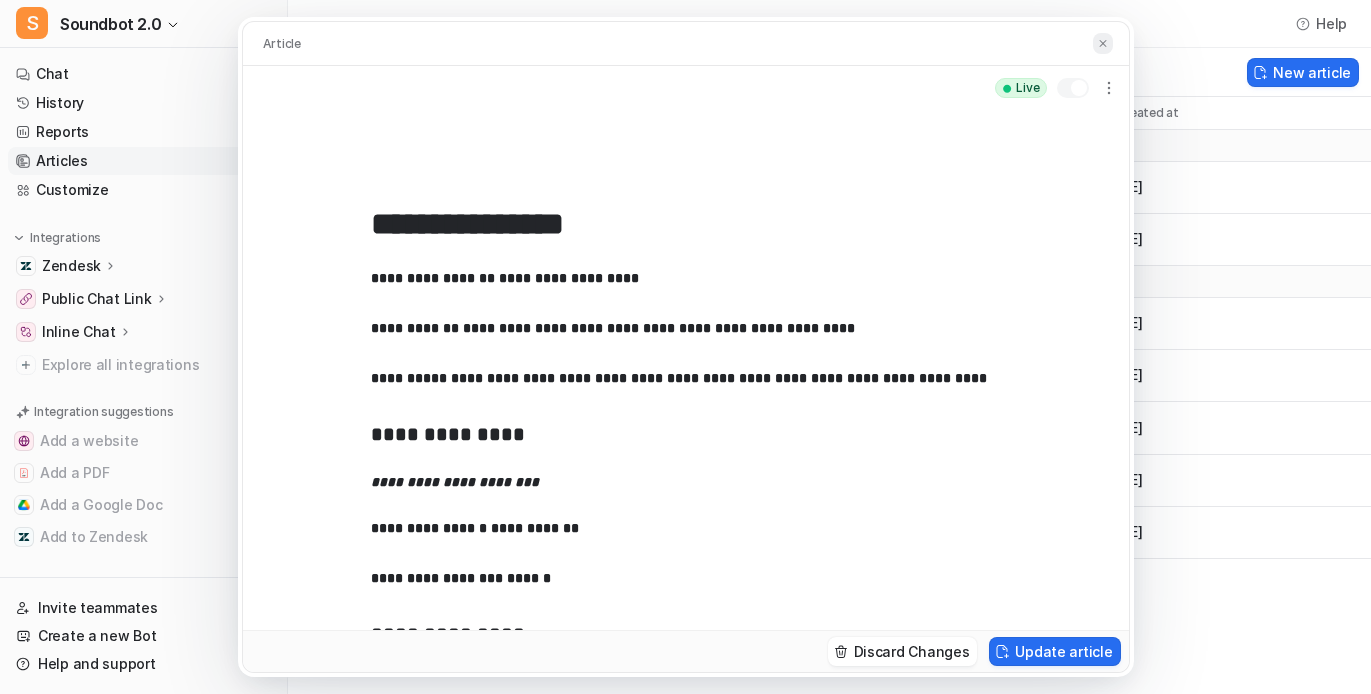 click at bounding box center (1103, 43) 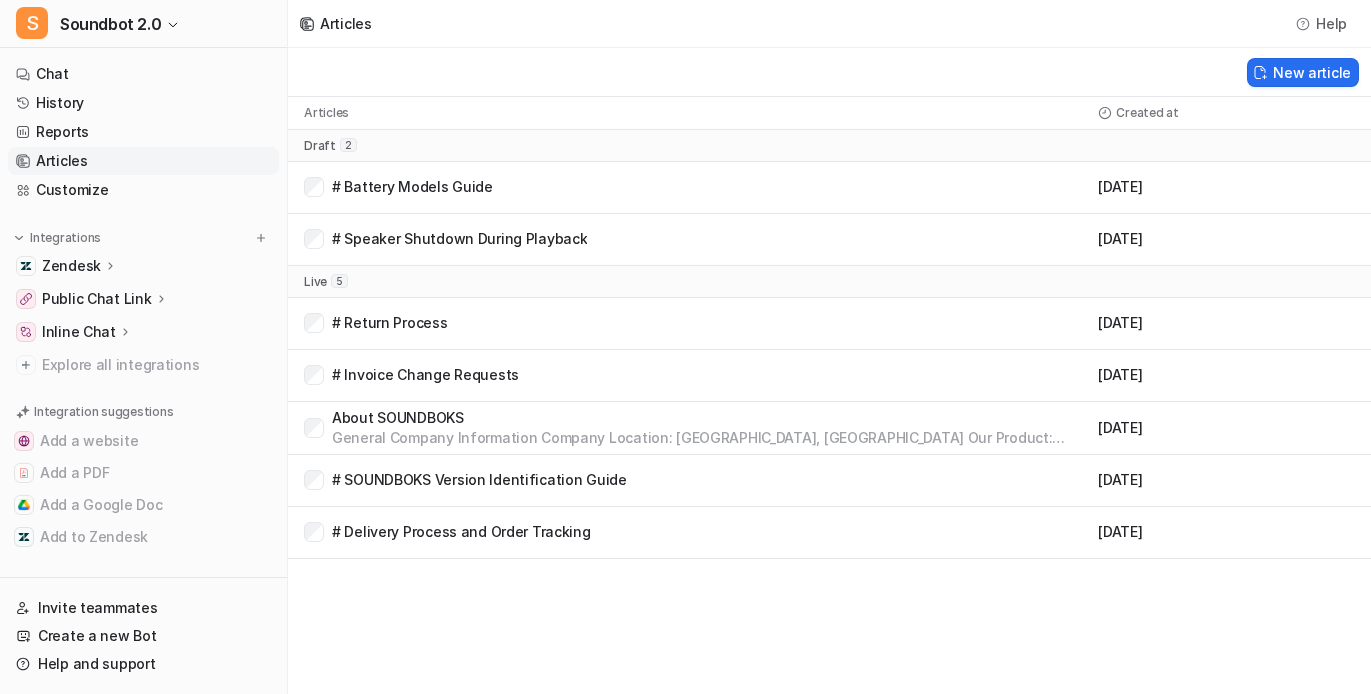click on "# Invoice Change Requests" at bounding box center [711, 375] 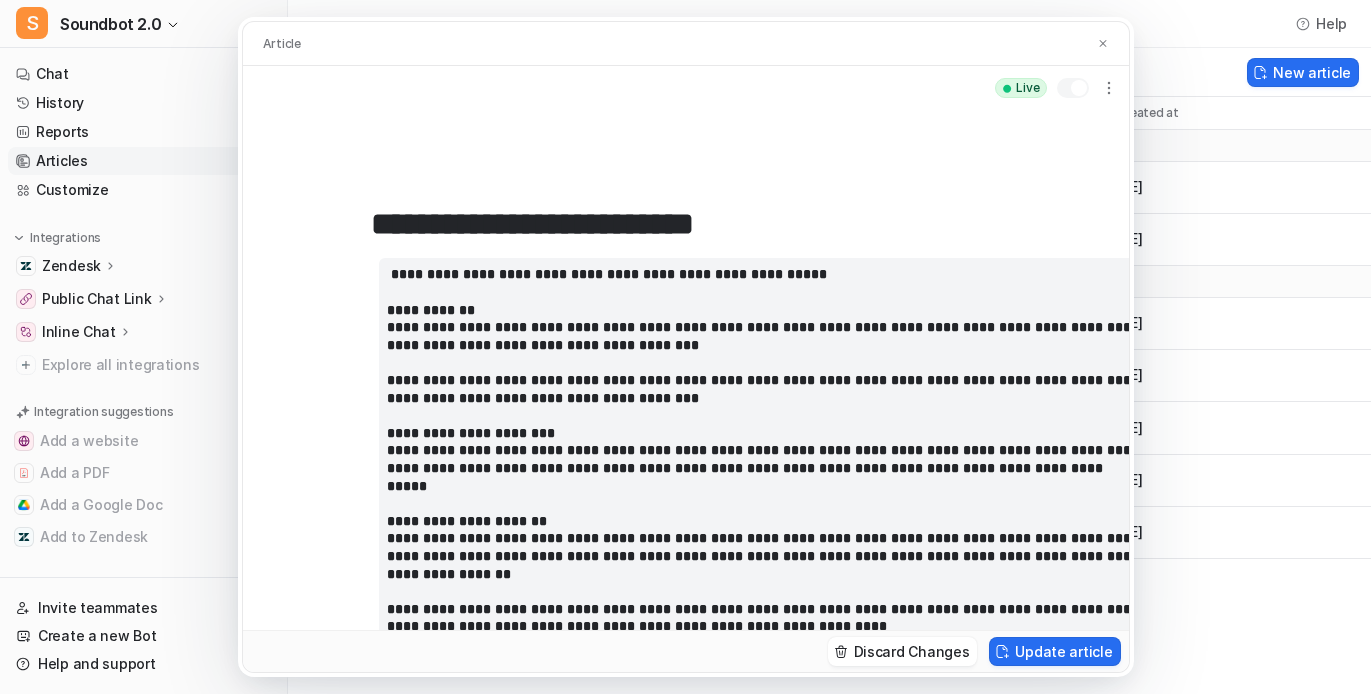 scroll, scrollTop: 242, scrollLeft: 0, axis: vertical 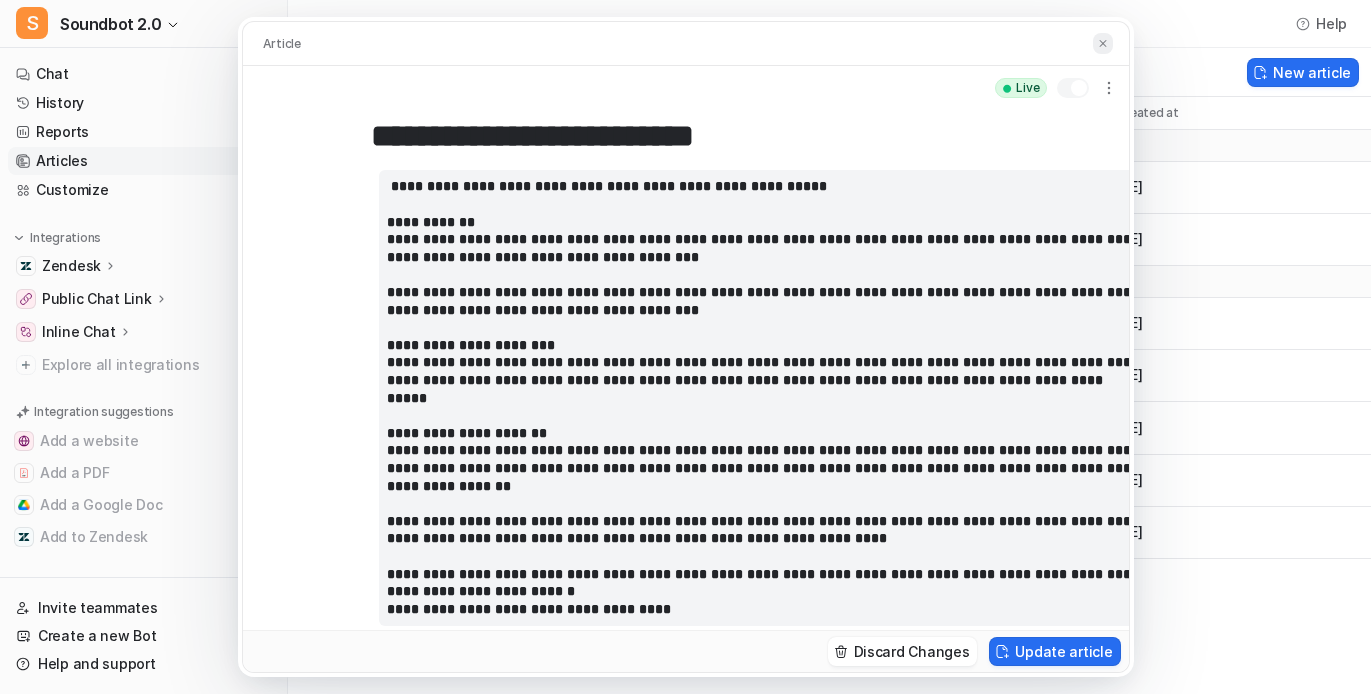 click at bounding box center [1103, 43] 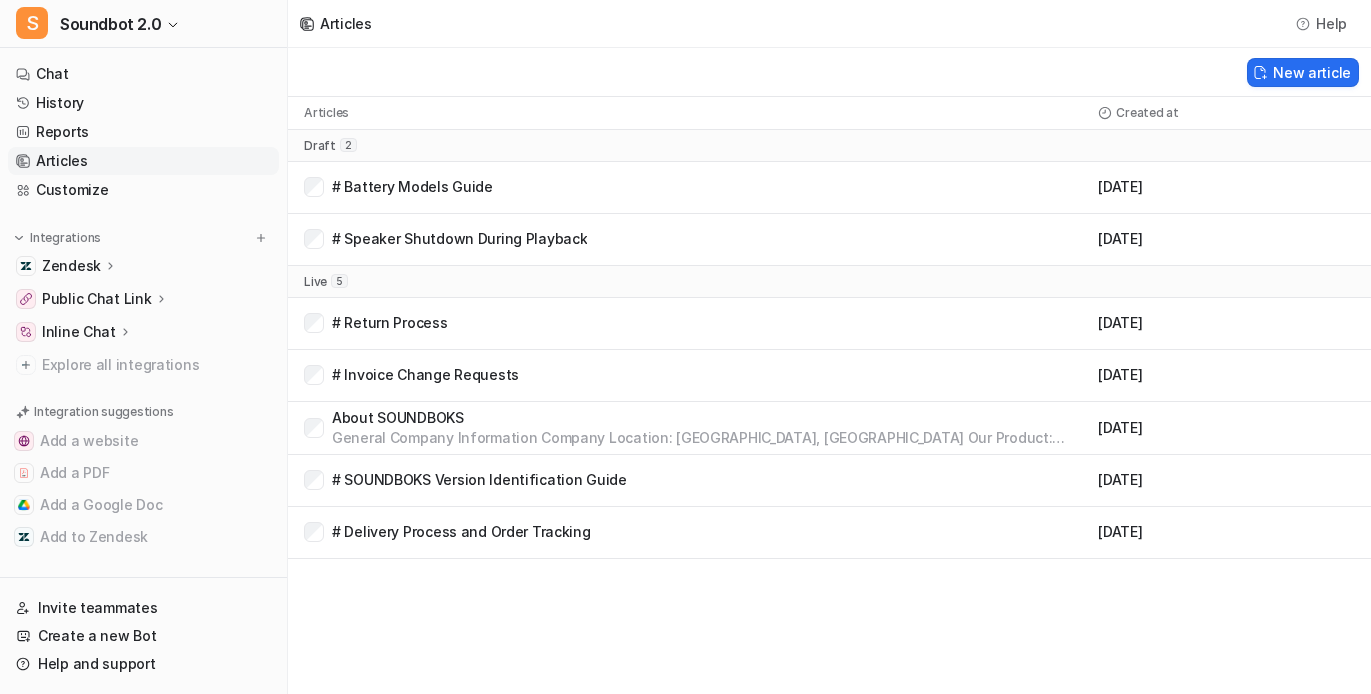 click on "# Invoice Change Requests" at bounding box center (425, 375) 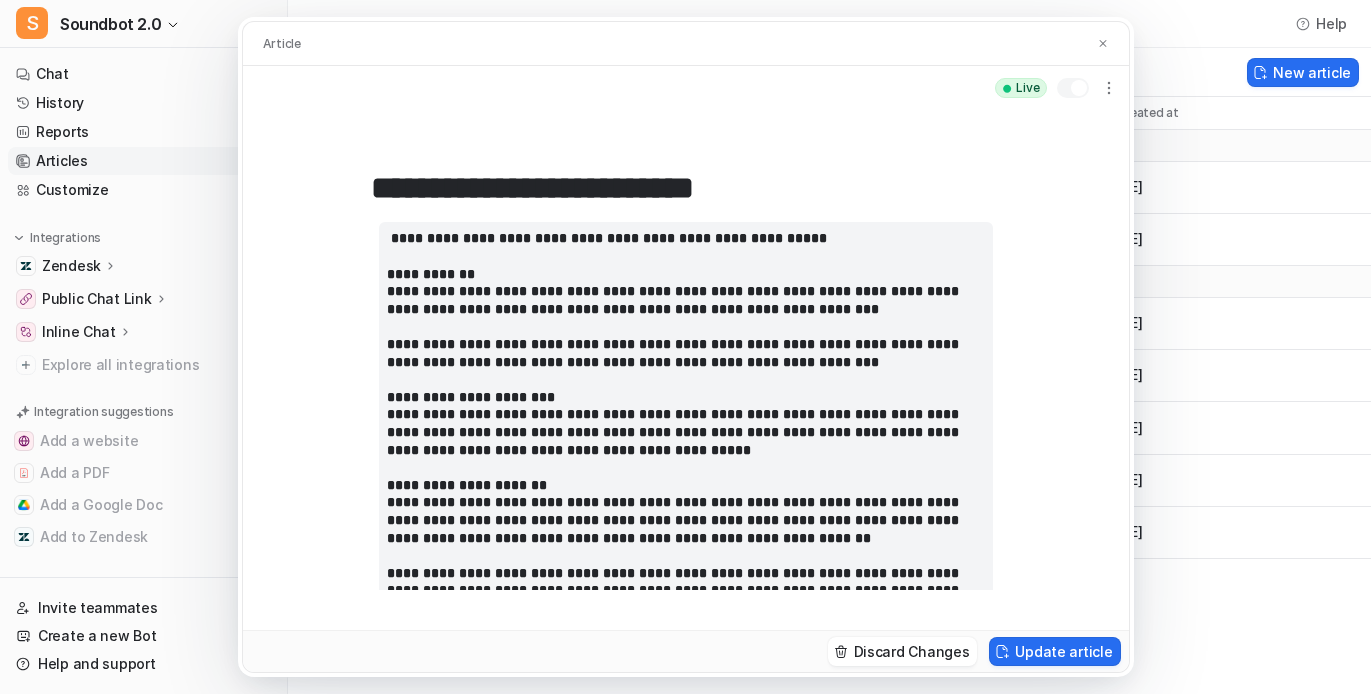 scroll, scrollTop: 175, scrollLeft: 0, axis: vertical 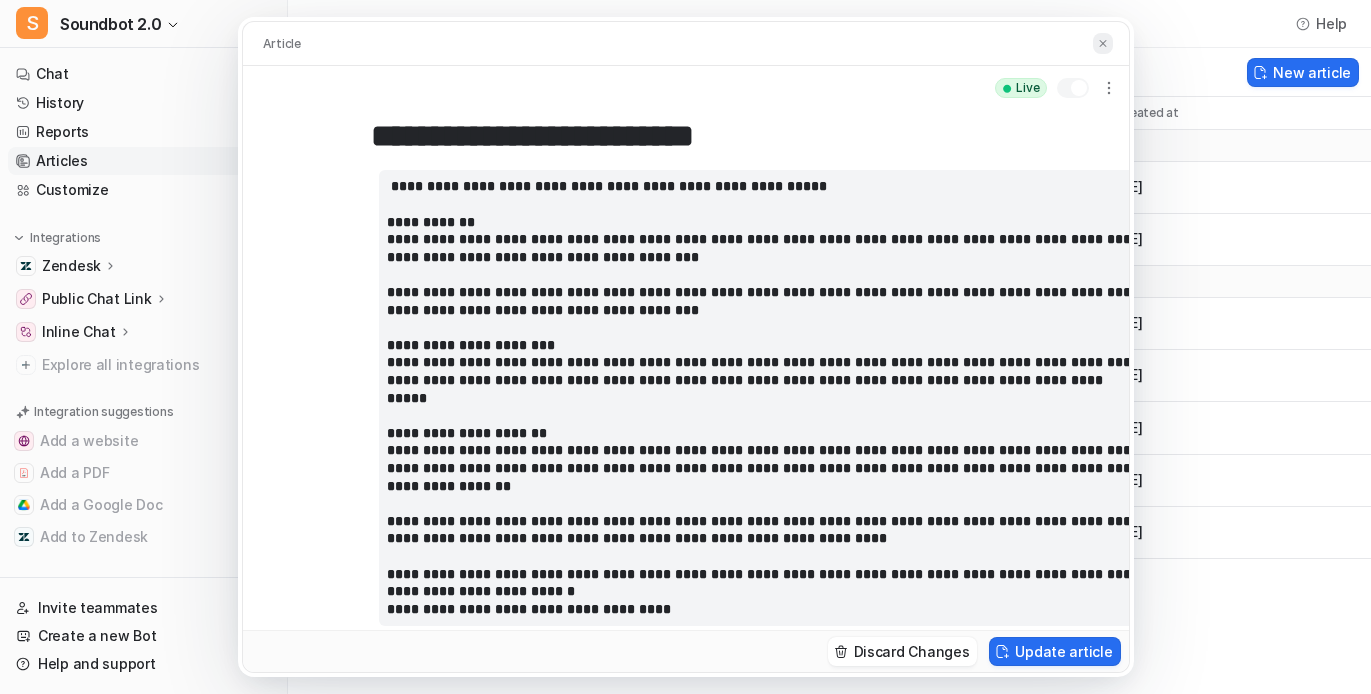 click at bounding box center (1103, 43) 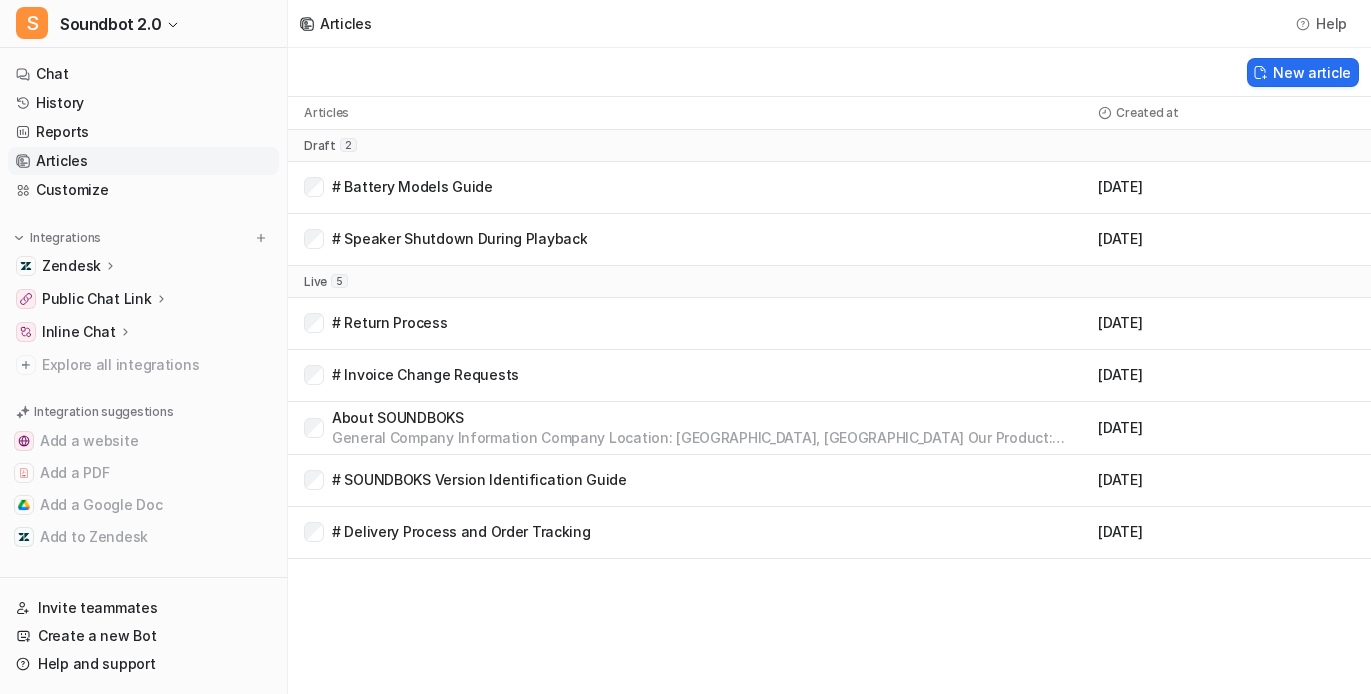 click on "# Invoice Change Requests" at bounding box center (425, 375) 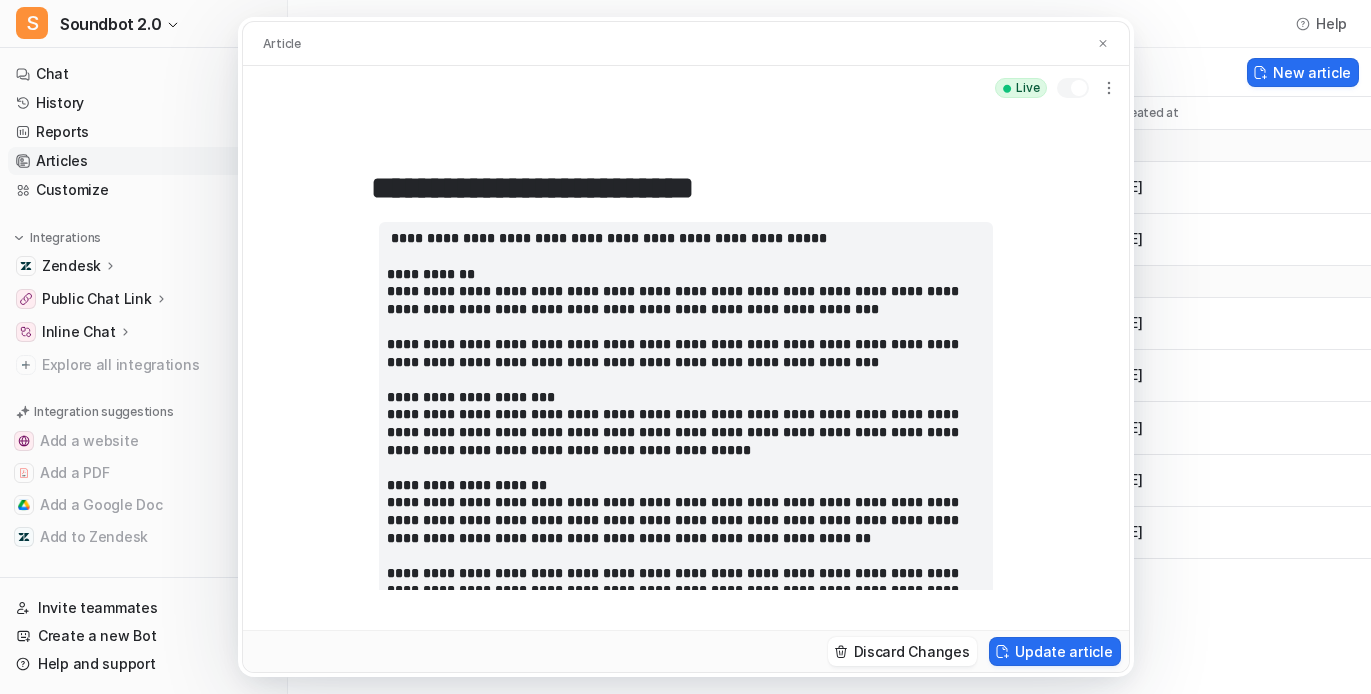 scroll, scrollTop: 106, scrollLeft: 0, axis: vertical 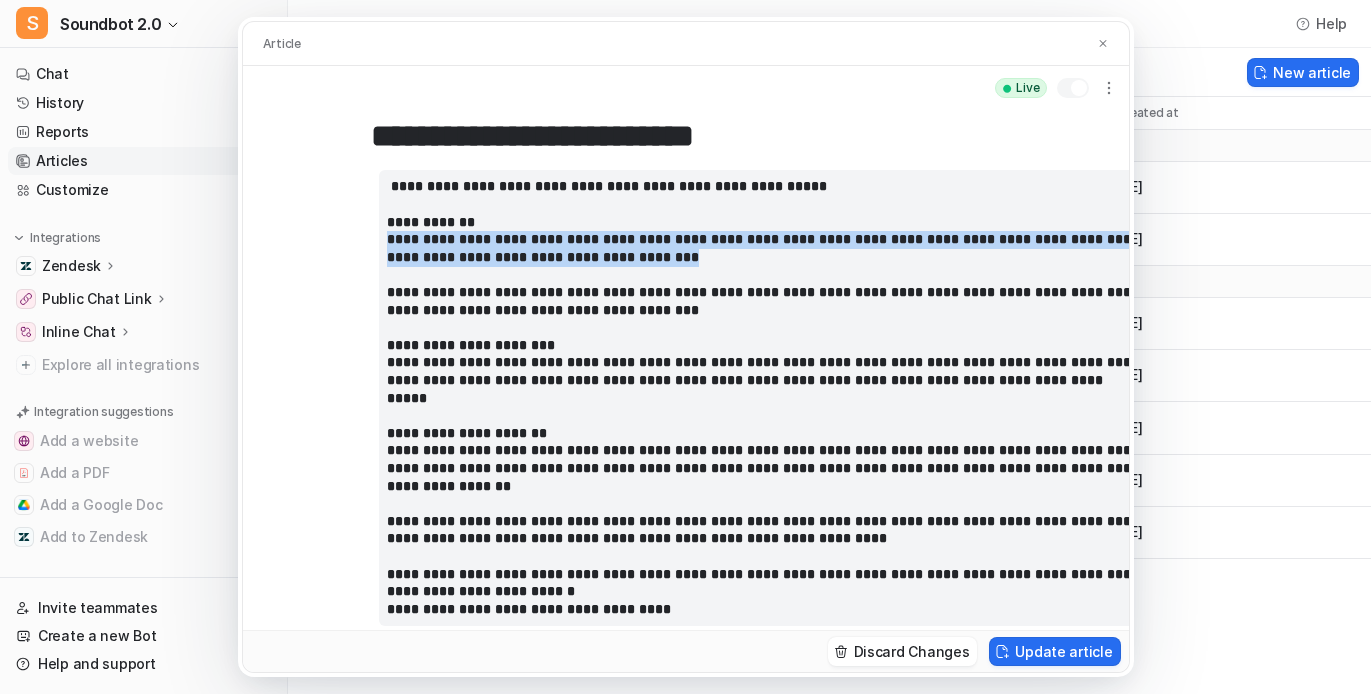 drag, startPoint x: 313, startPoint y: 326, endPoint x: 457, endPoint y: 367, distance: 149.72308 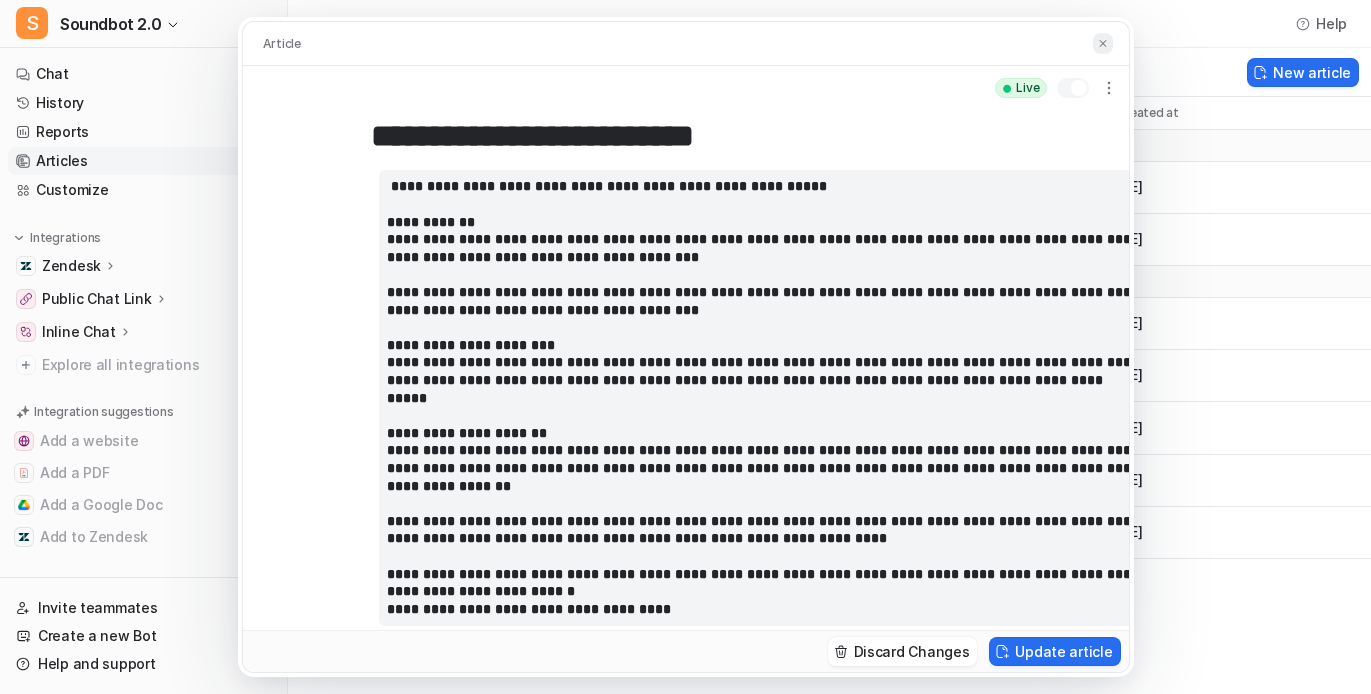 click at bounding box center (1103, 43) 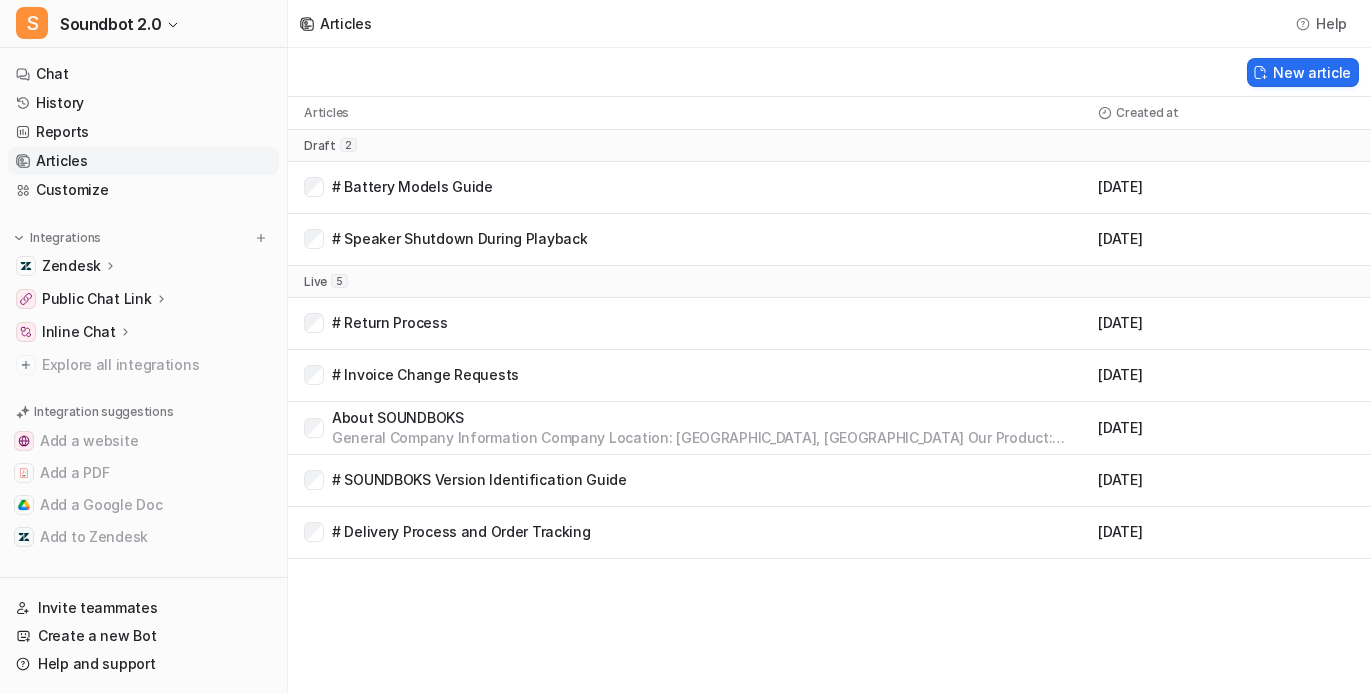 click on "# Invoice Change Requests" at bounding box center [425, 375] 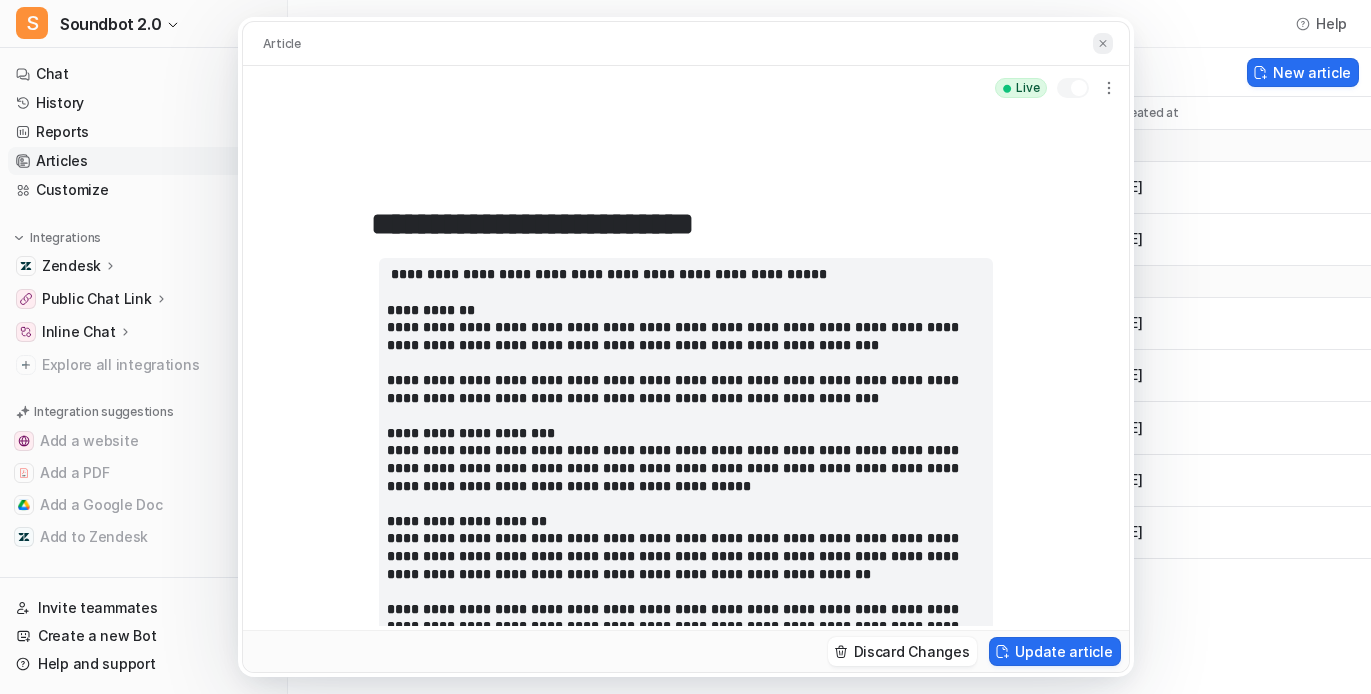 click at bounding box center (1103, 43) 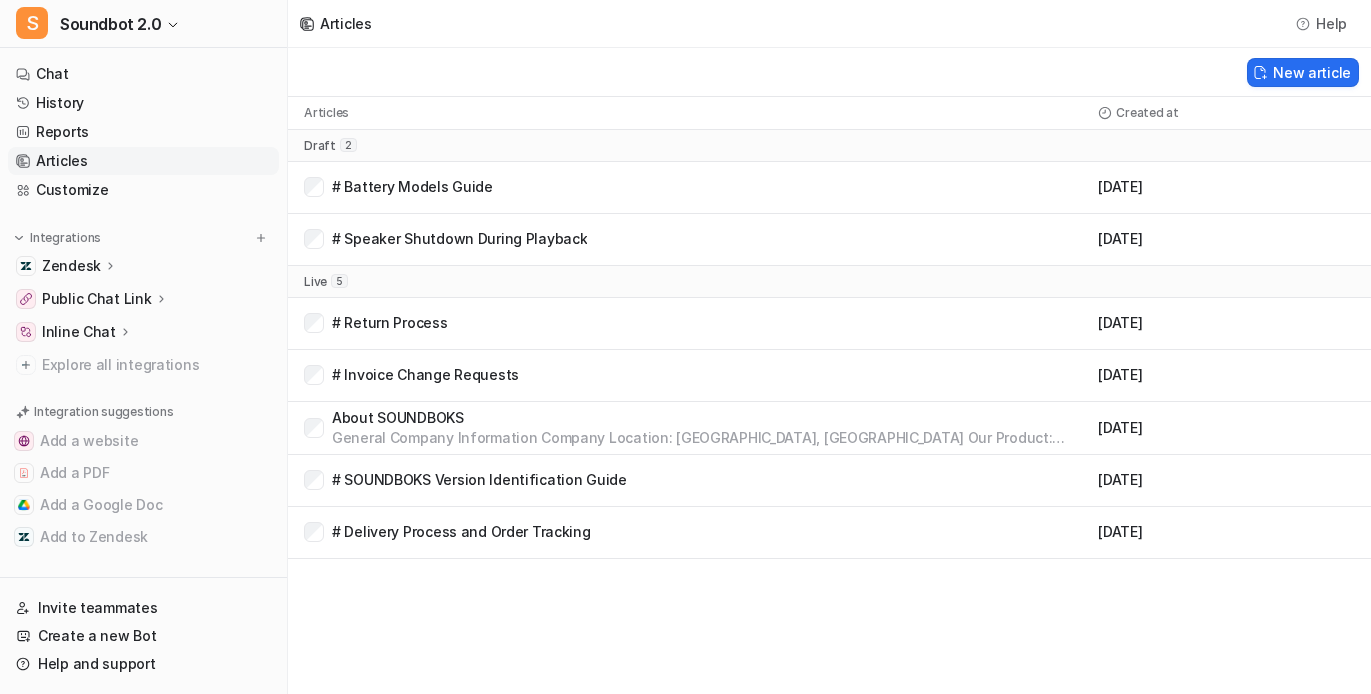 click on "# Return Process" at bounding box center [390, 323] 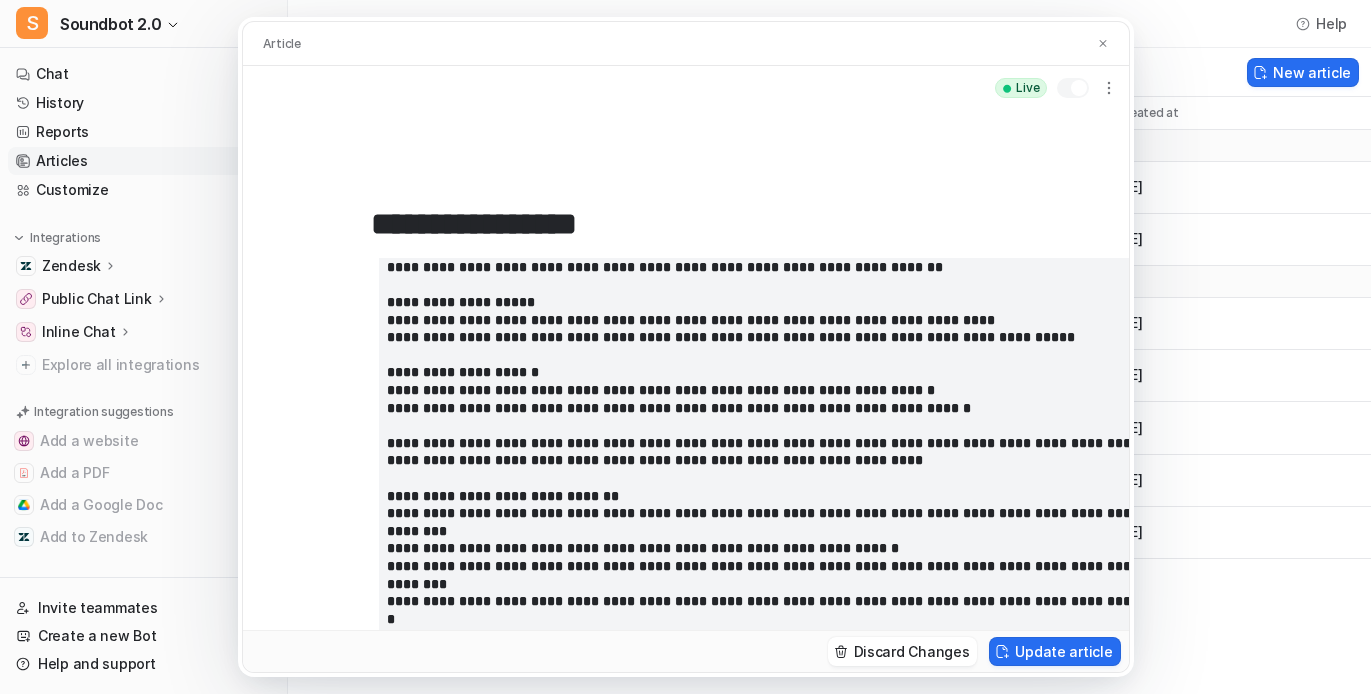 scroll, scrollTop: 0, scrollLeft: 0, axis: both 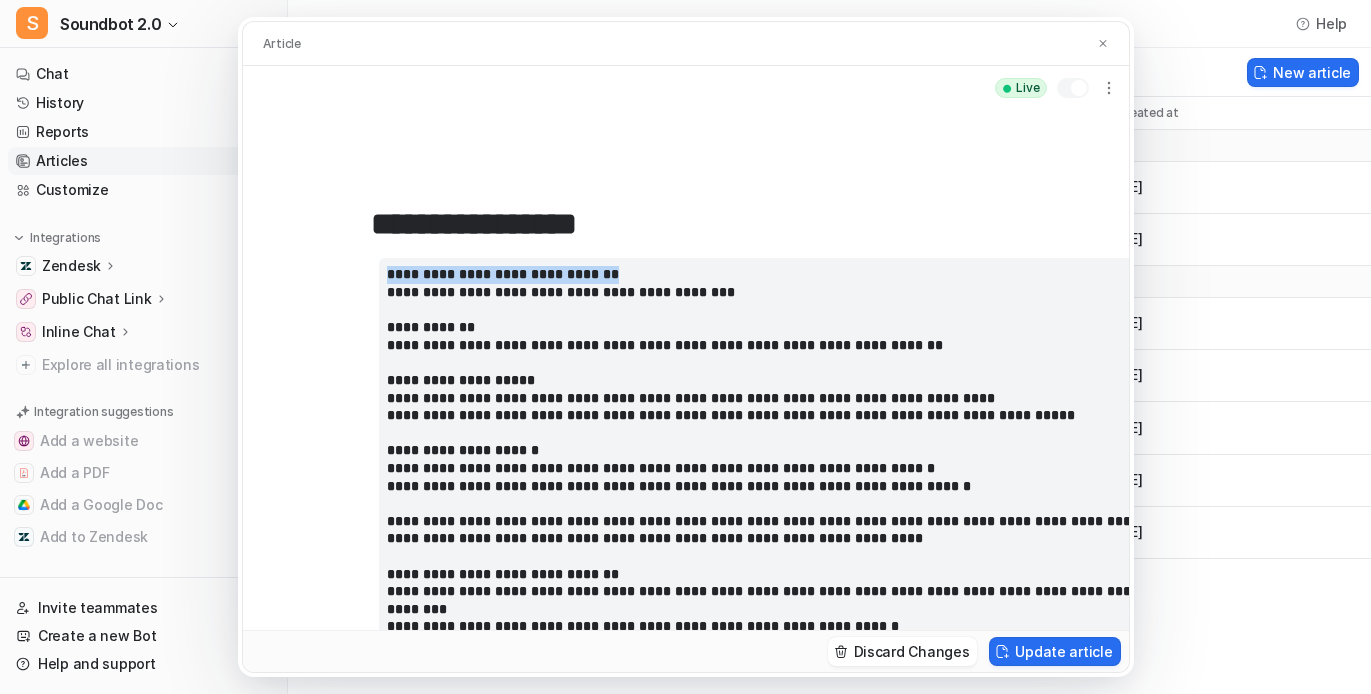 drag, startPoint x: 657, startPoint y: 336, endPoint x: 305, endPoint y: 342, distance: 352.05115 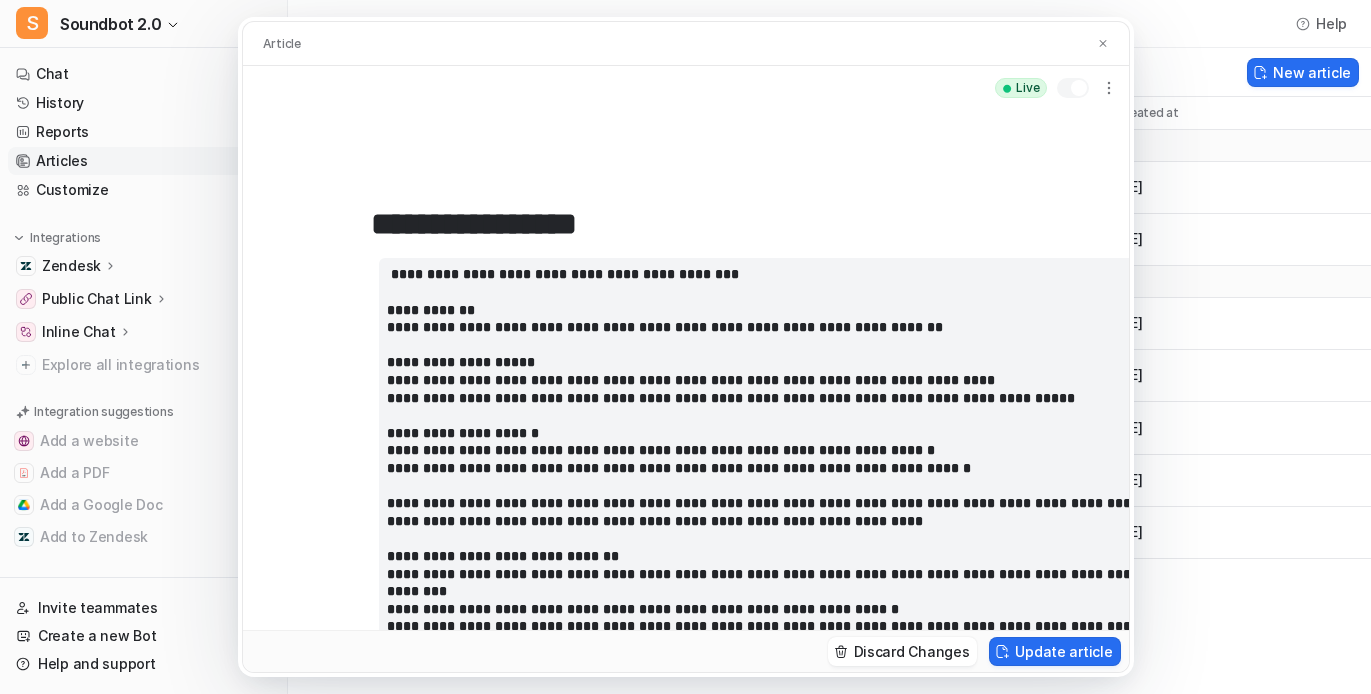 click on "**********" at bounding box center [686, 224] 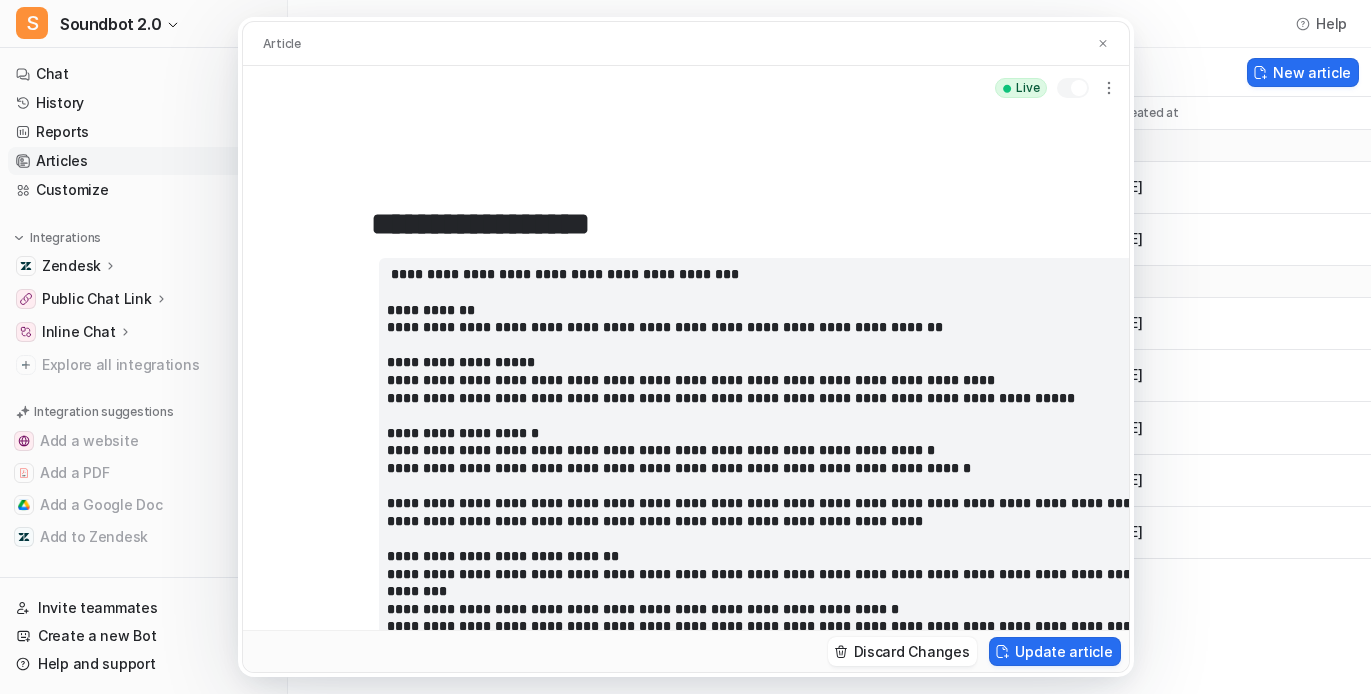 type on "**********" 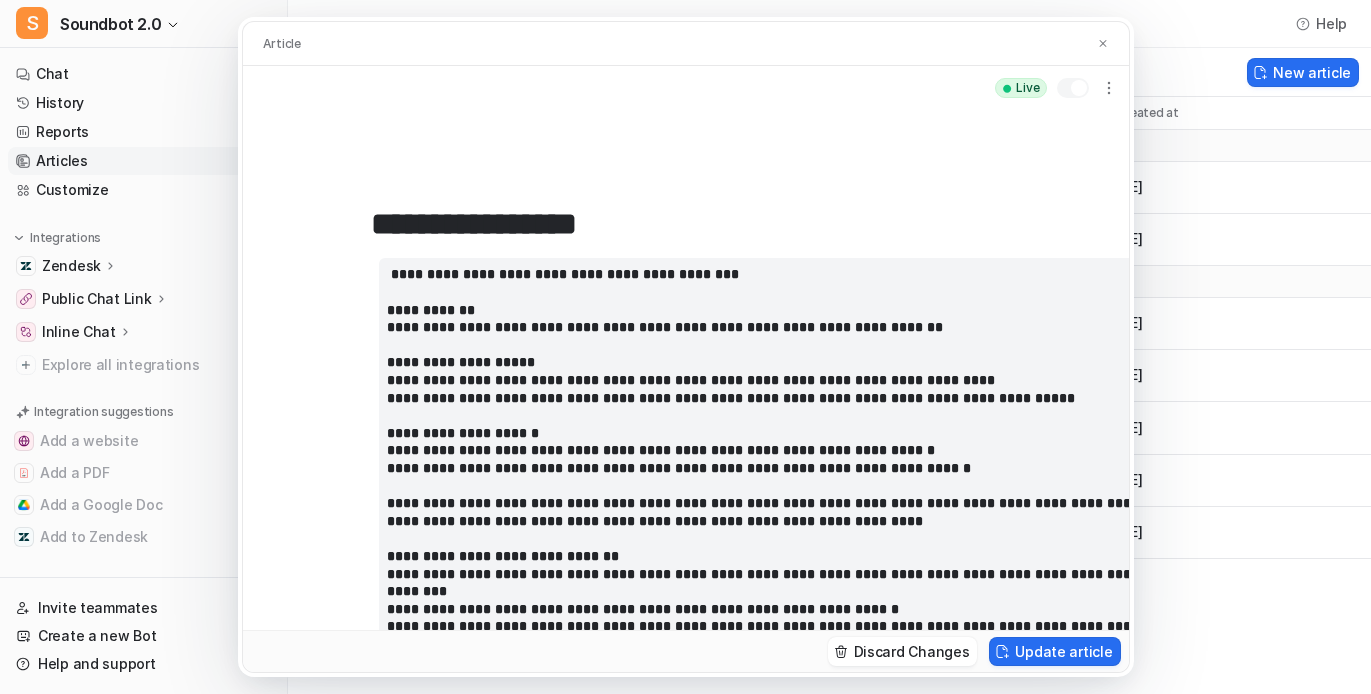 click on "**********" at bounding box center (686, 224) 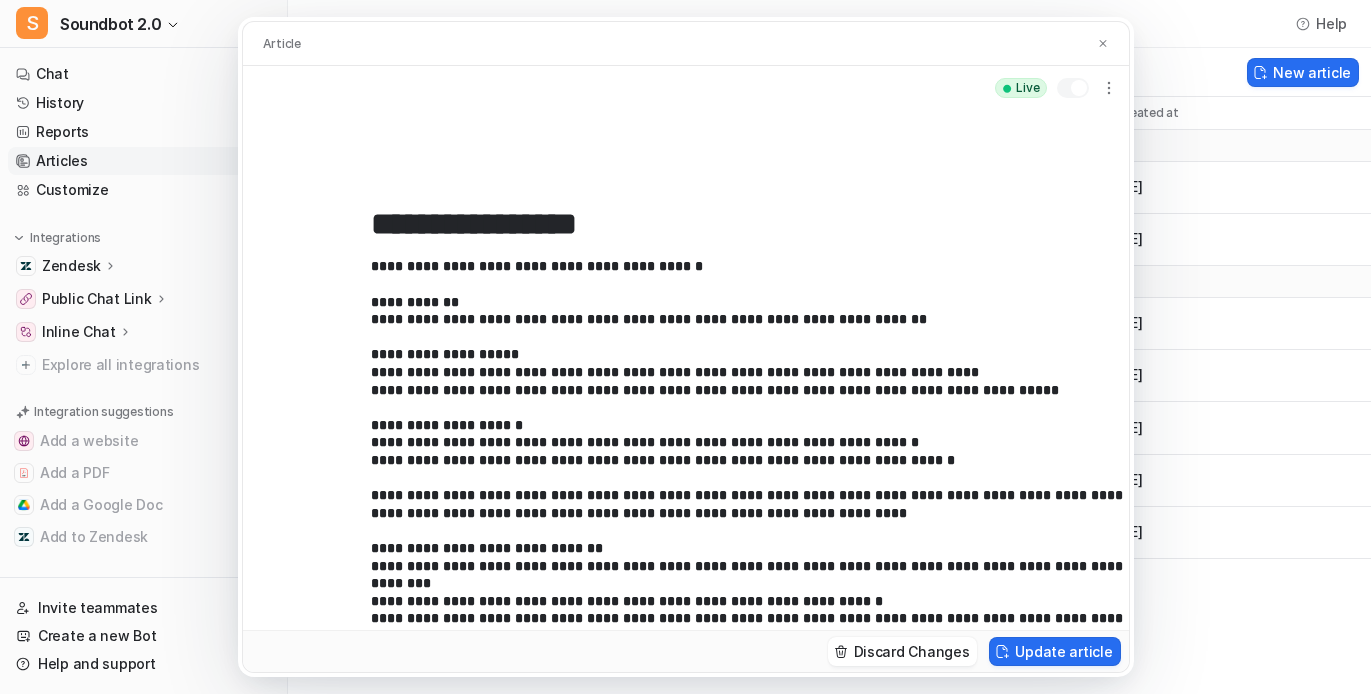 click at bounding box center (765, 863) 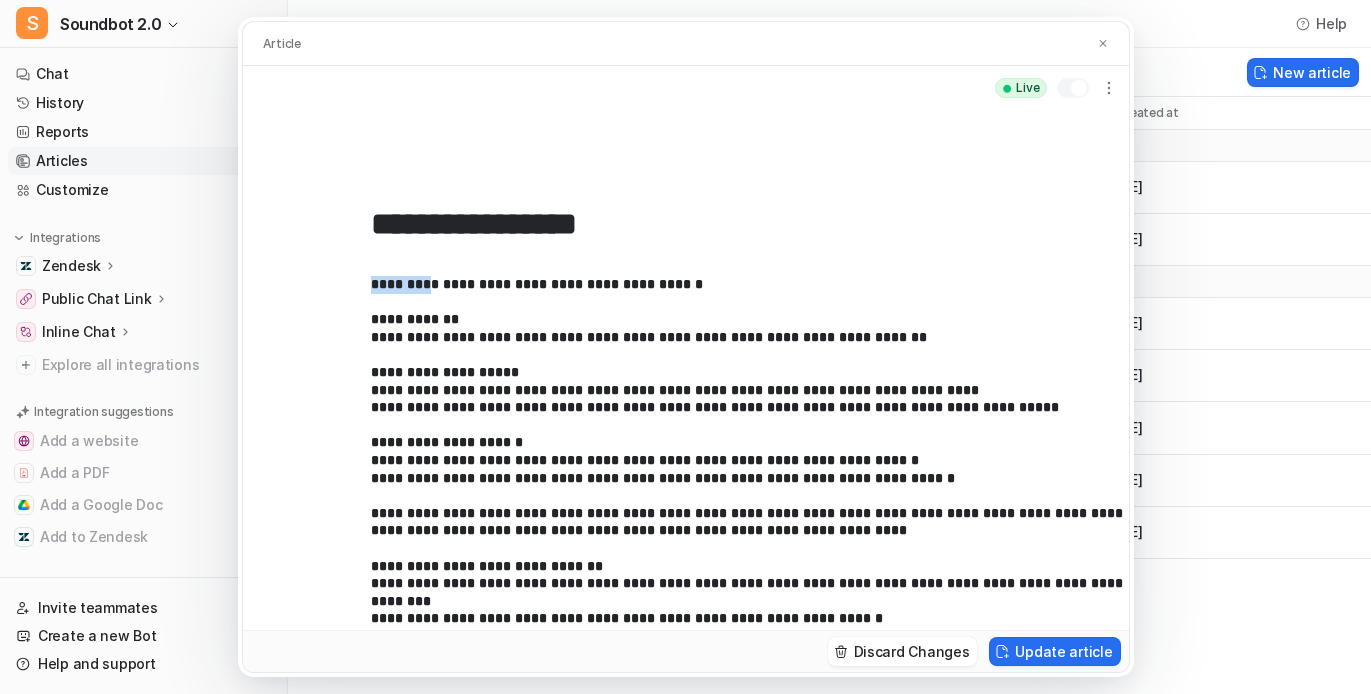 drag, startPoint x: 294, startPoint y: 353, endPoint x: 348, endPoint y: 353, distance: 54 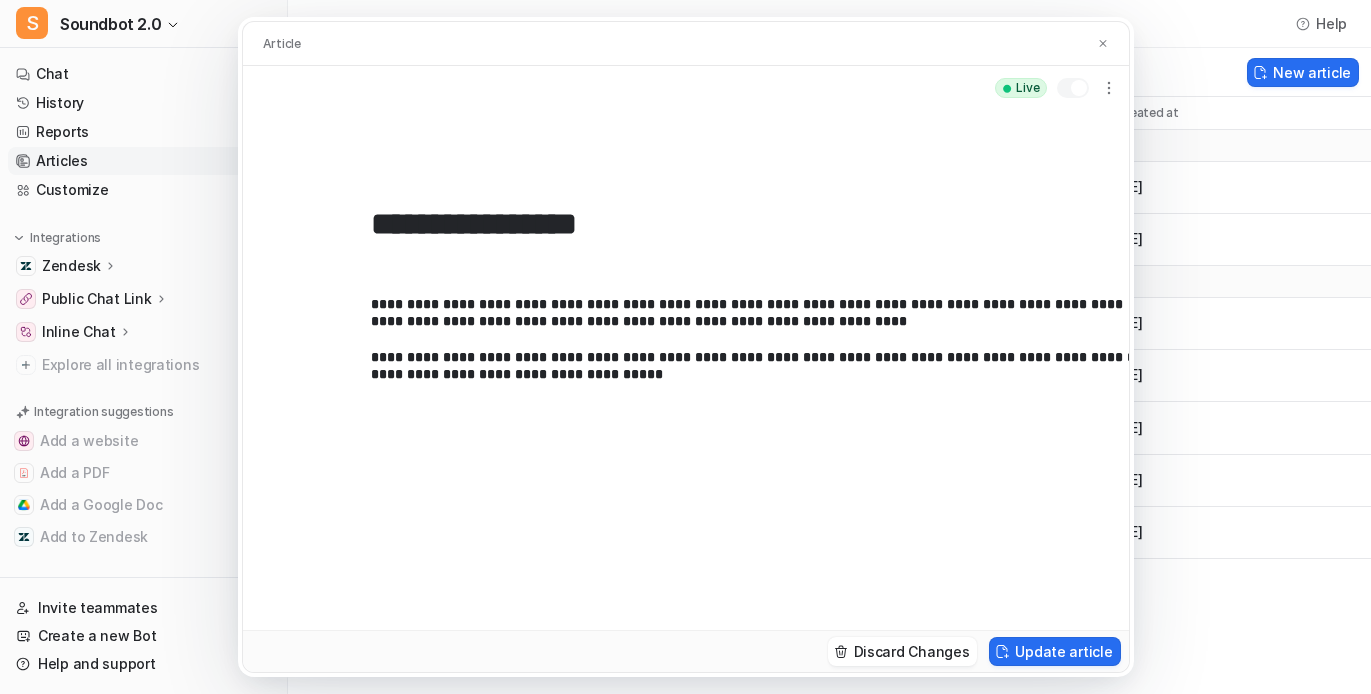 scroll, scrollTop: 0, scrollLeft: 0, axis: both 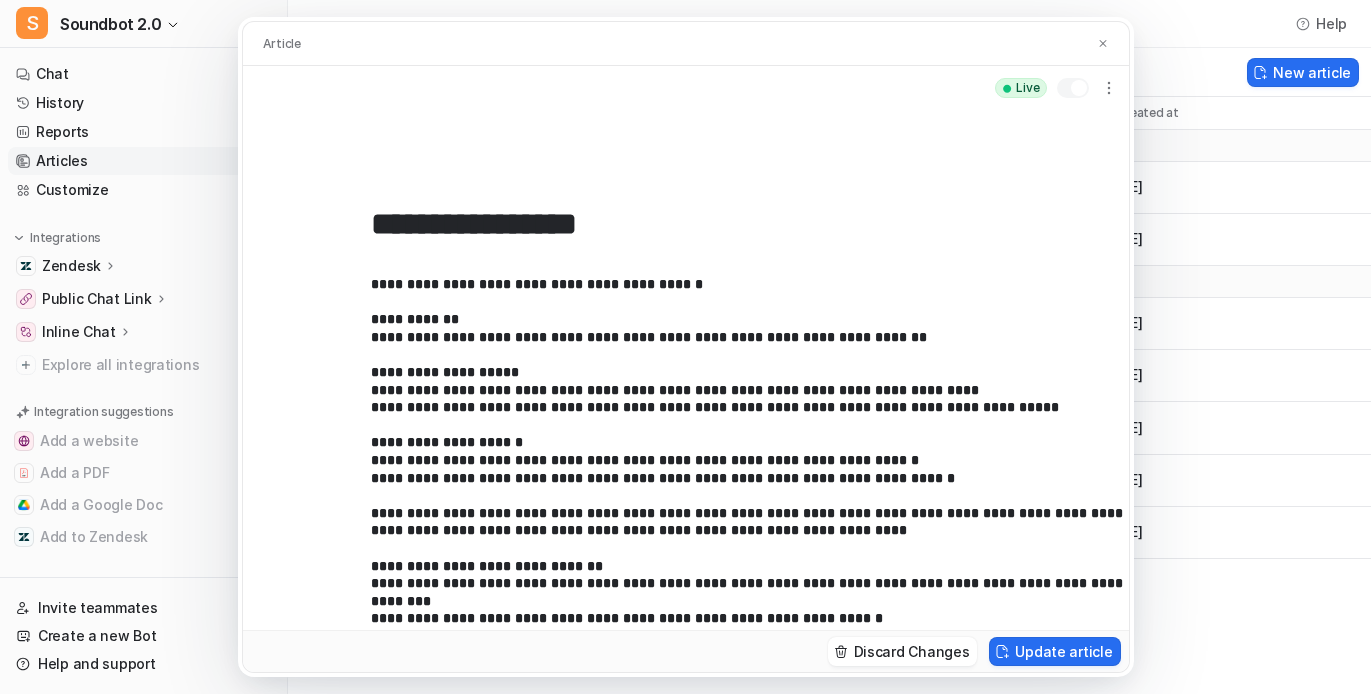 click at bounding box center [765, 874] 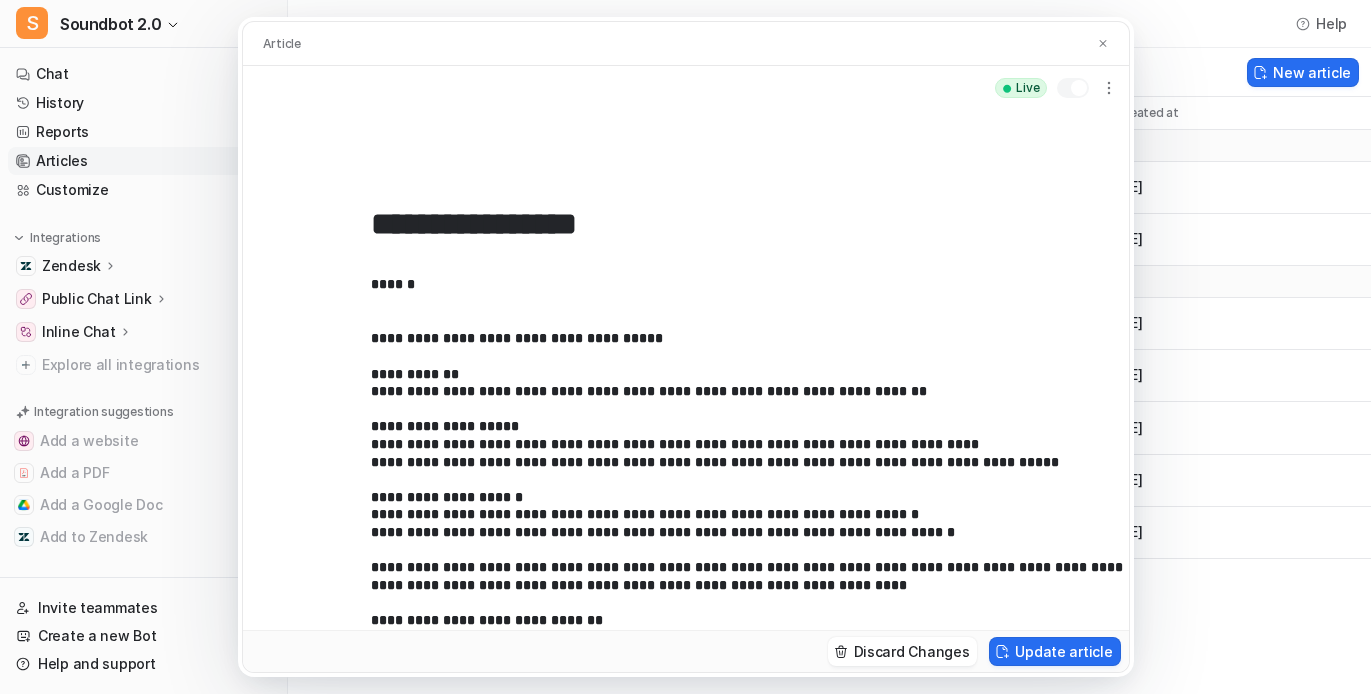 click at bounding box center (765, 935) 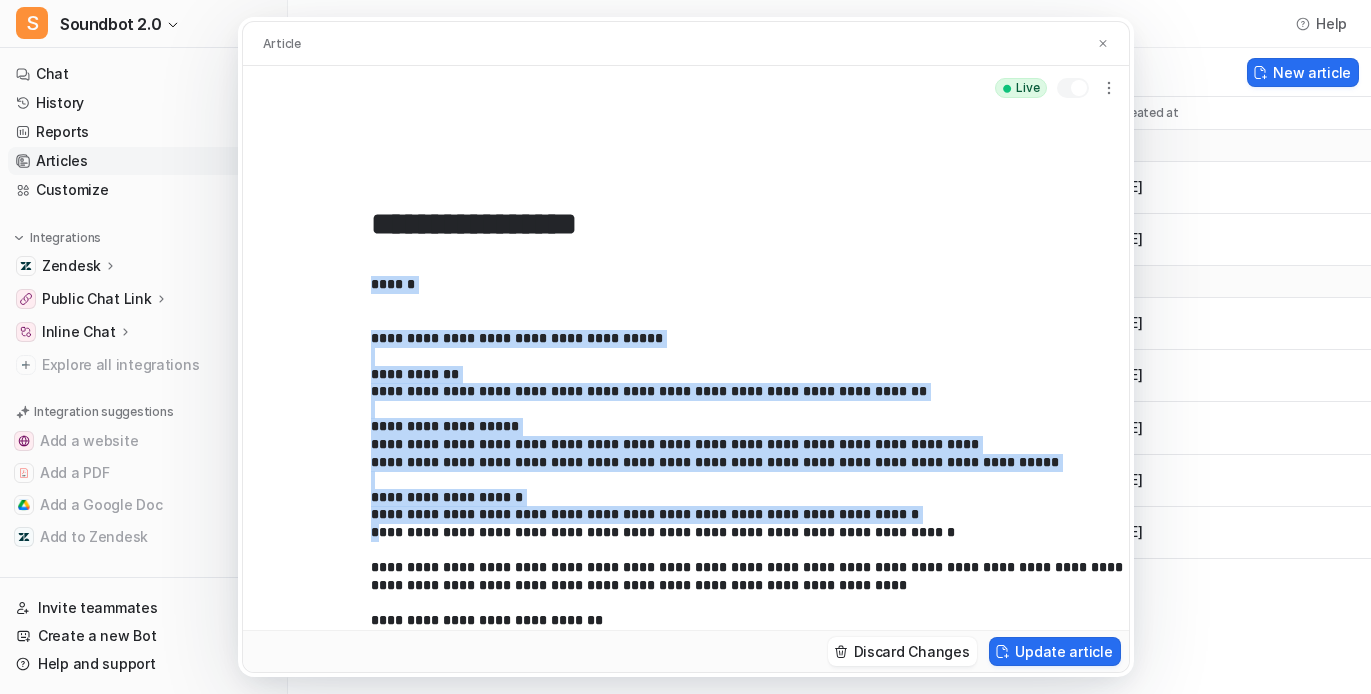 scroll, scrollTop: 125, scrollLeft: 0, axis: vertical 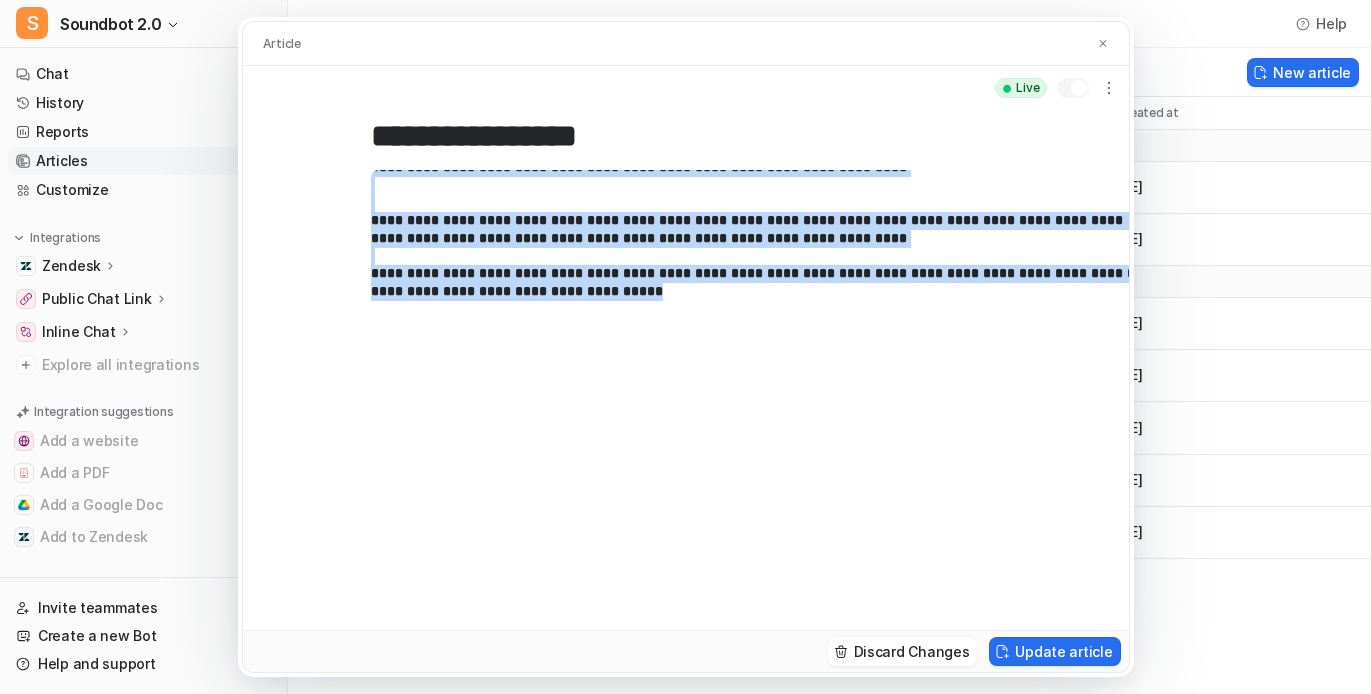 drag, startPoint x: 293, startPoint y: 350, endPoint x: 302, endPoint y: 748, distance: 398.10175 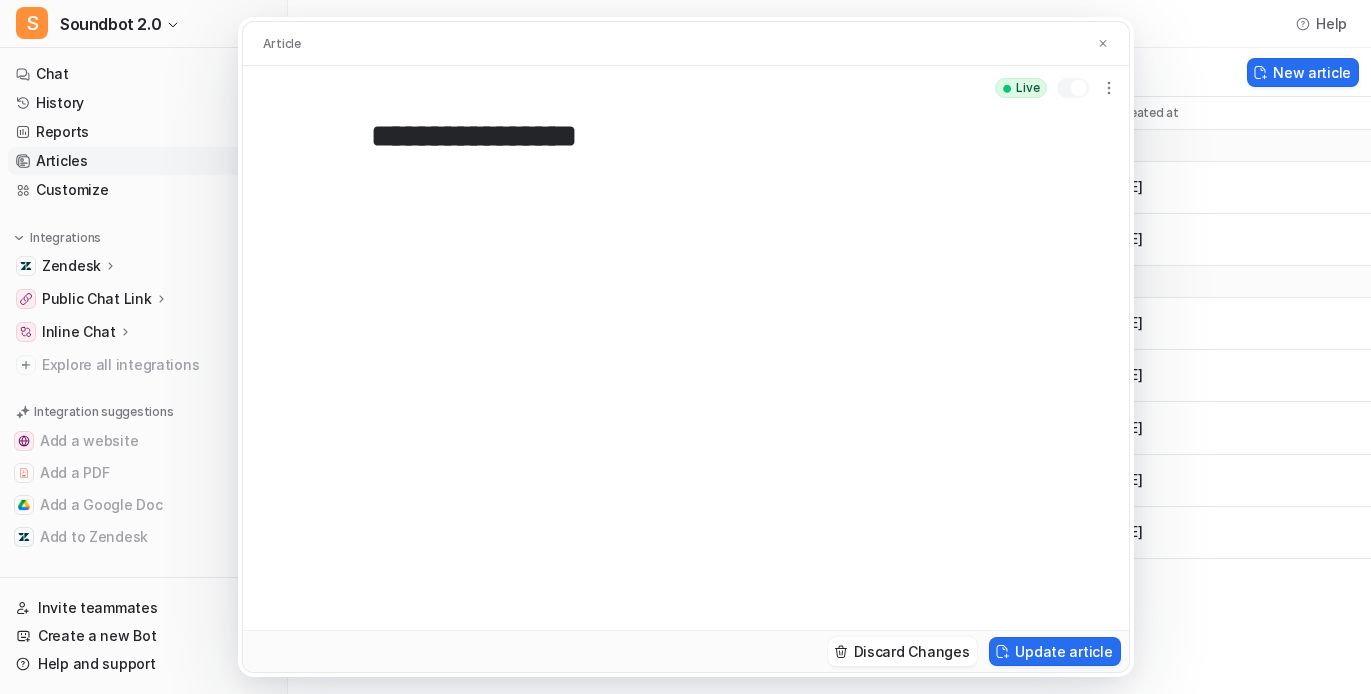 scroll, scrollTop: 0, scrollLeft: 0, axis: both 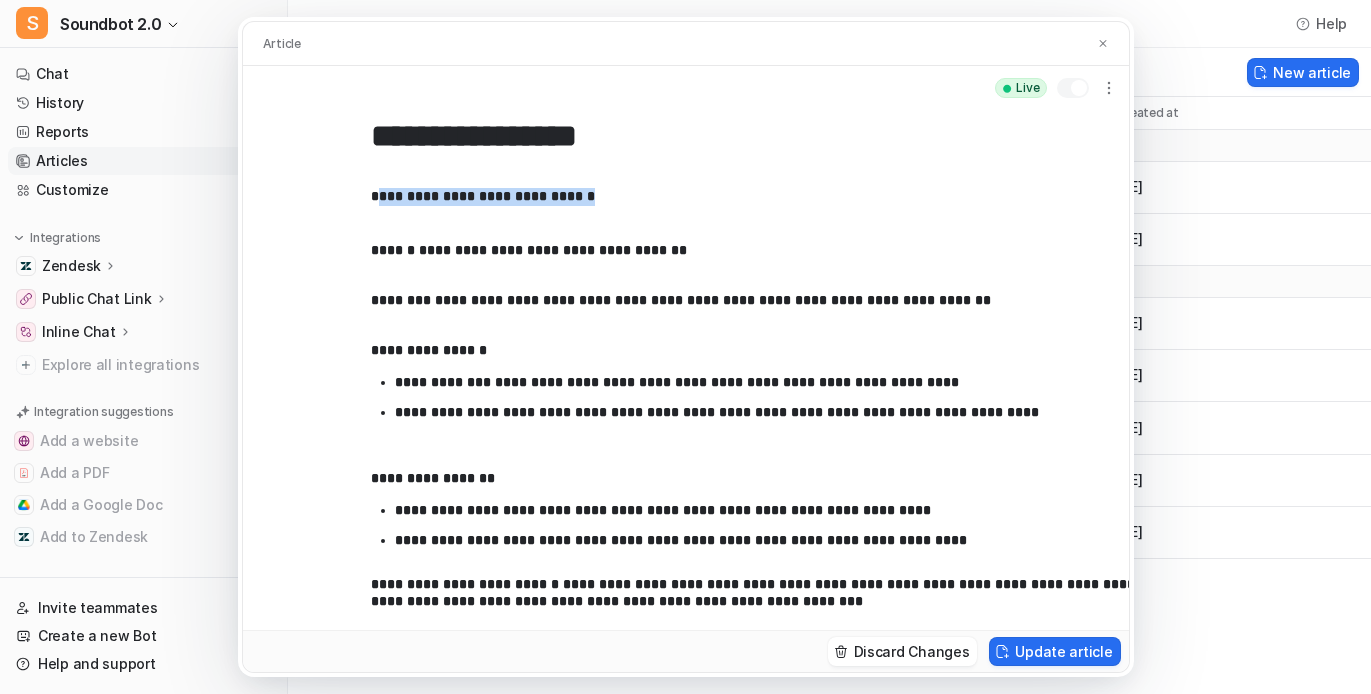 drag, startPoint x: 563, startPoint y: 181, endPoint x: 301, endPoint y: 181, distance: 262 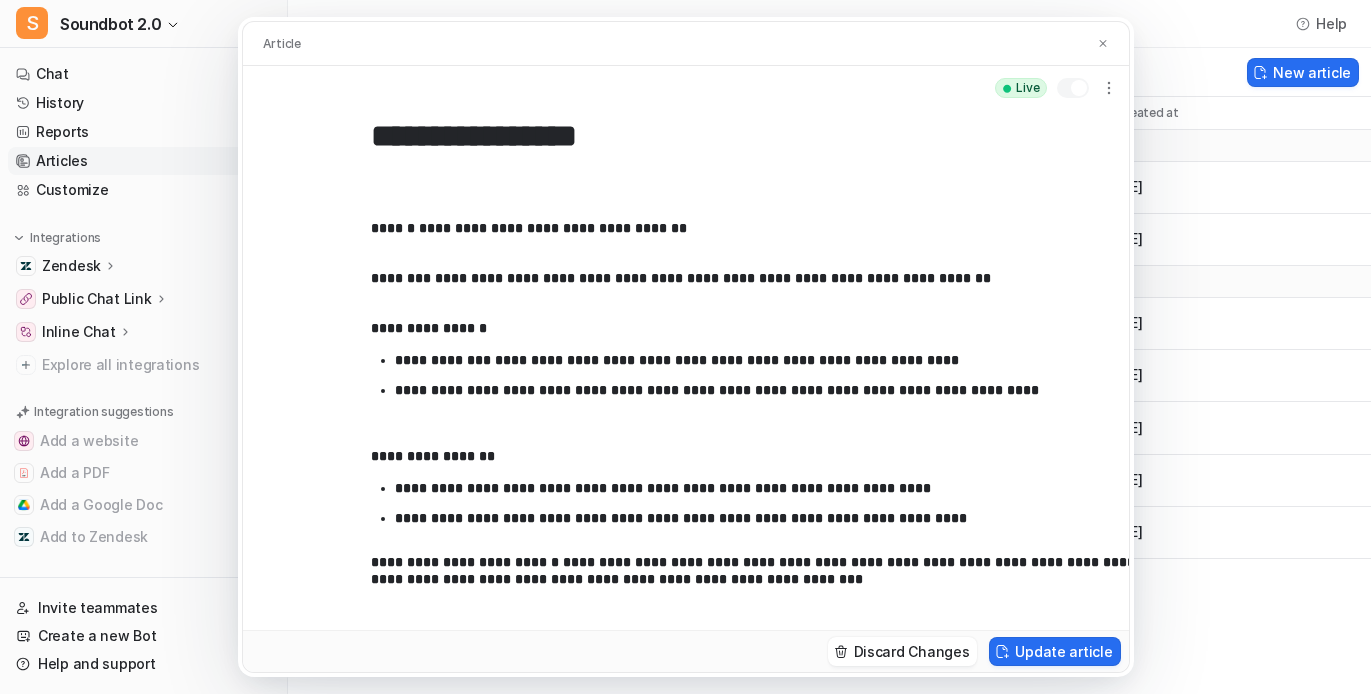 click on "**********" at bounding box center (686, 370) 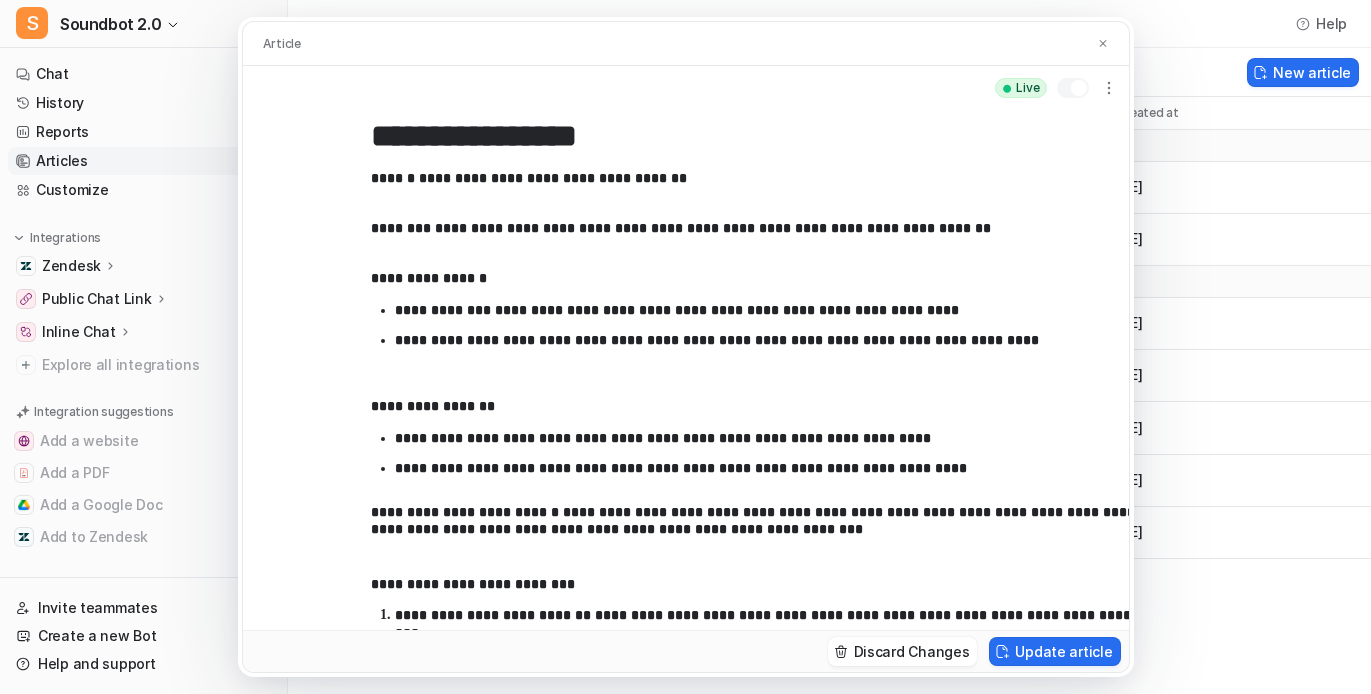 click on "**********" at bounding box center (686, 136) 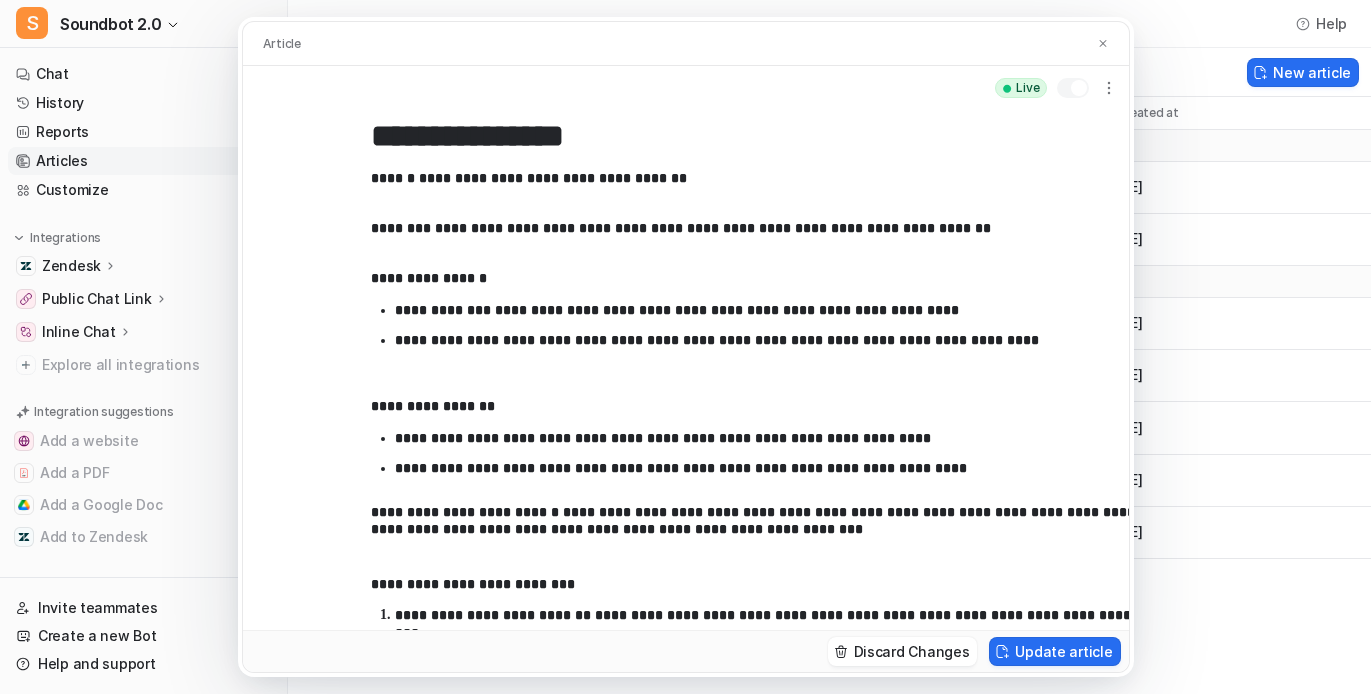 scroll, scrollTop: 122, scrollLeft: 0, axis: vertical 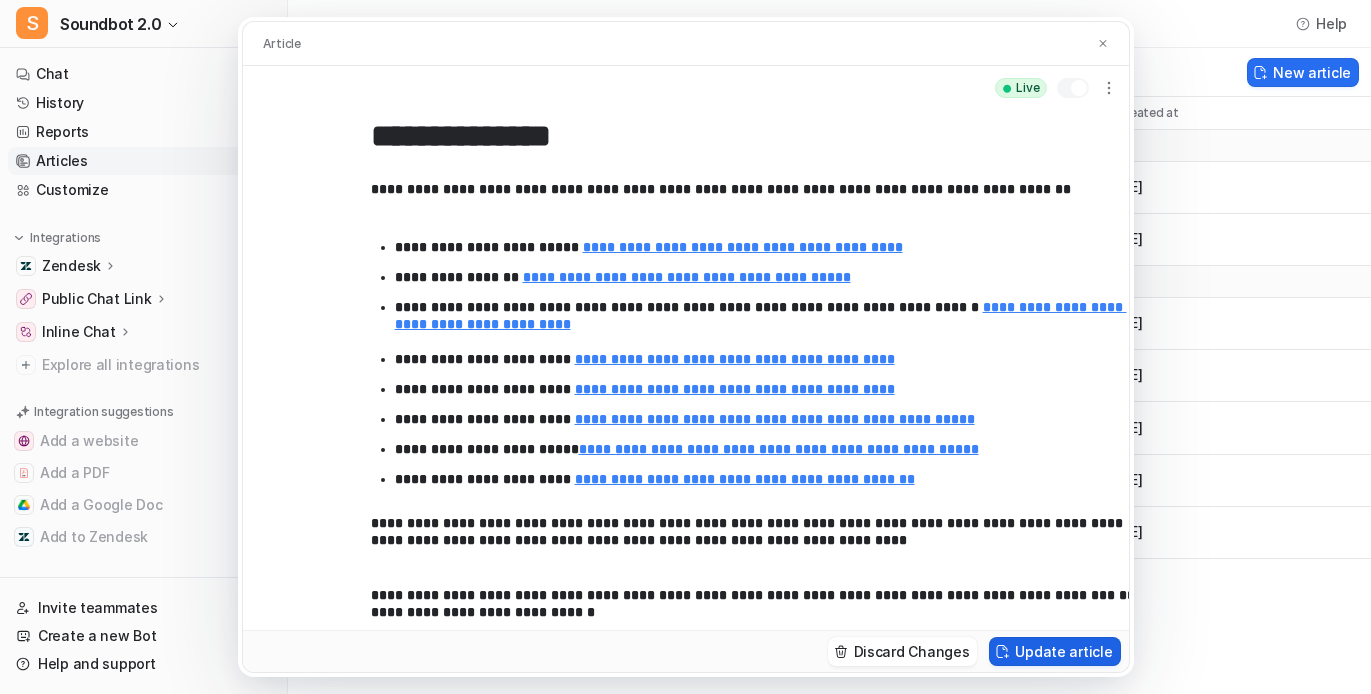 type on "**********" 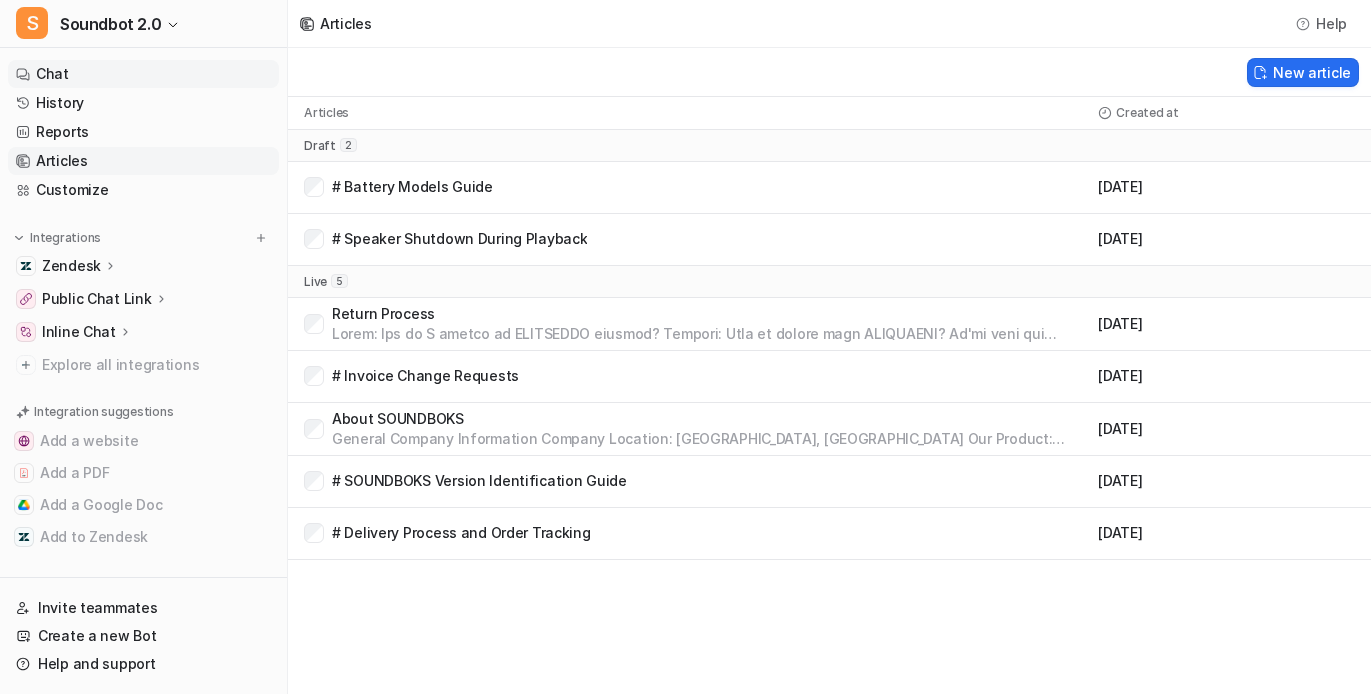 click on "Chat" at bounding box center [143, 74] 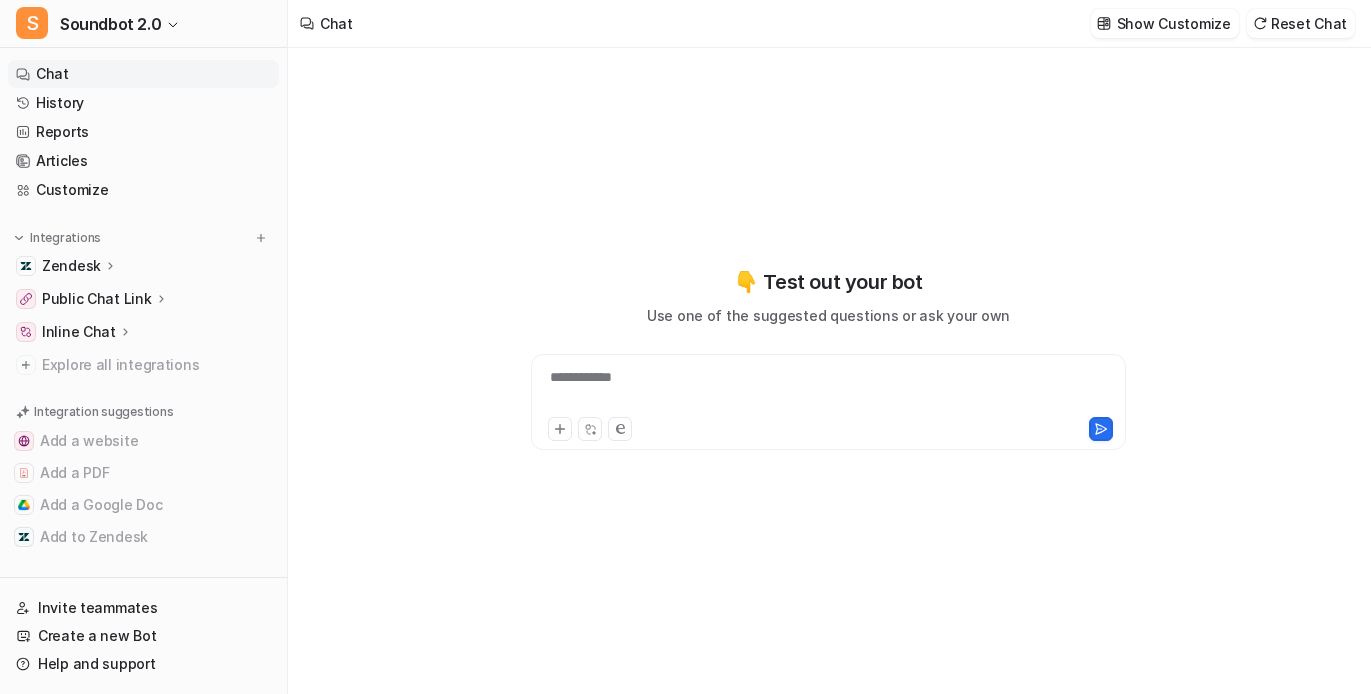 click on "**********" at bounding box center (827, 390) 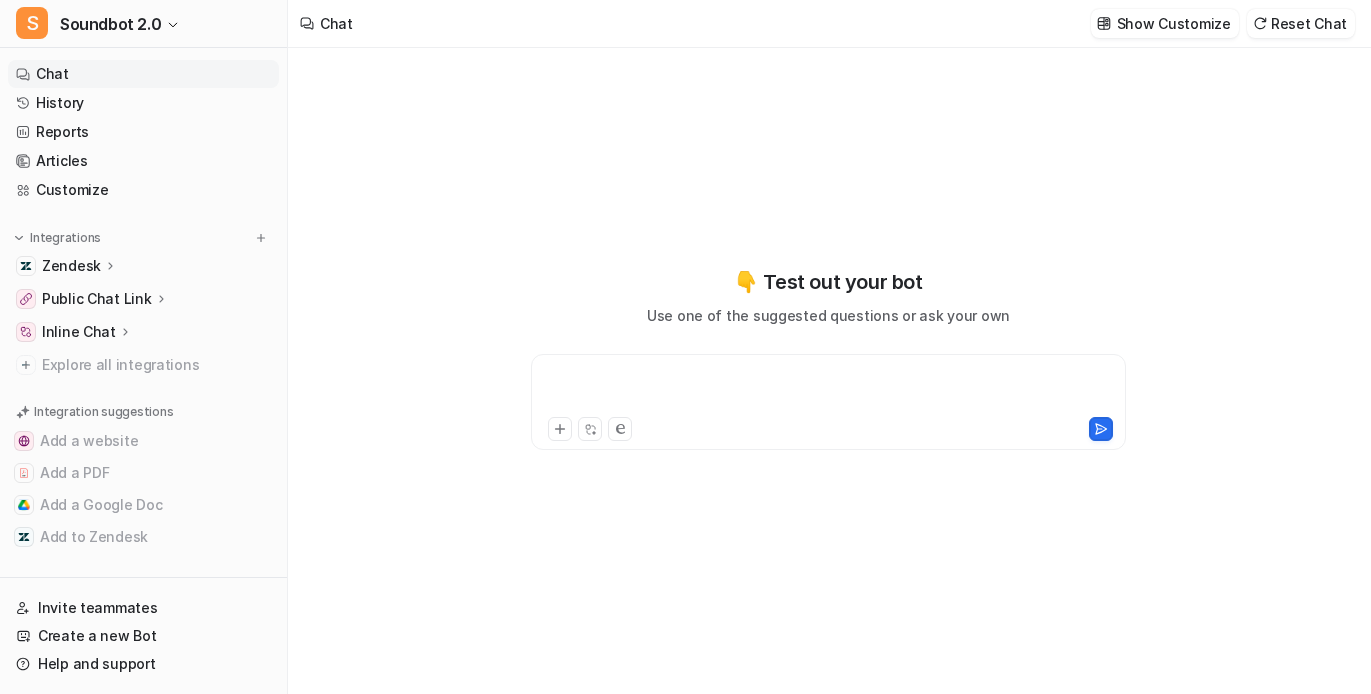 type 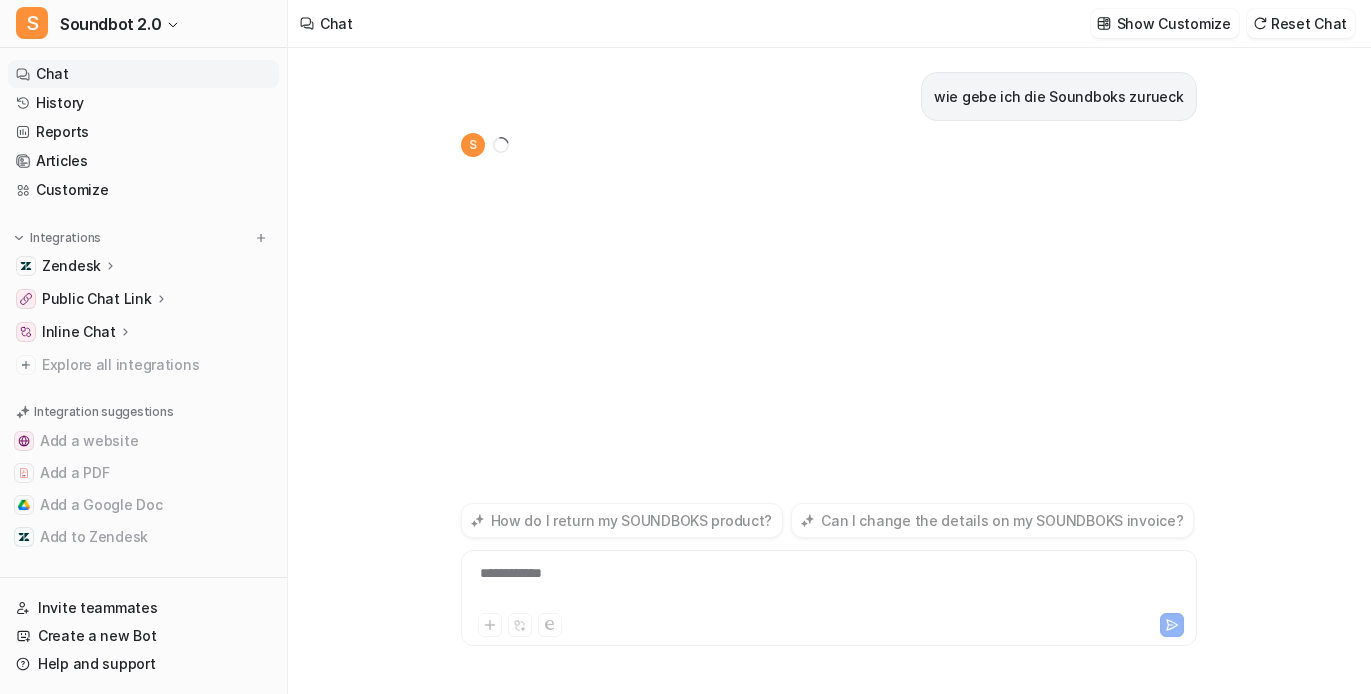 scroll, scrollTop: 12, scrollLeft: 0, axis: vertical 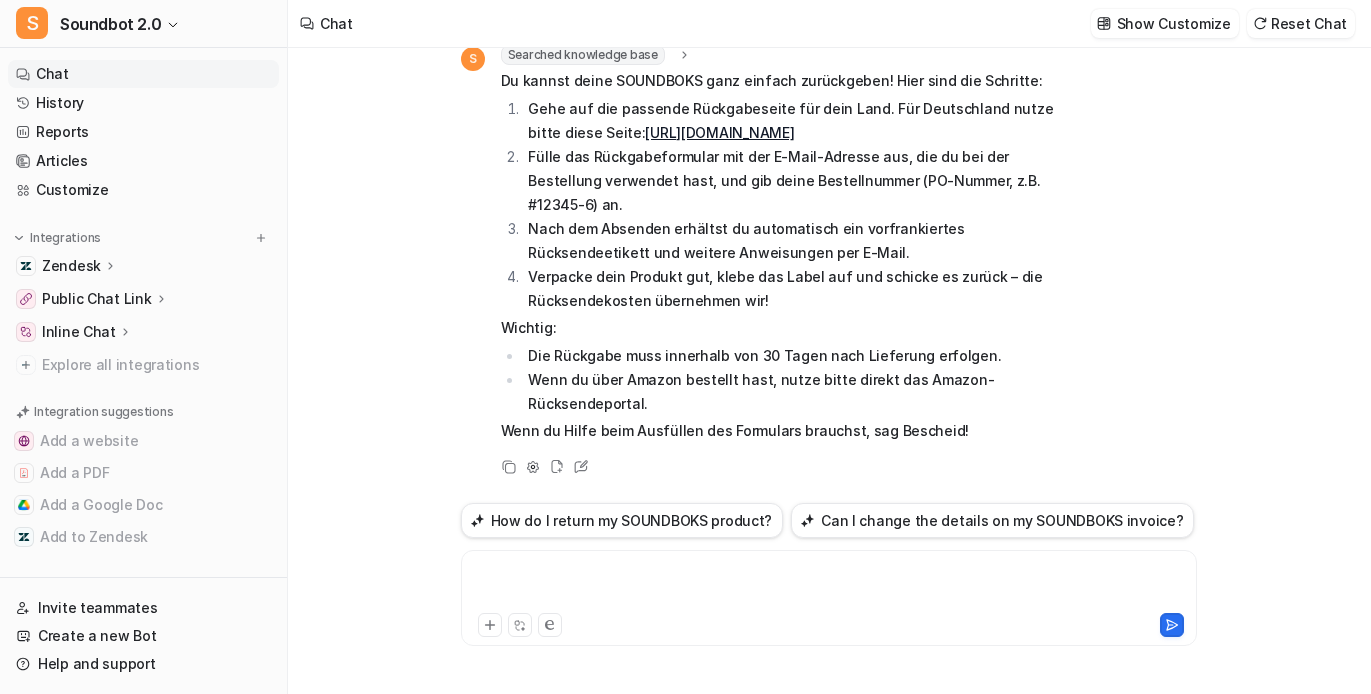click at bounding box center (920, 586) 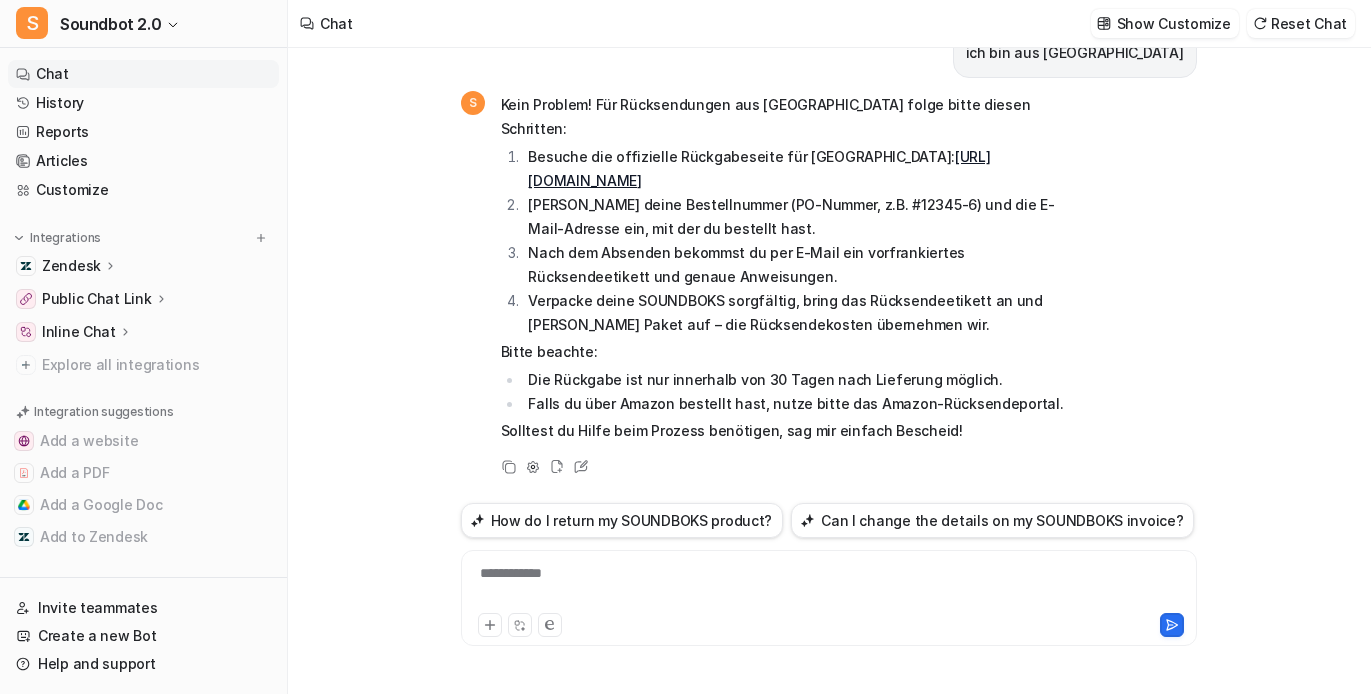 scroll, scrollTop: 650, scrollLeft: 0, axis: vertical 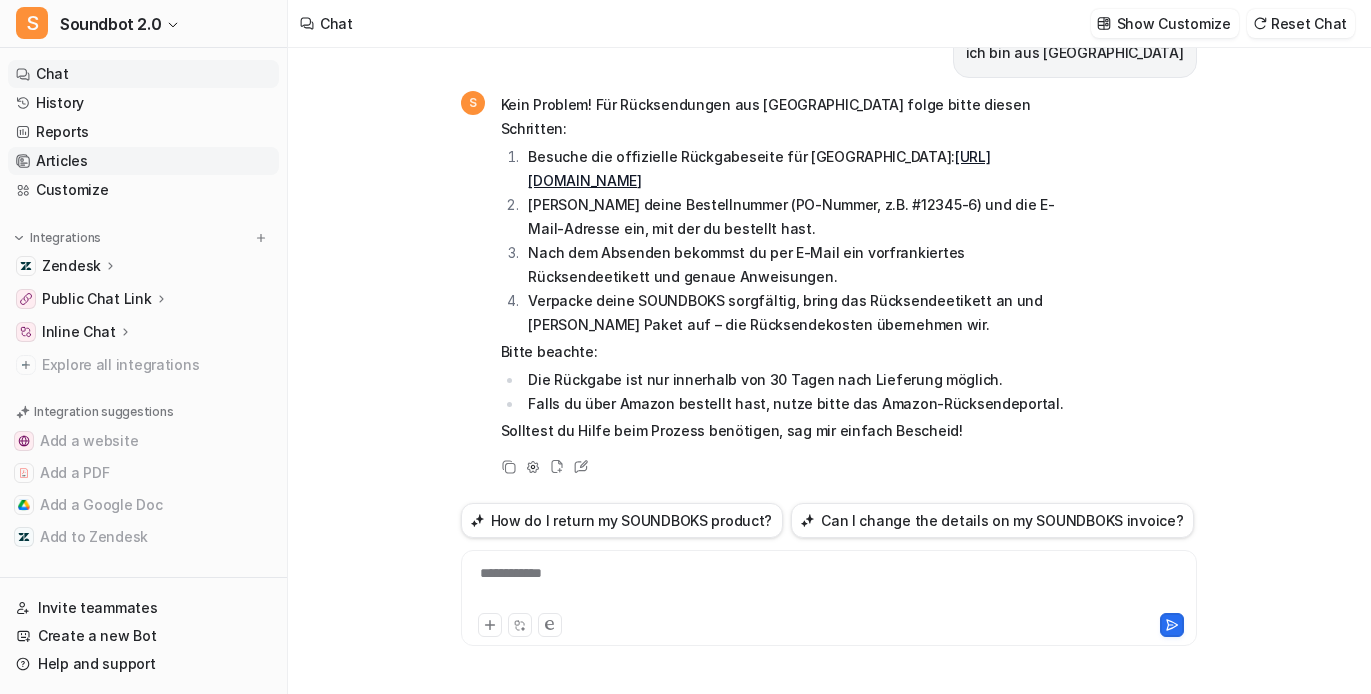 click on "Articles" at bounding box center (143, 161) 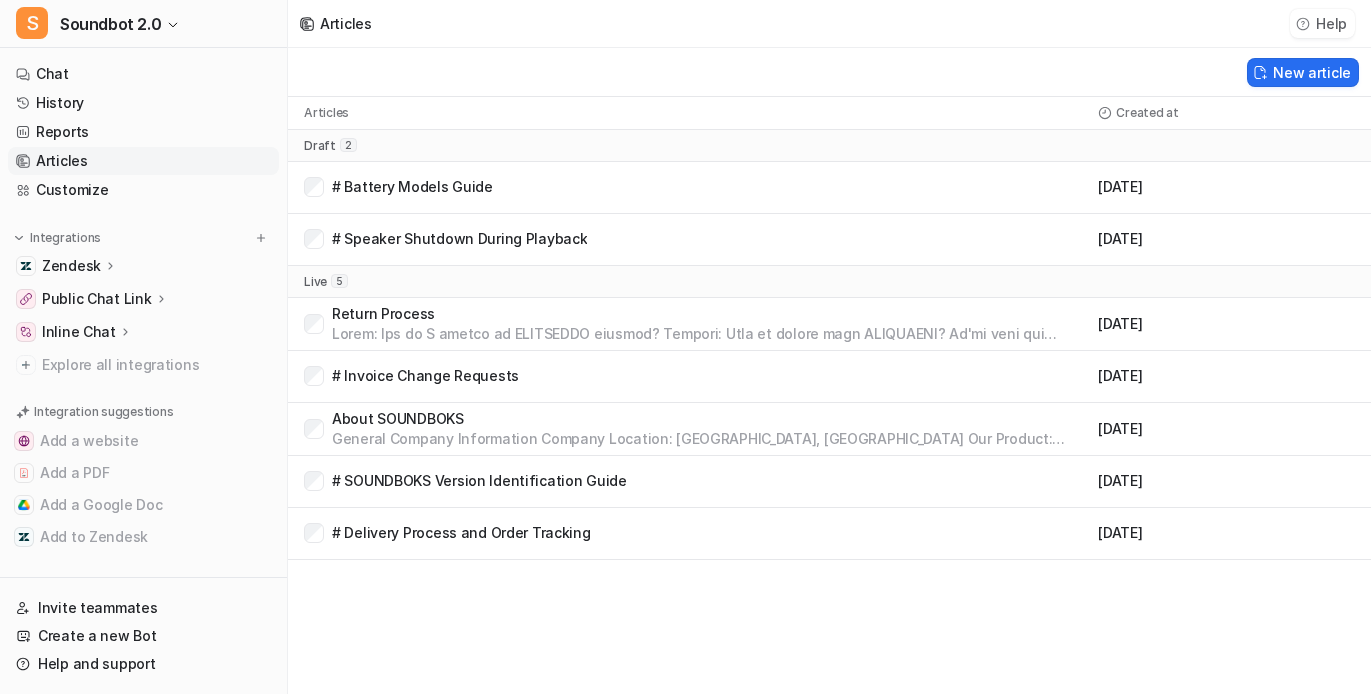 click on "Help" at bounding box center (1322, 23) 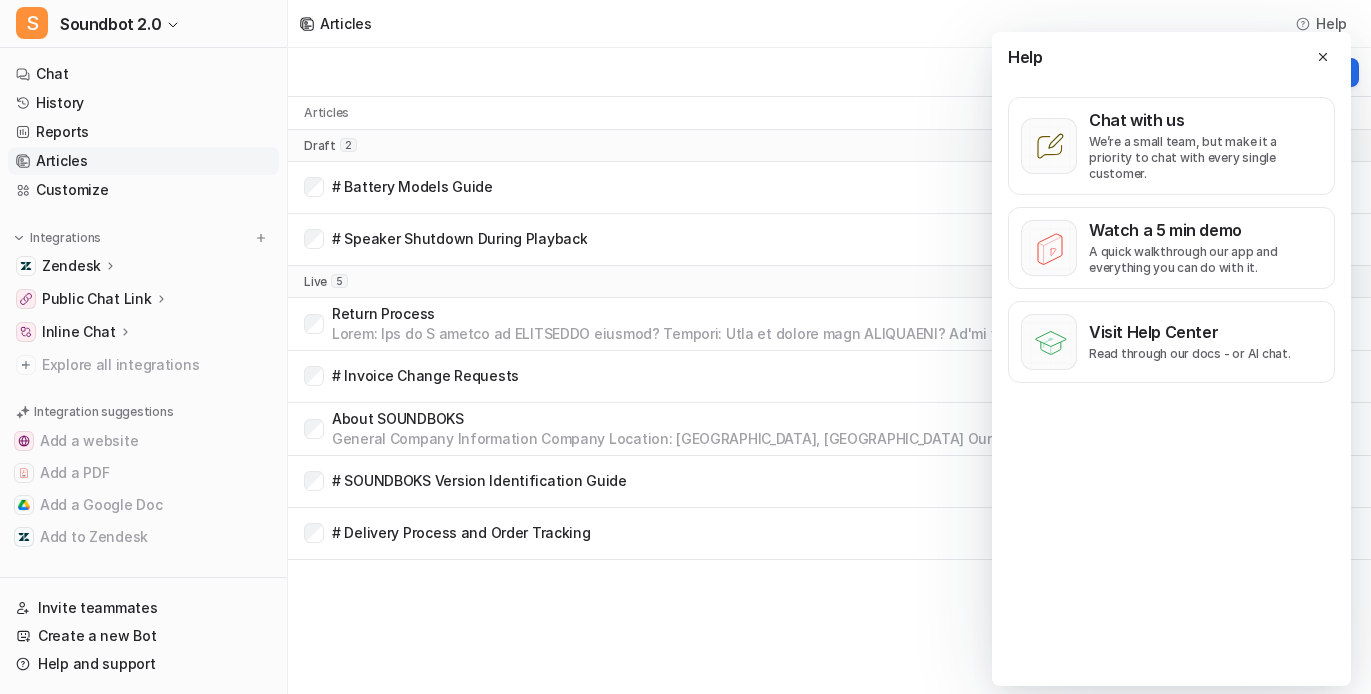 click on "Articles Help" at bounding box center [829, 24] 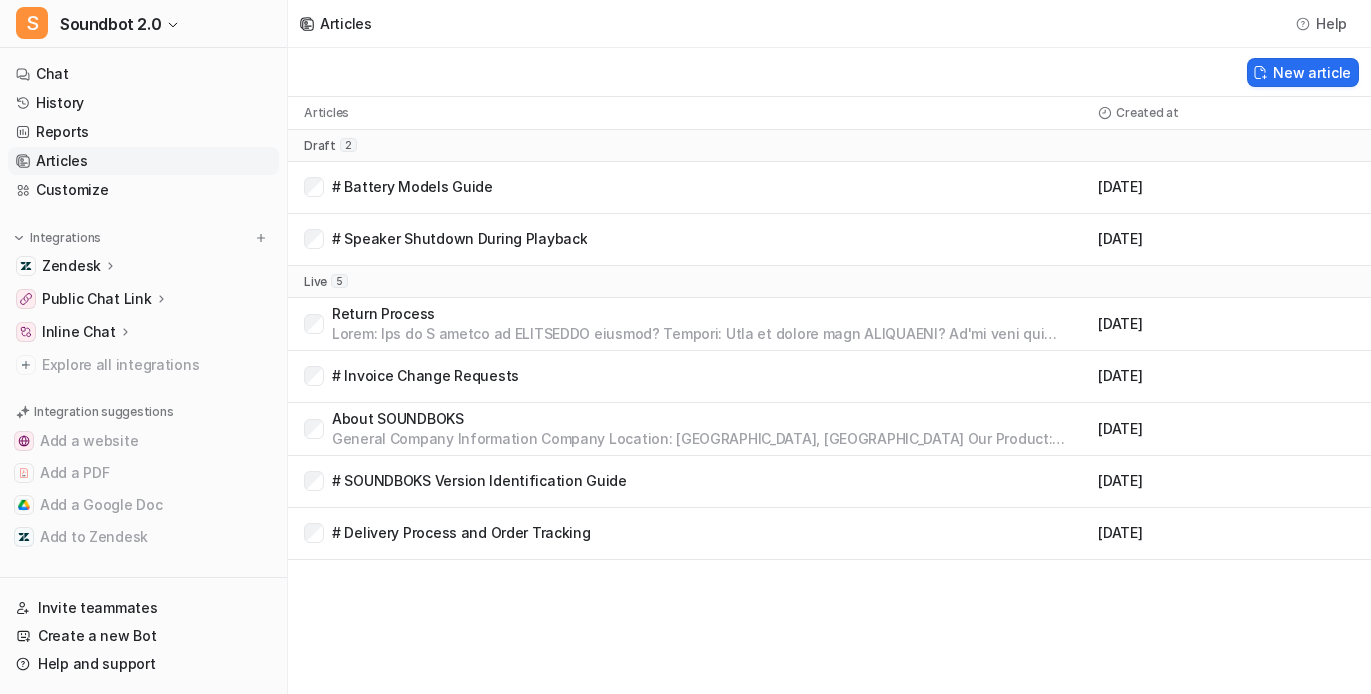 scroll, scrollTop: 181, scrollLeft: 0, axis: vertical 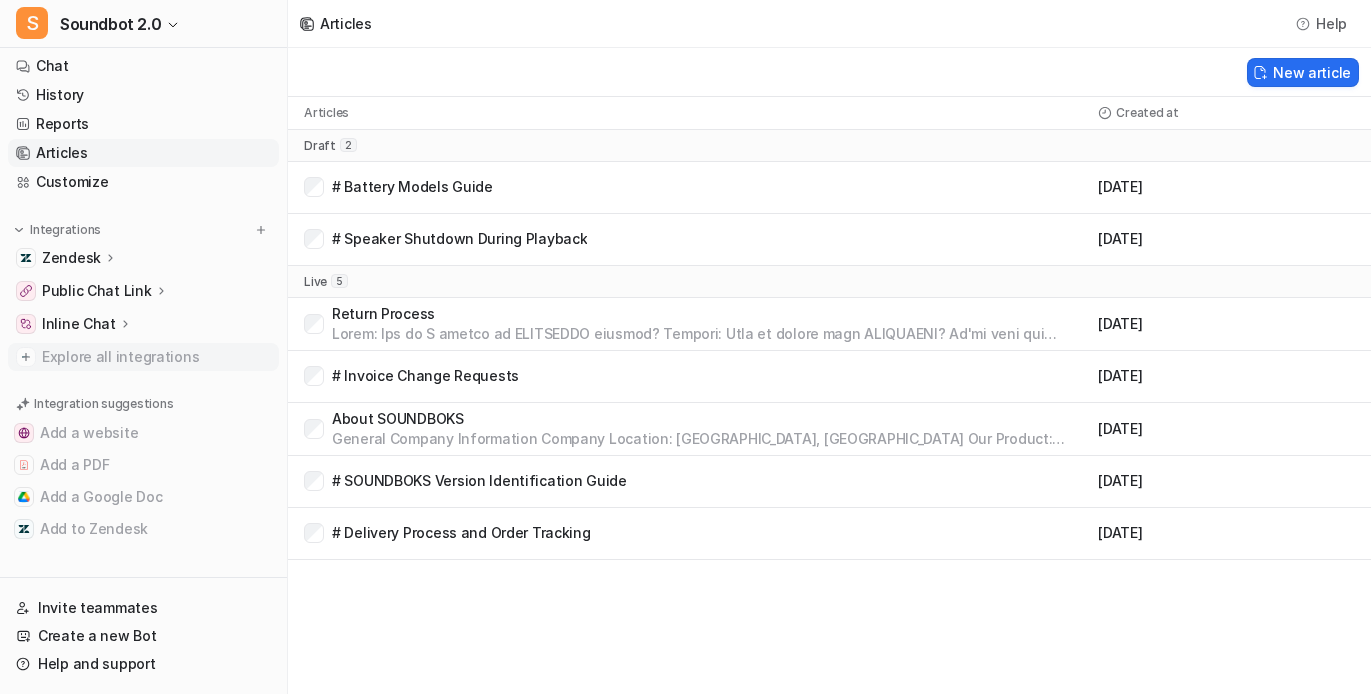 click on "Explore all integrations" at bounding box center (156, 357) 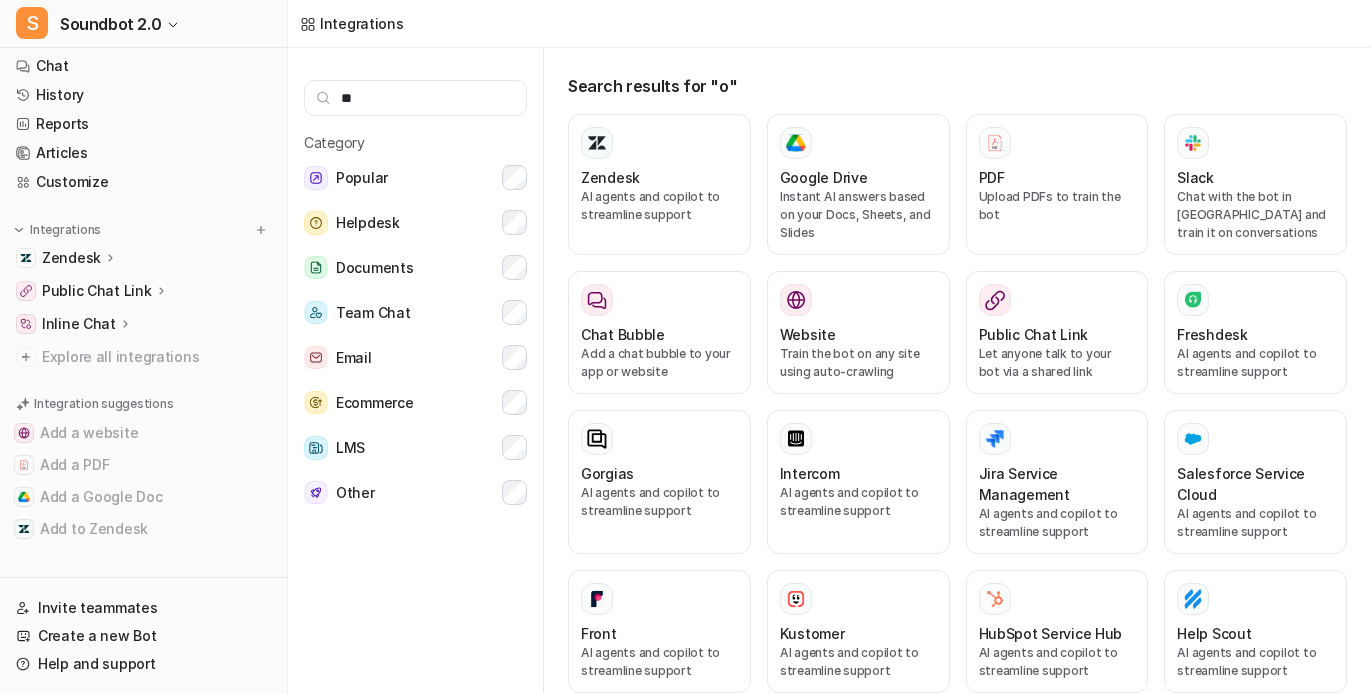 type on "***" 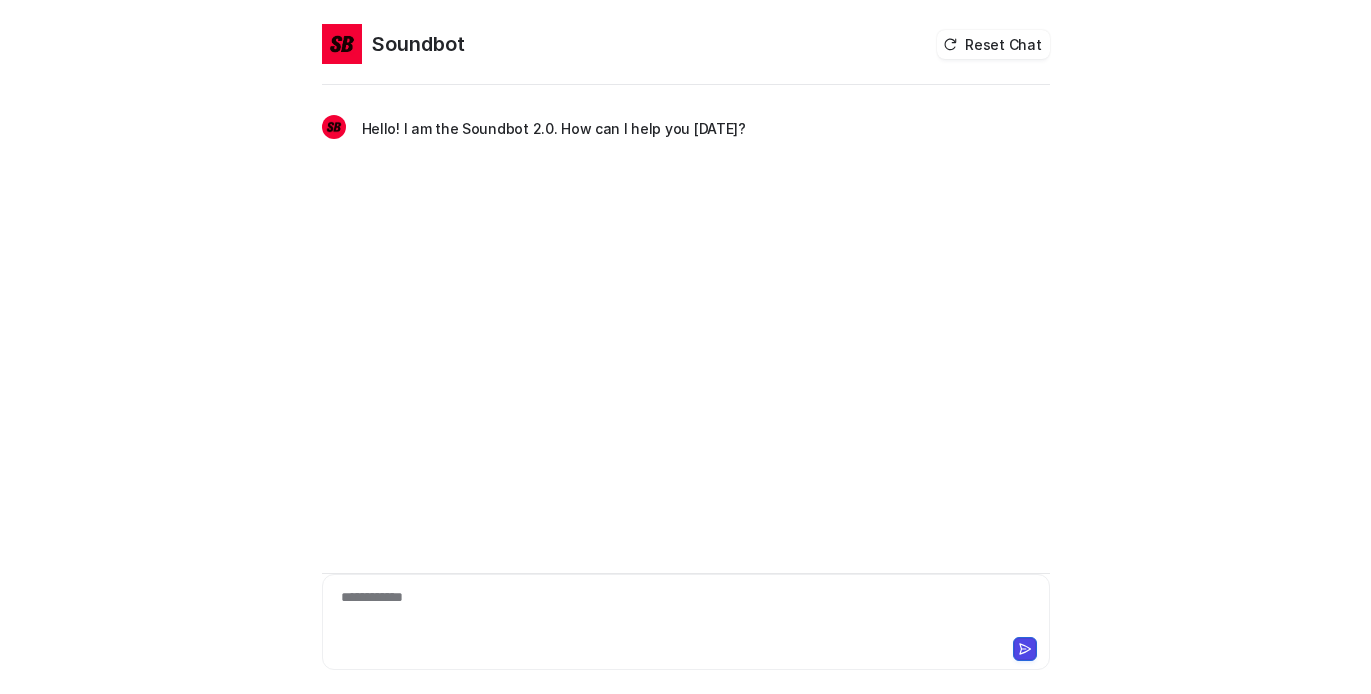 scroll, scrollTop: 0, scrollLeft: 0, axis: both 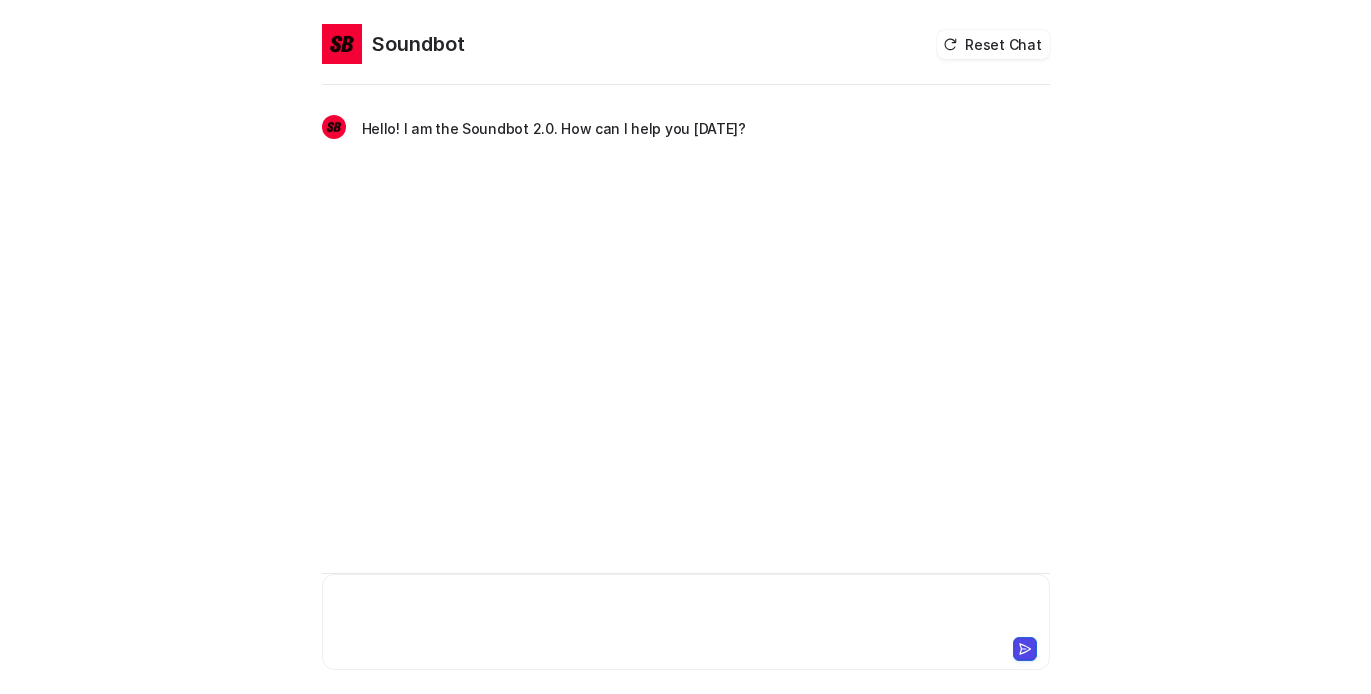 type 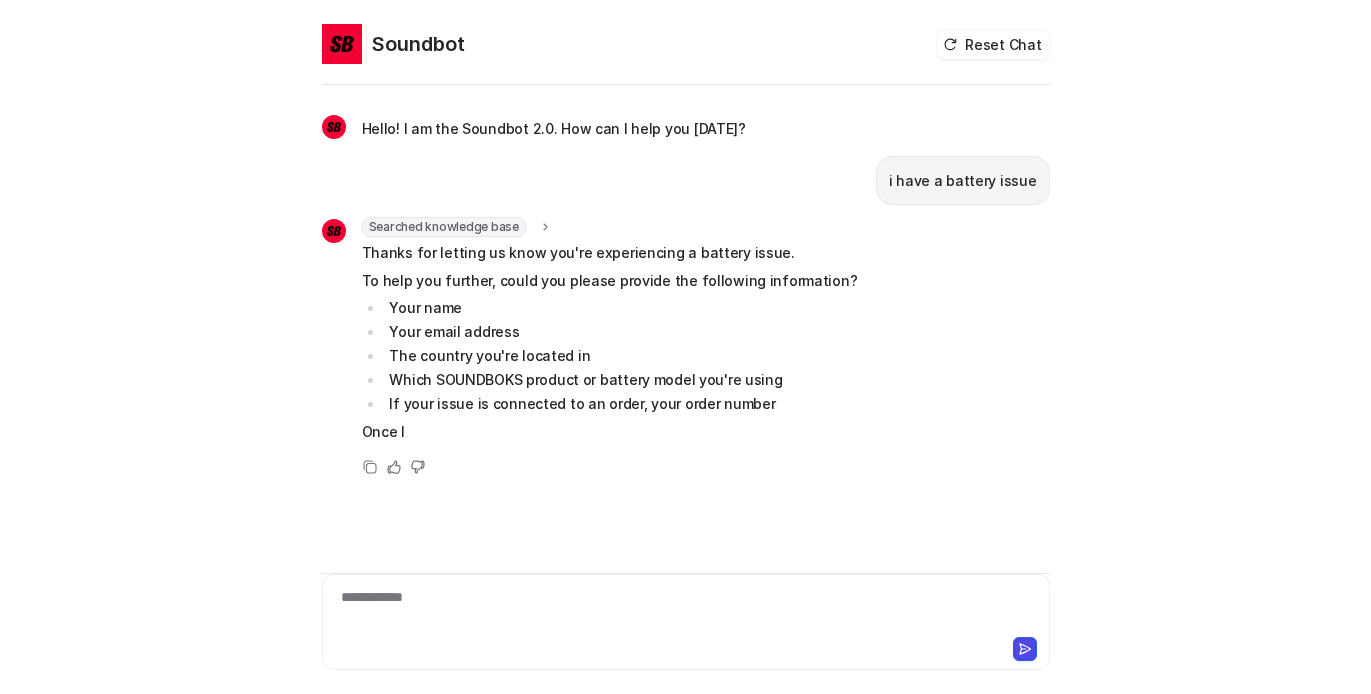 scroll, scrollTop: 81, scrollLeft: 0, axis: vertical 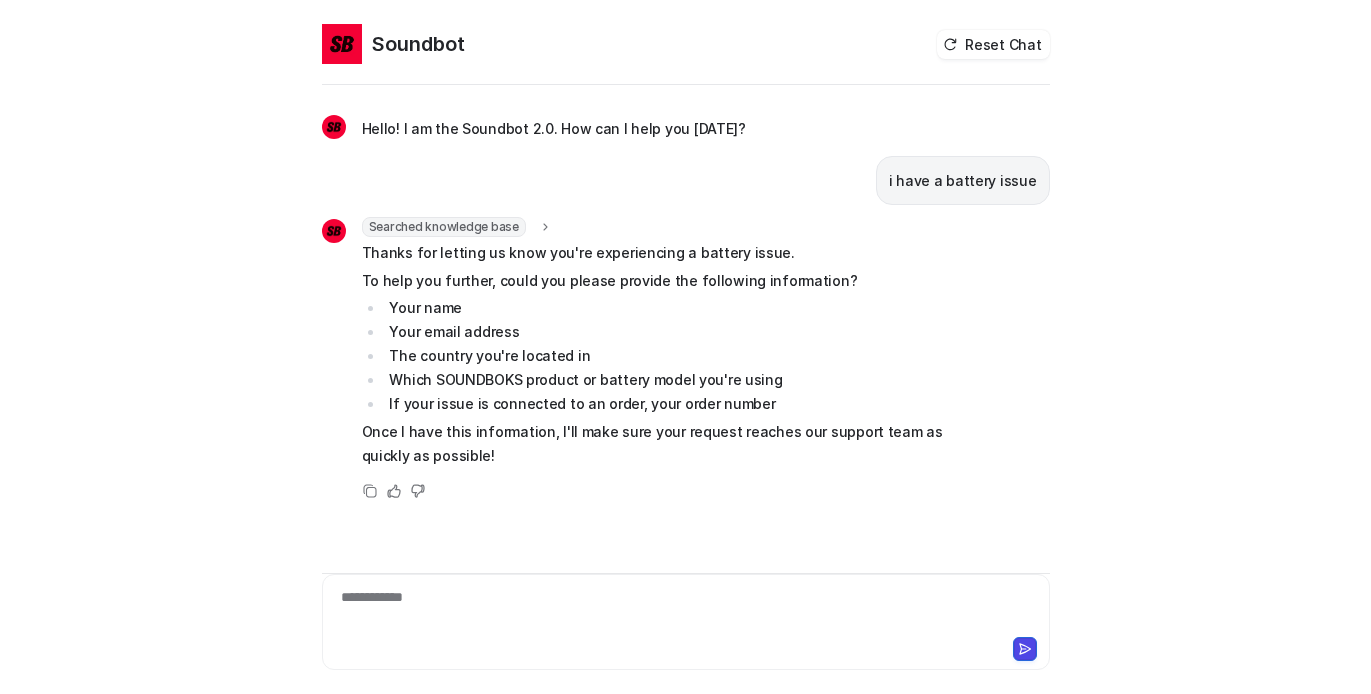 click on "**********" at bounding box center (681, 610) 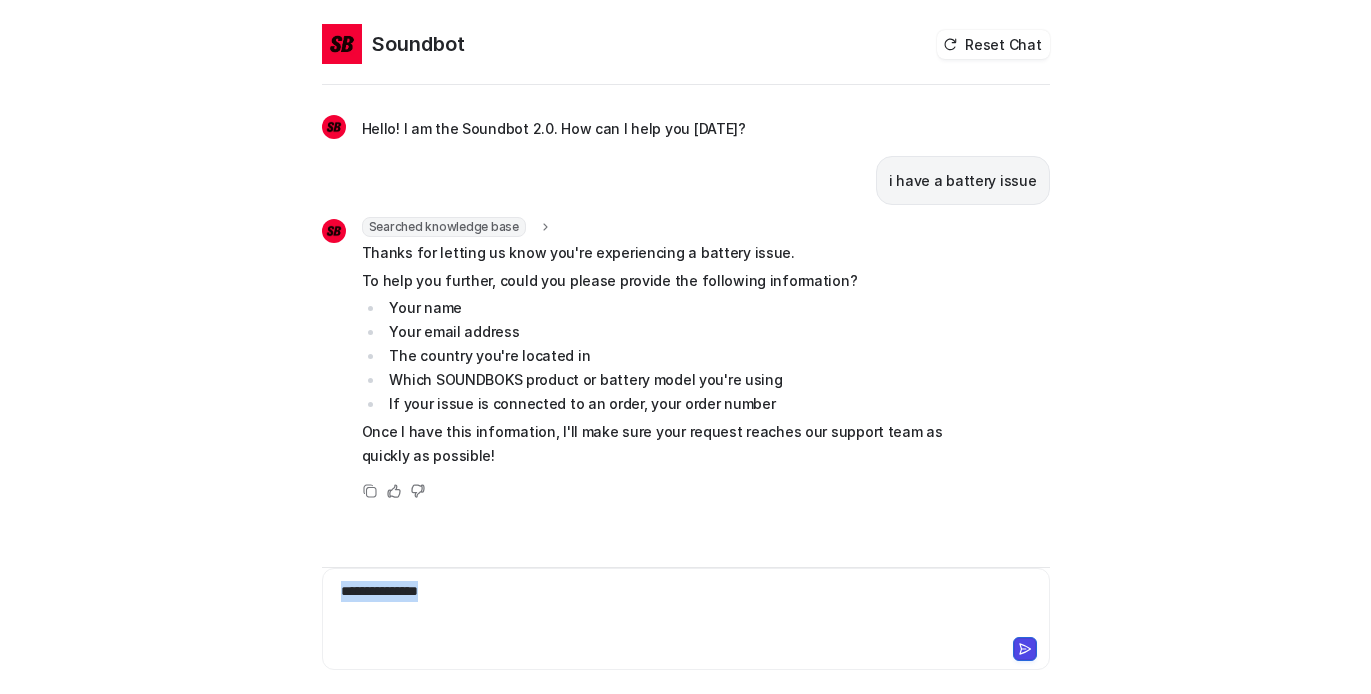 drag, startPoint x: 634, startPoint y: 575, endPoint x: 304, endPoint y: 558, distance: 330.4376 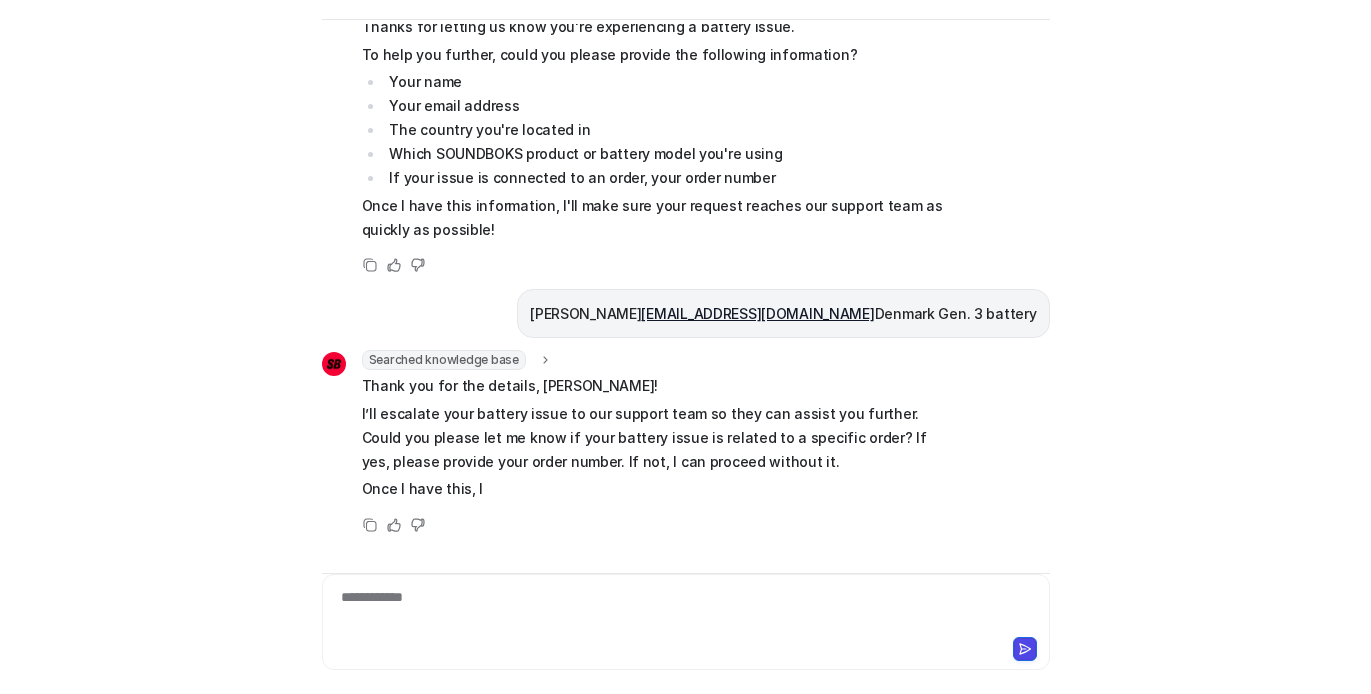 scroll, scrollTop: 373, scrollLeft: 0, axis: vertical 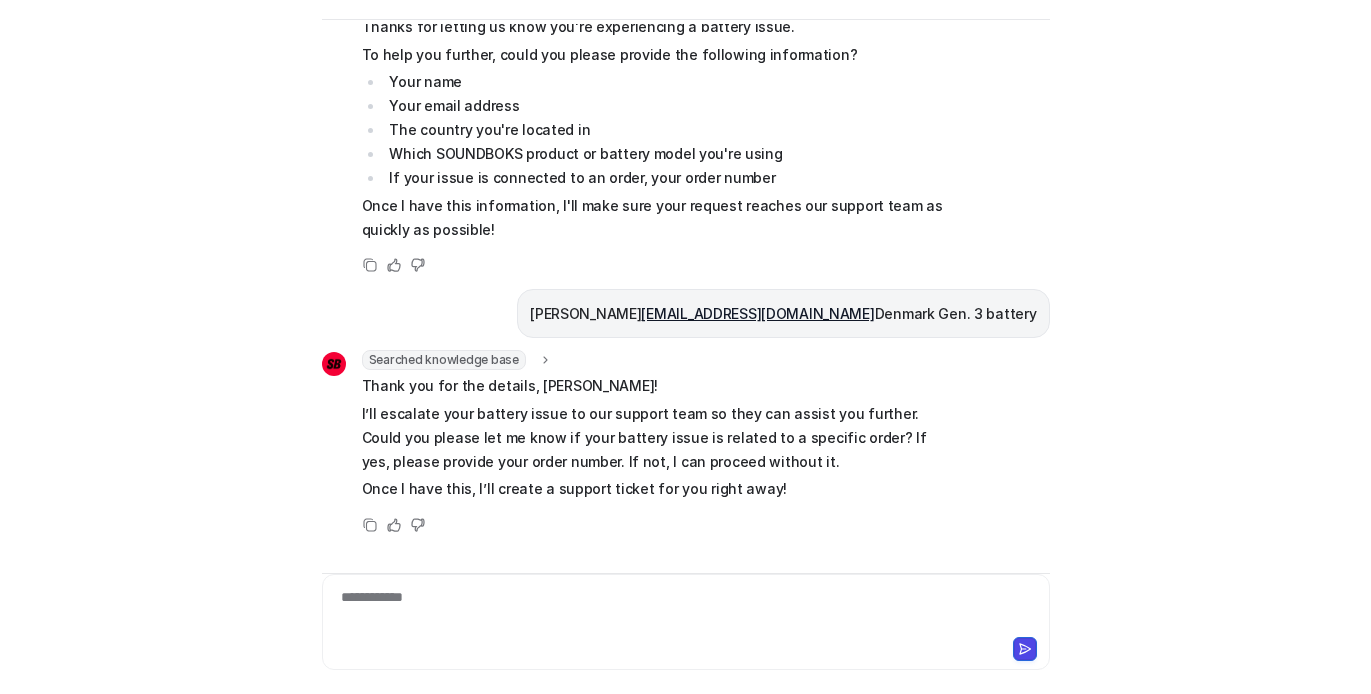 click on "**********" at bounding box center (681, 610) 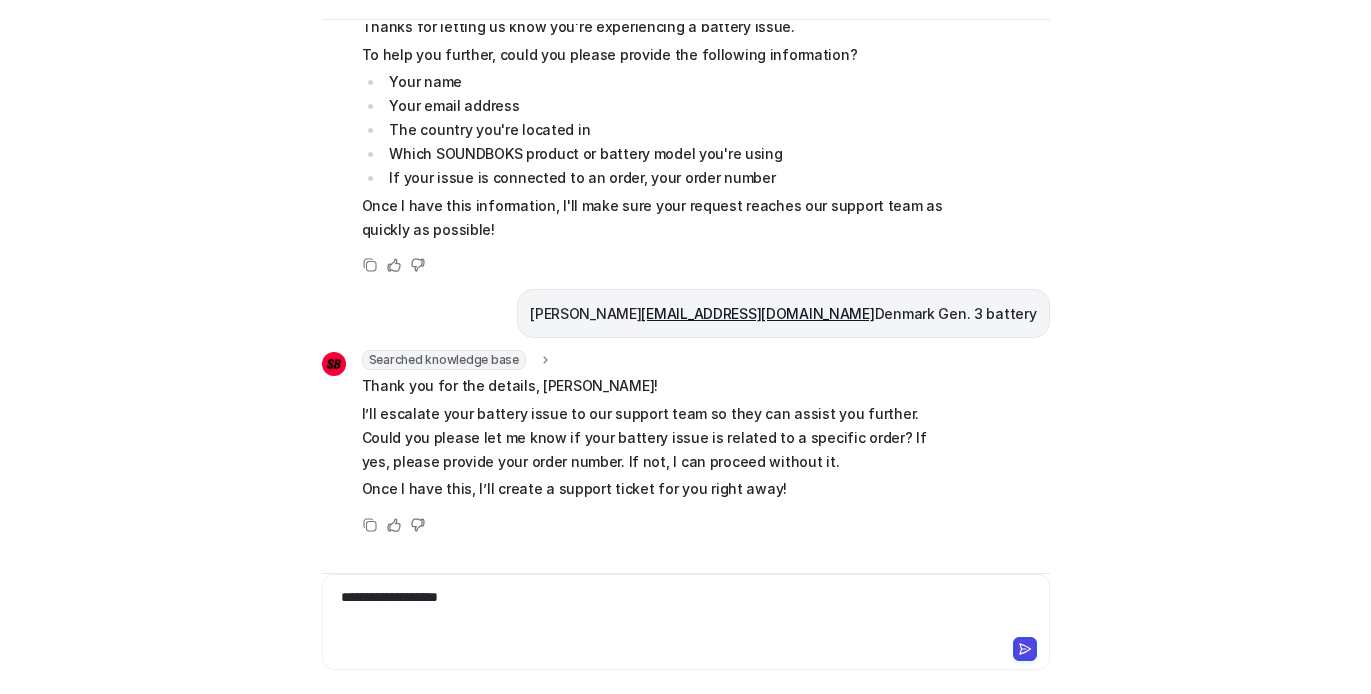 click on "**********" at bounding box center [681, 610] 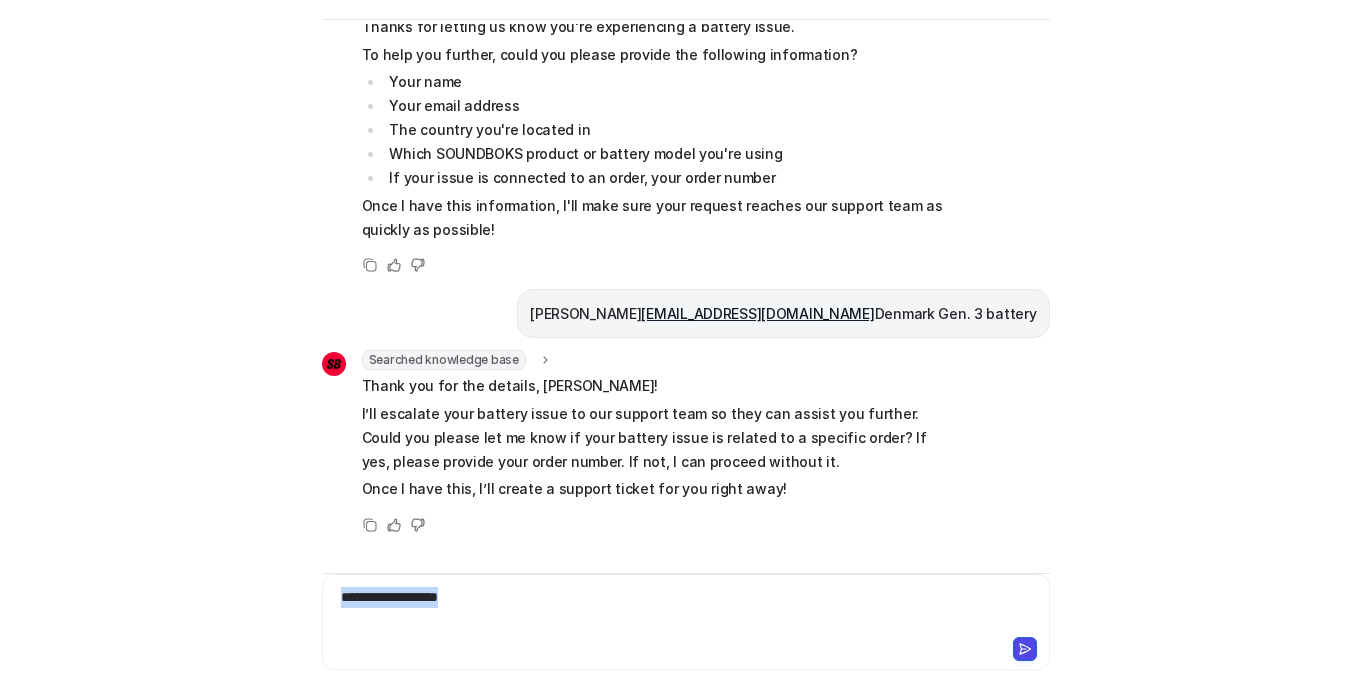 drag, startPoint x: 530, startPoint y: 581, endPoint x: 148, endPoint y: 581, distance: 382 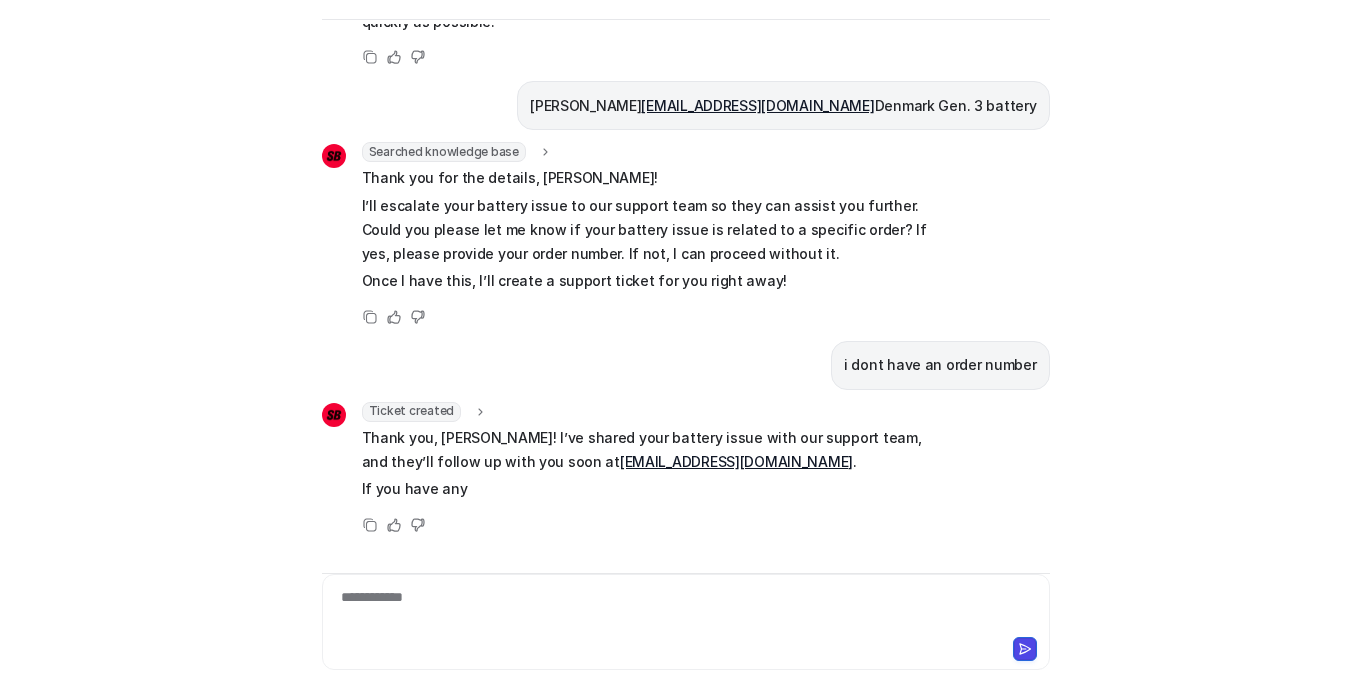 scroll, scrollTop: 632, scrollLeft: 0, axis: vertical 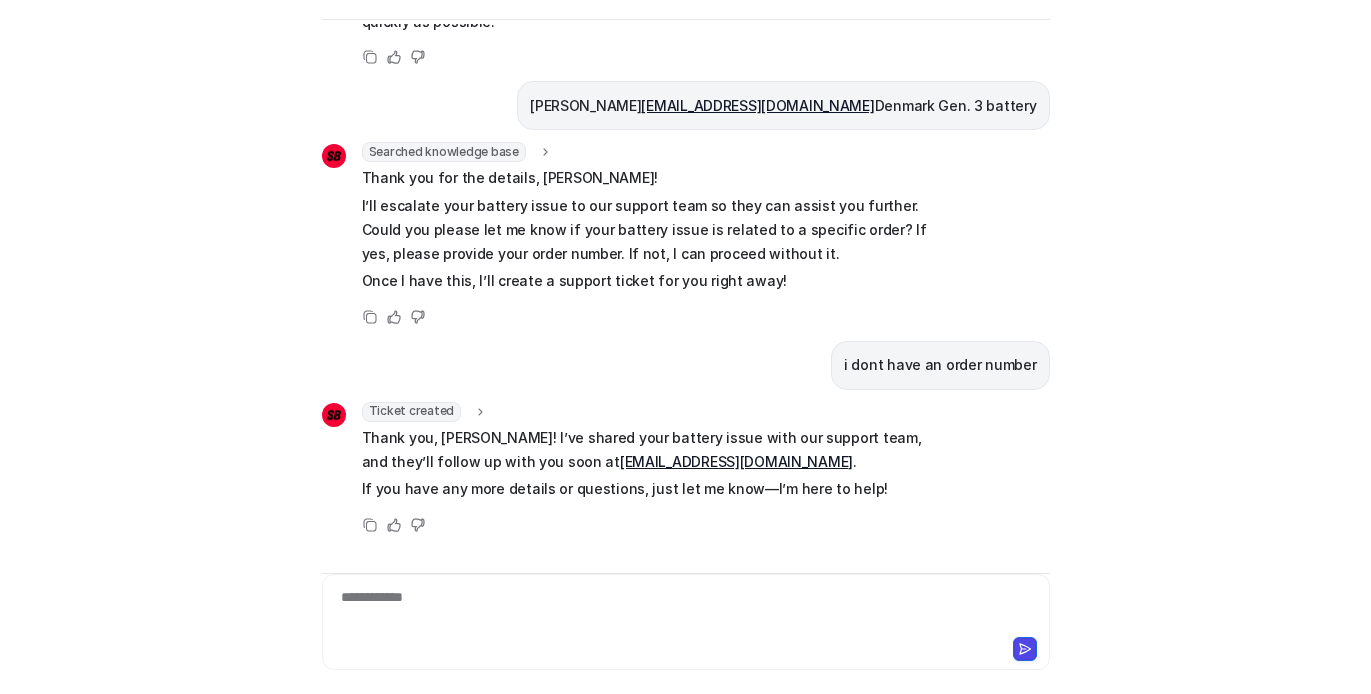 click on "Ticket created" at bounding box center [412, 412] 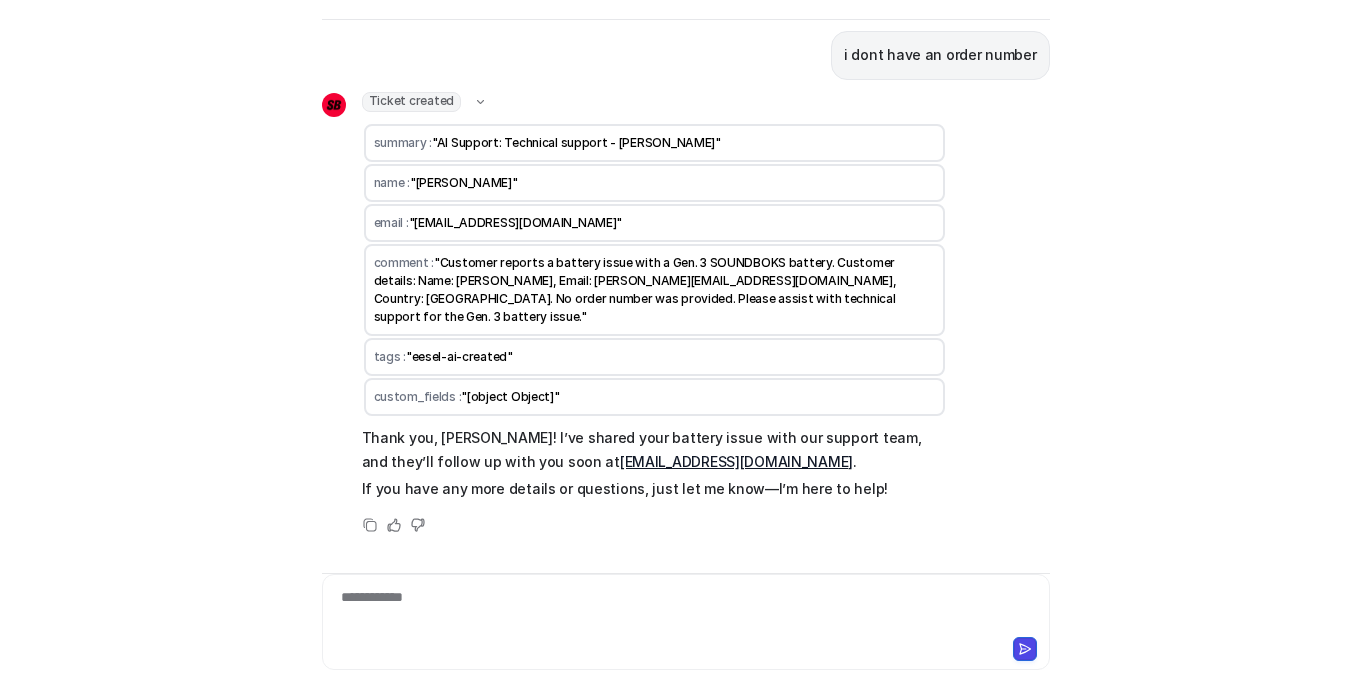 scroll, scrollTop: 924, scrollLeft: 0, axis: vertical 